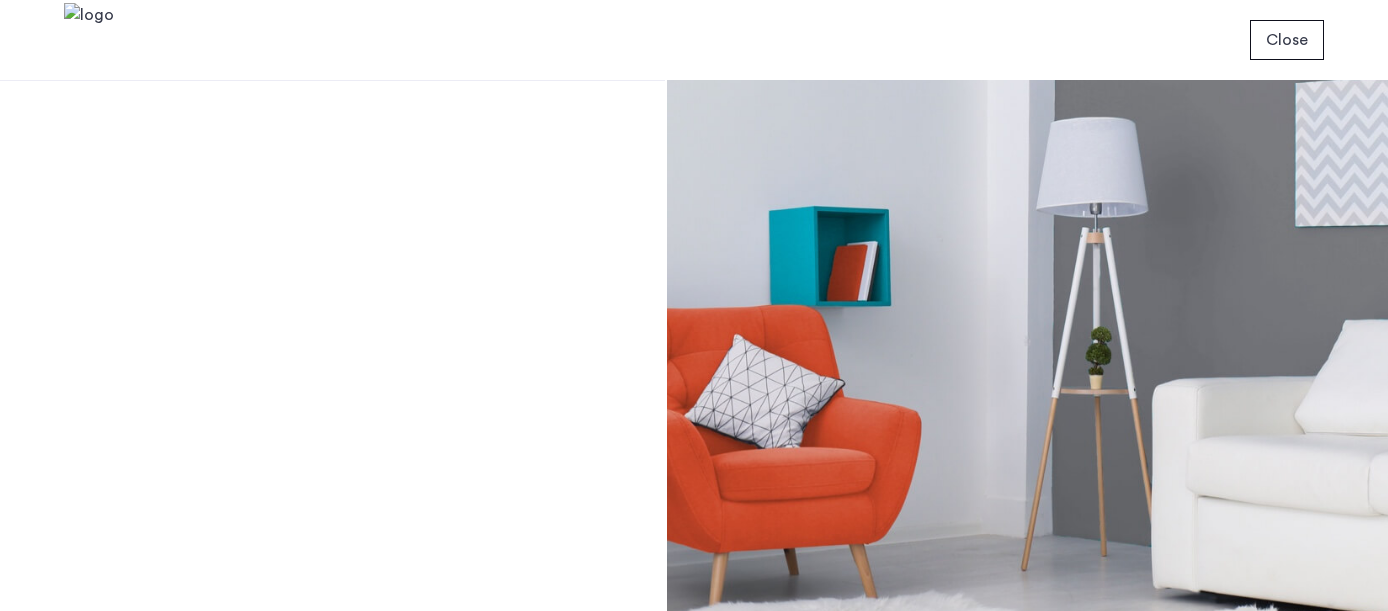 scroll, scrollTop: 0, scrollLeft: 0, axis: both 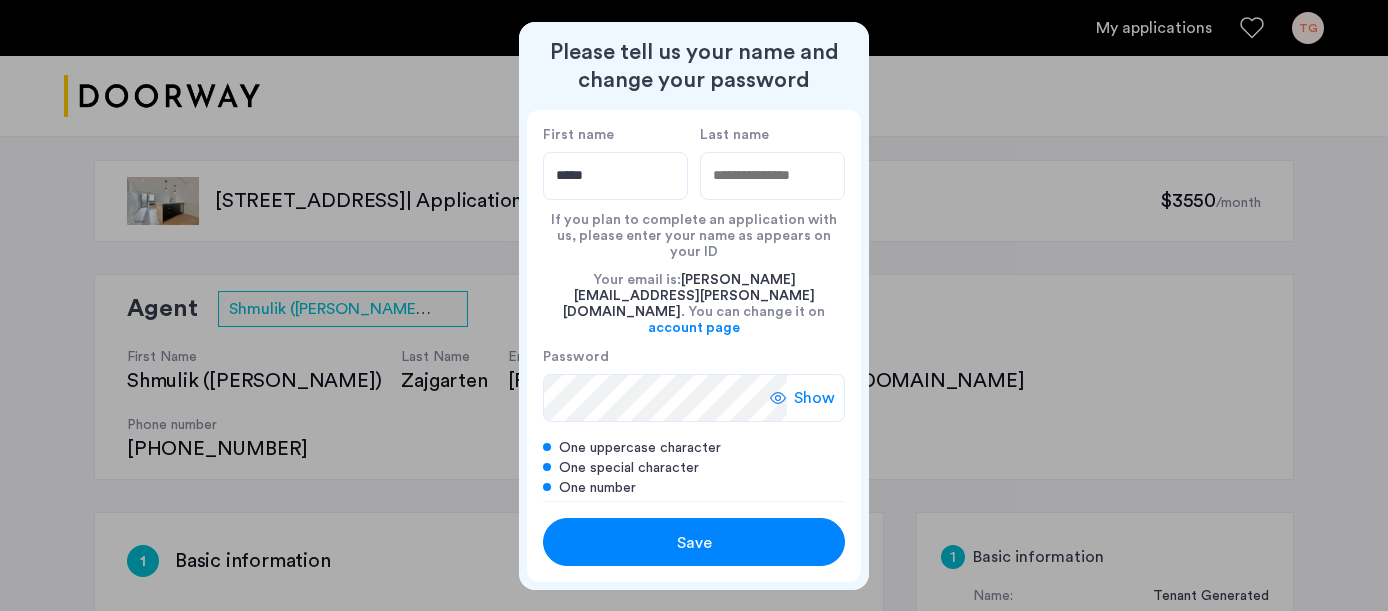 type on "*****" 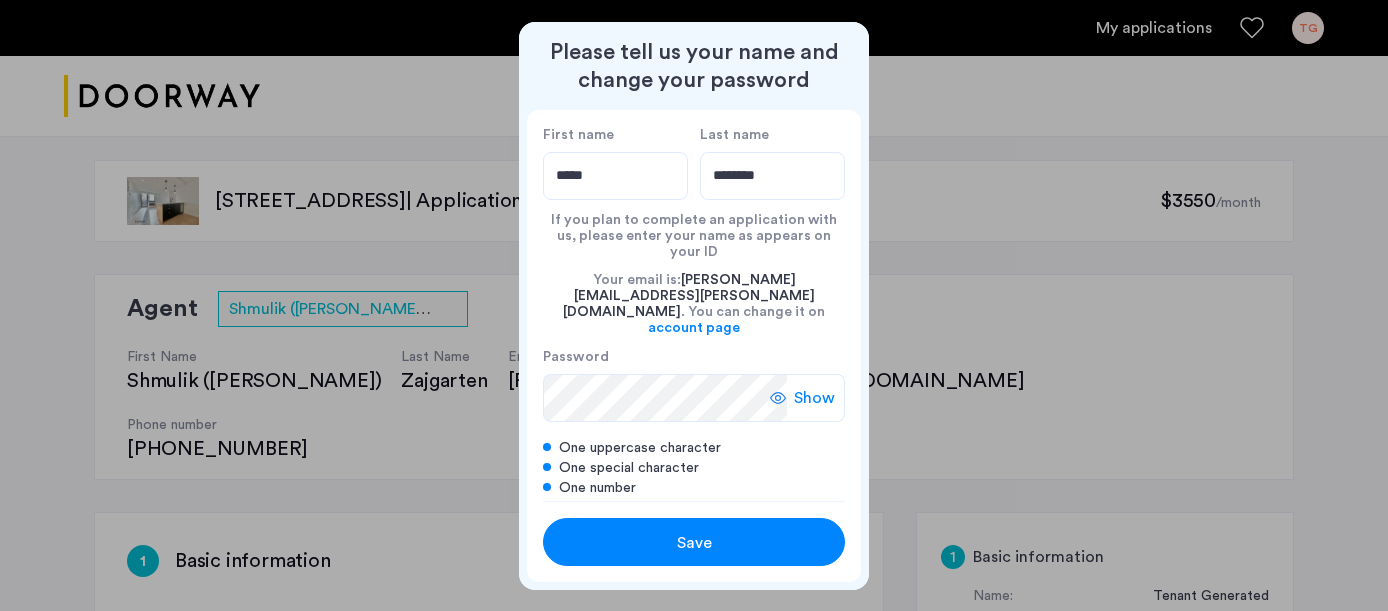 type on "********" 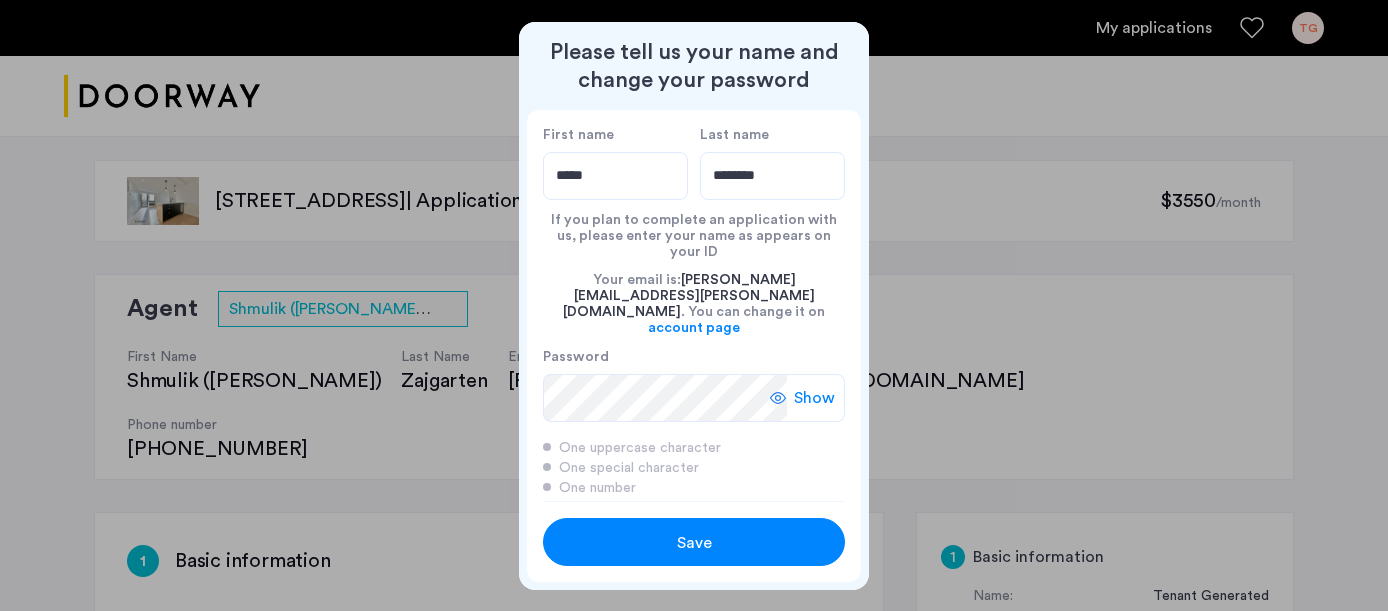 click on "Show" at bounding box center (814, 398) 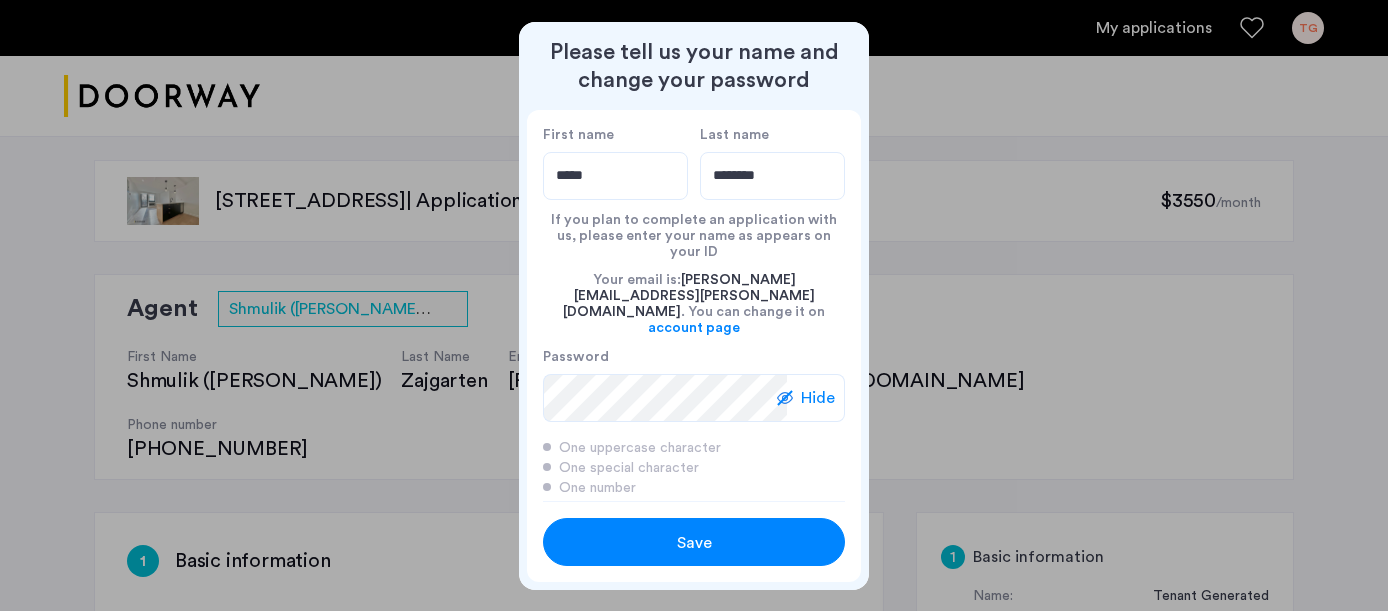 click on "Save" at bounding box center [694, 543] 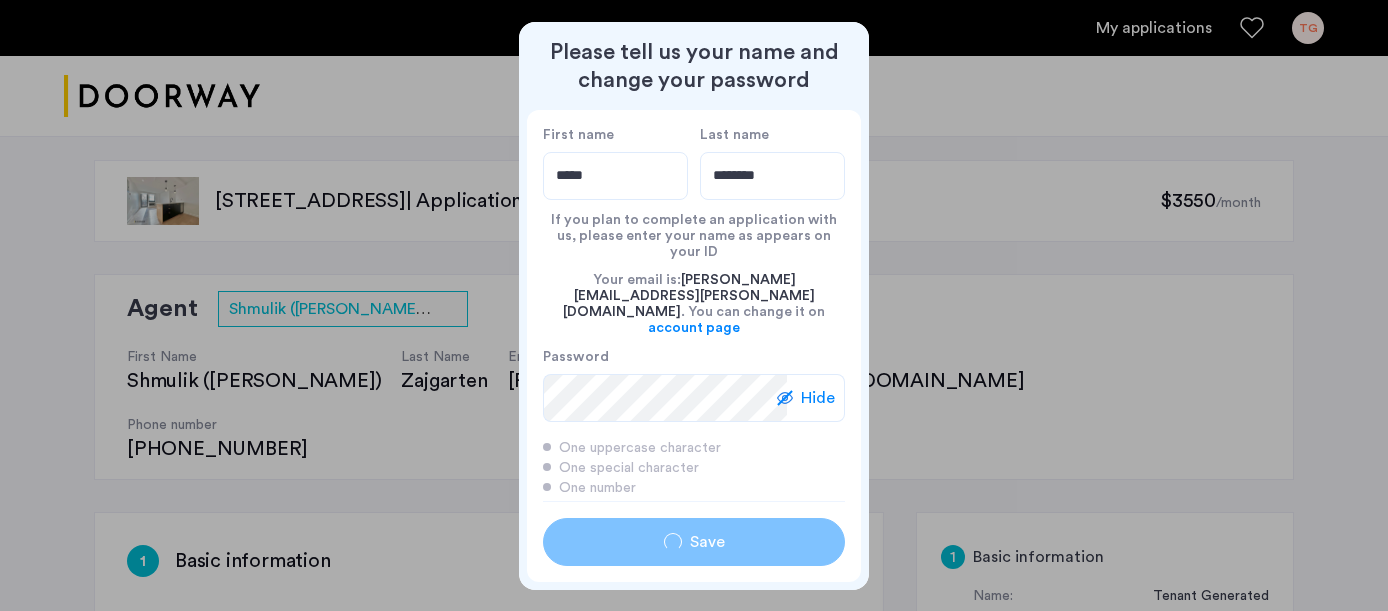type on "*****" 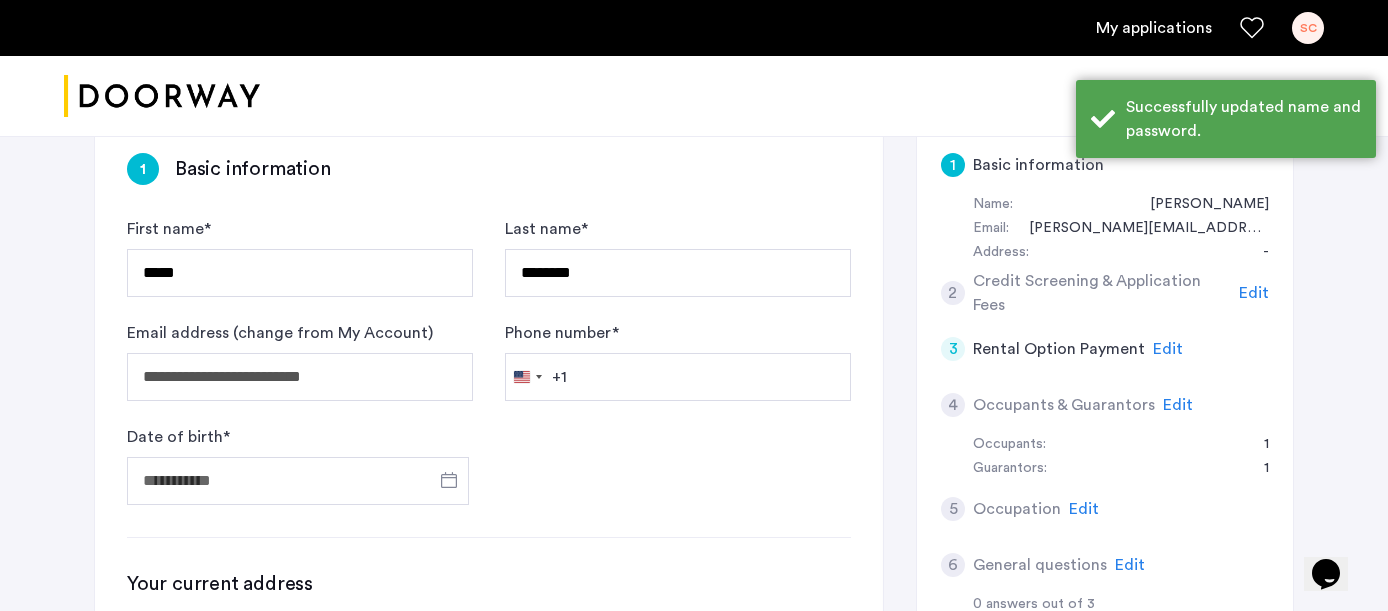 scroll, scrollTop: 394, scrollLeft: 0, axis: vertical 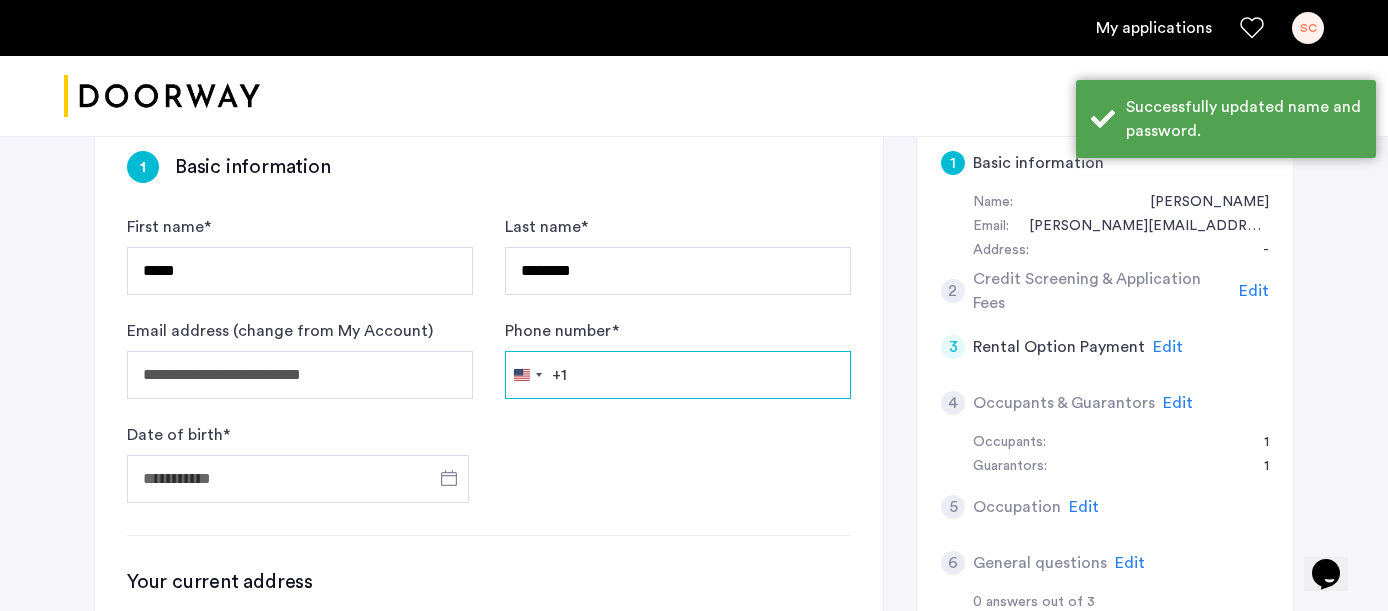 click on "Phone number  *" at bounding box center (678, 375) 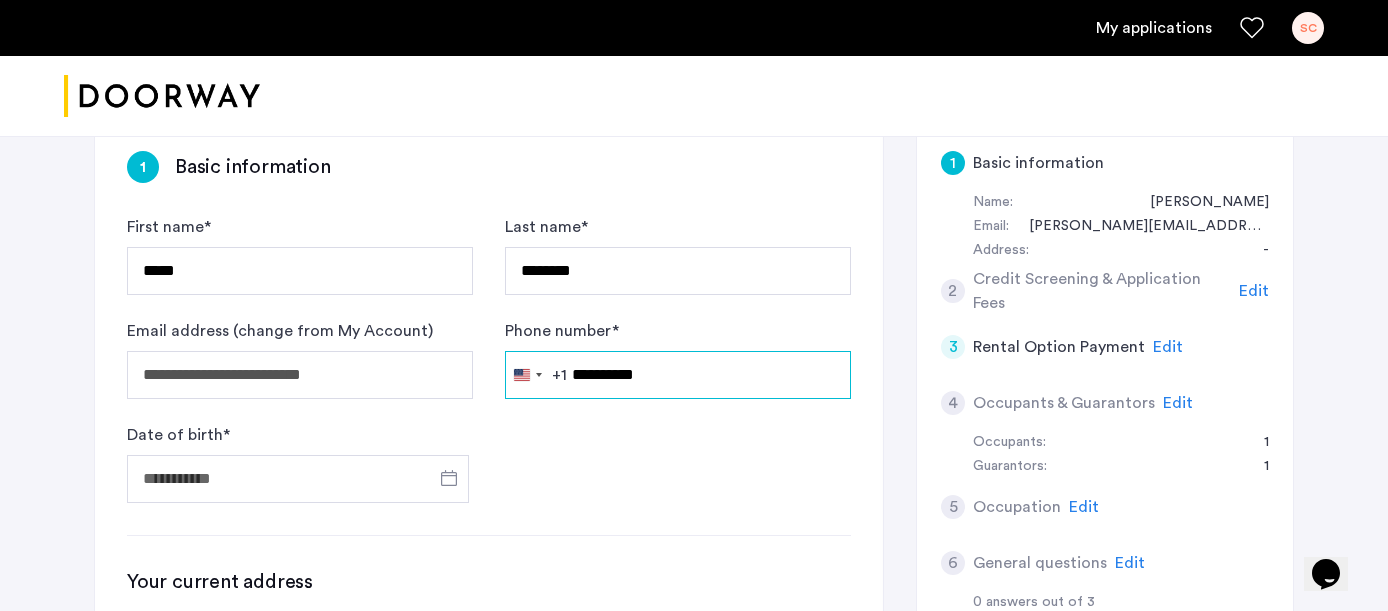 type on "**********" 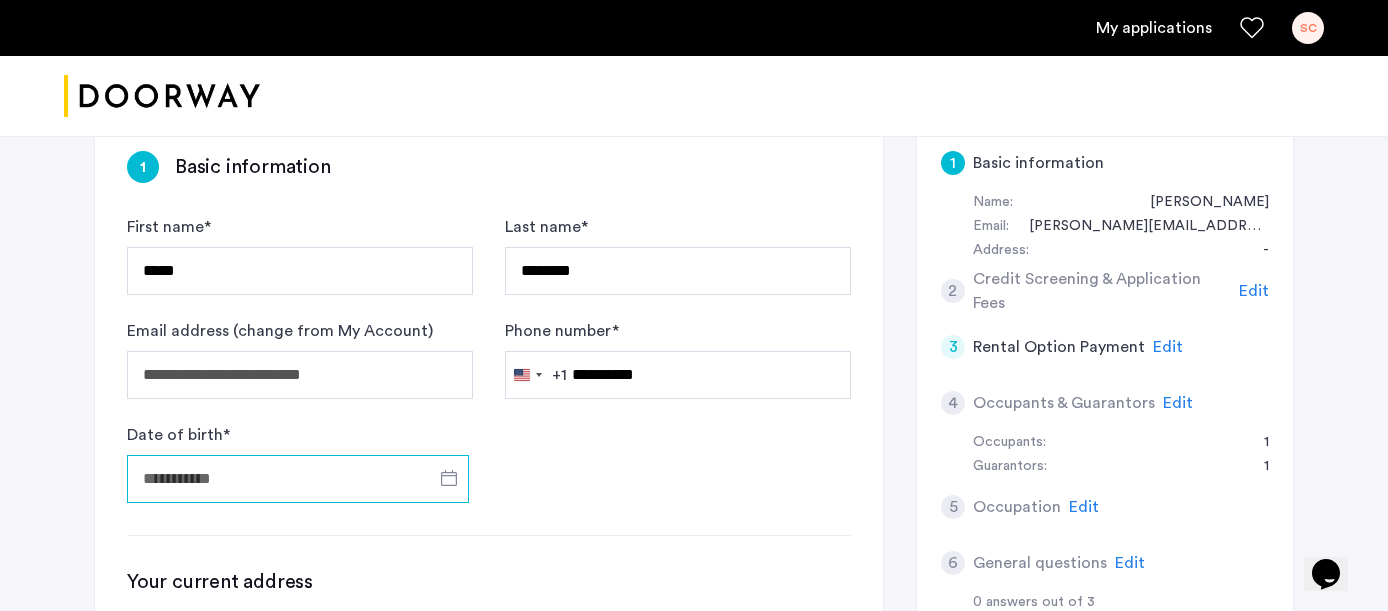 click on "Date of birth  *" at bounding box center [298, 479] 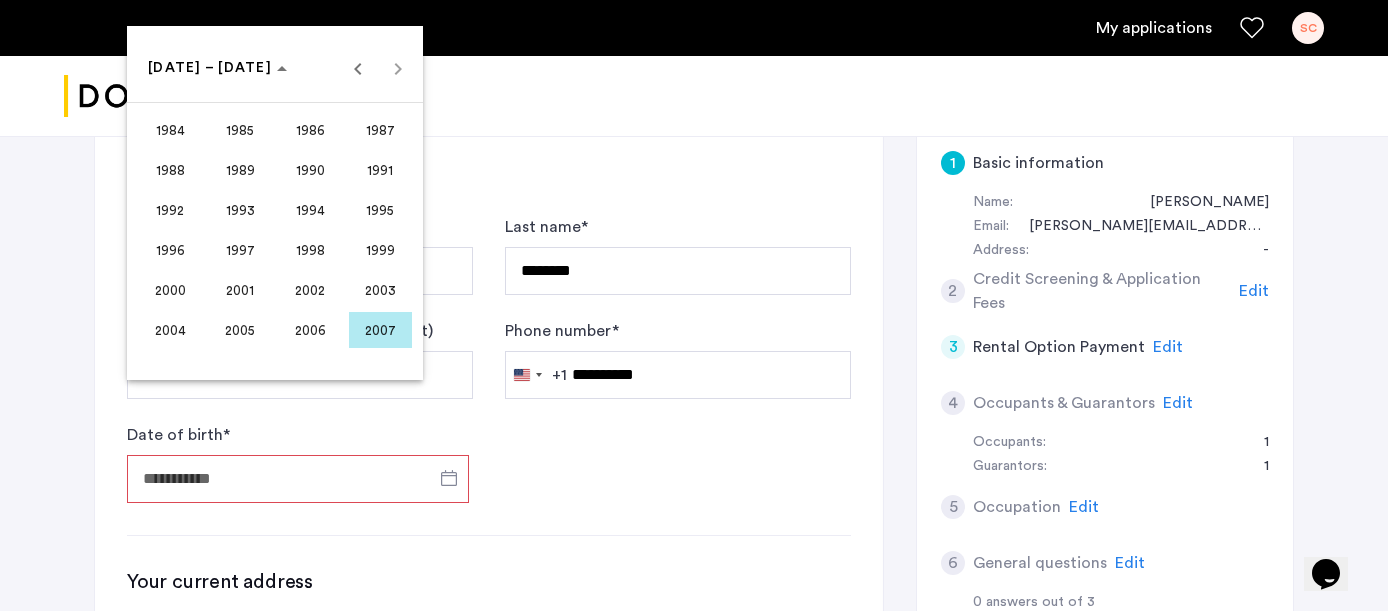 click on "1984" at bounding box center [170, 130] 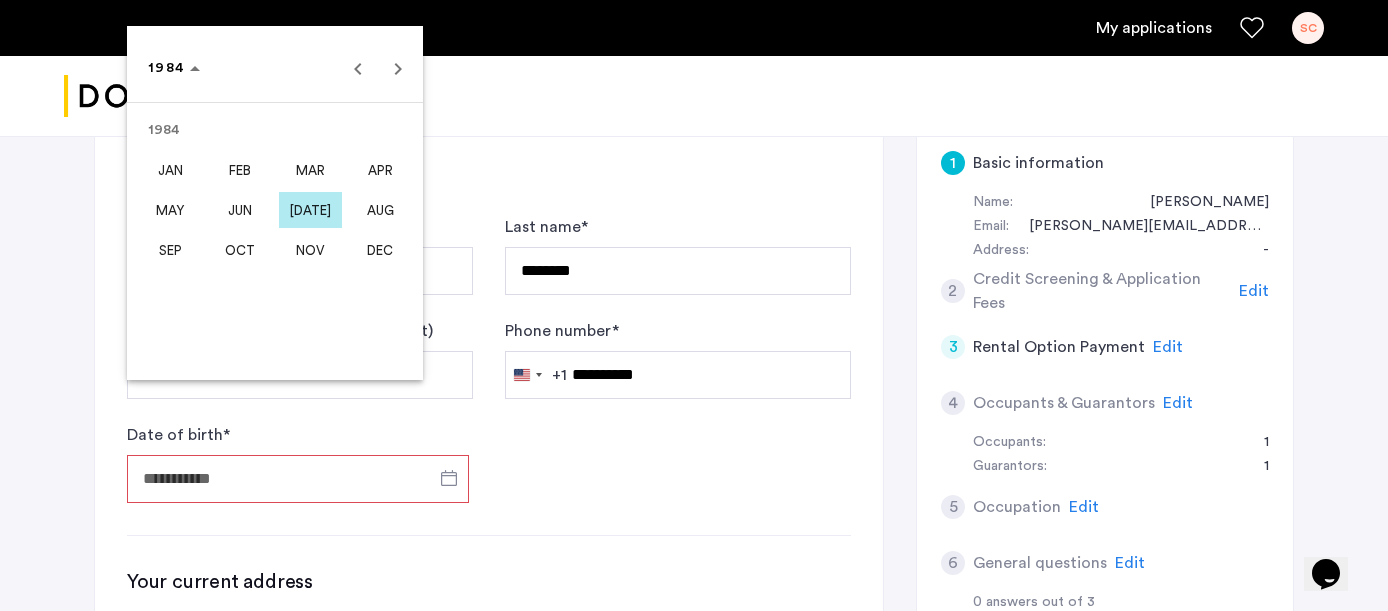 click on "NOV" at bounding box center (310, 250) 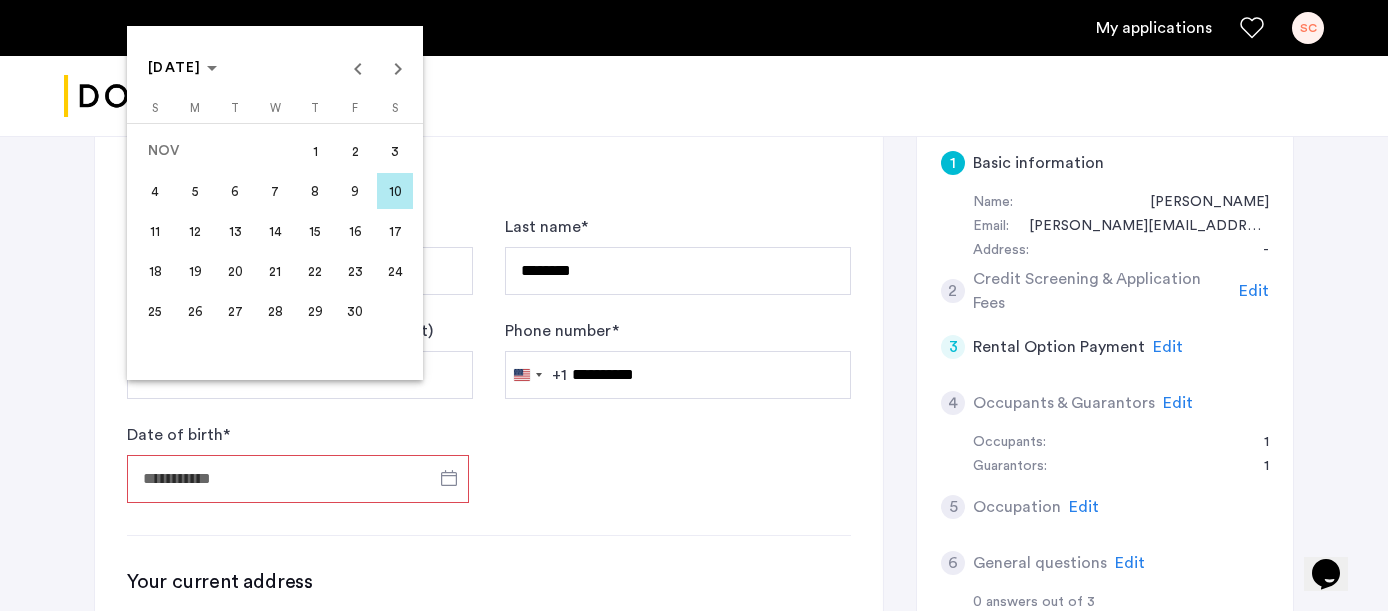 click on "29" at bounding box center [315, 311] 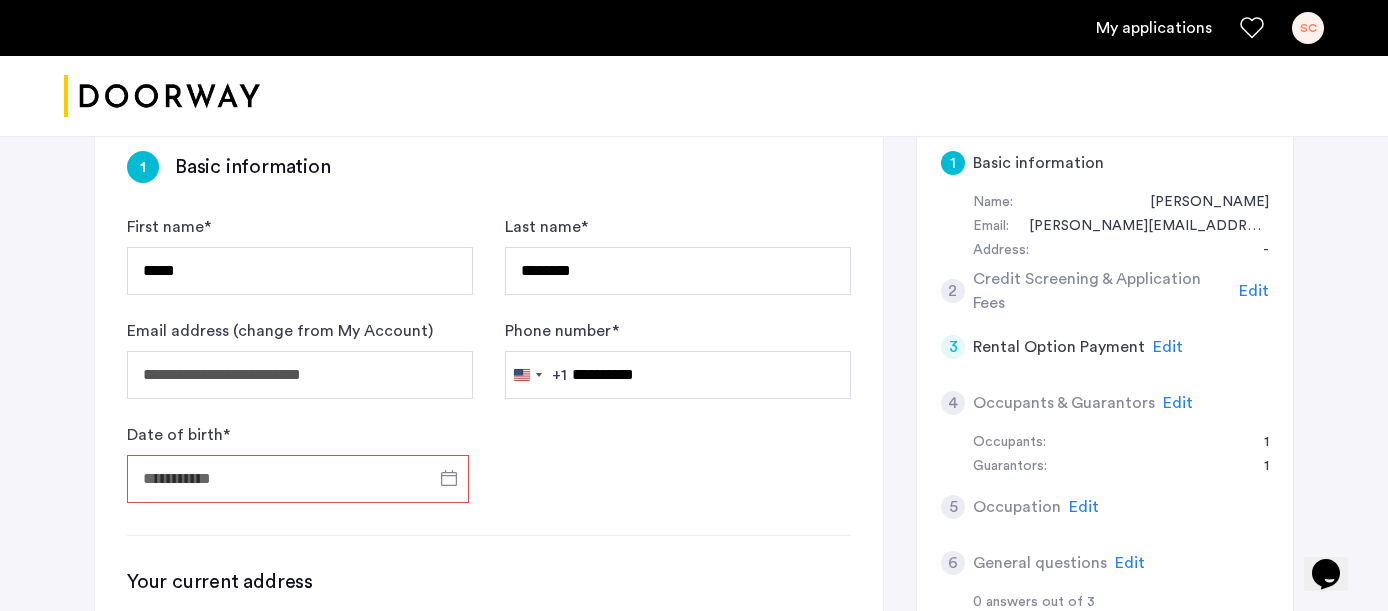 type on "**********" 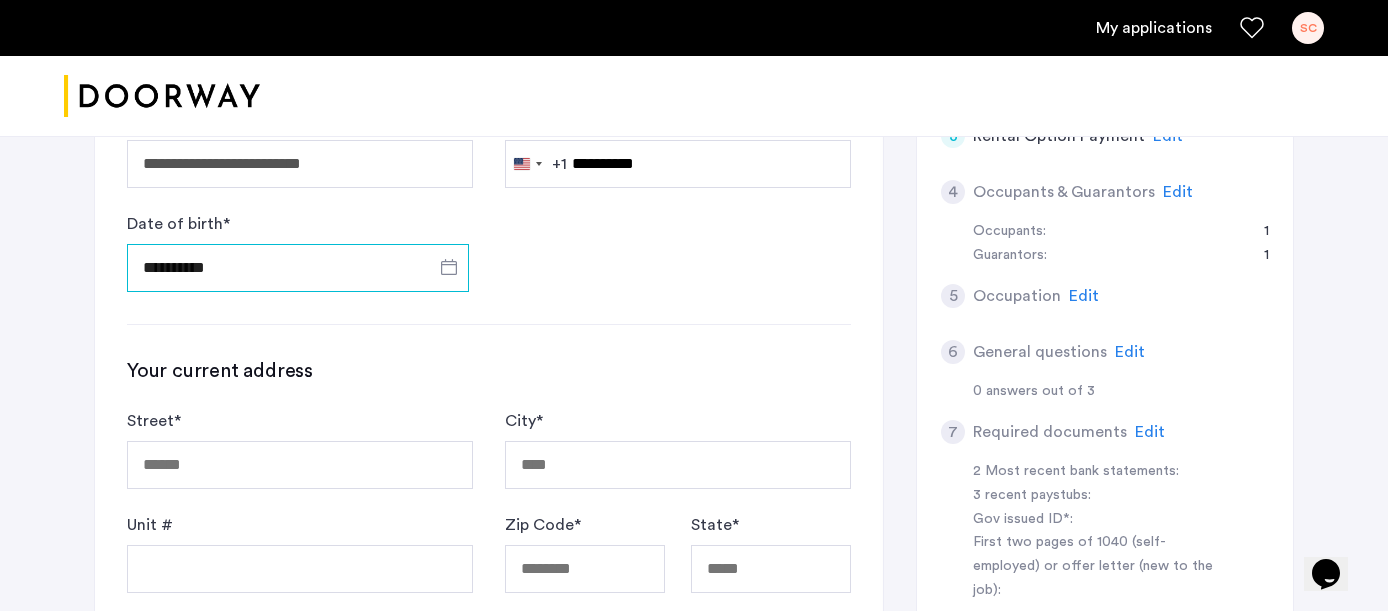 scroll, scrollTop: 622, scrollLeft: 0, axis: vertical 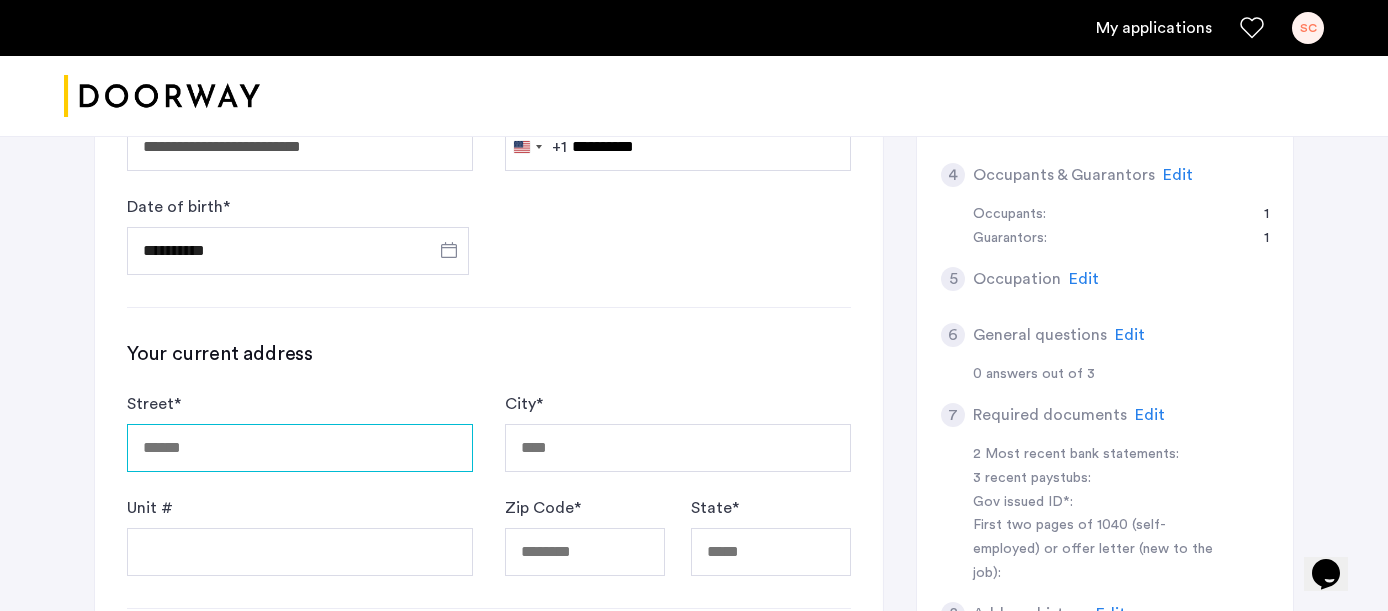 click on "Street  *" at bounding box center [300, 448] 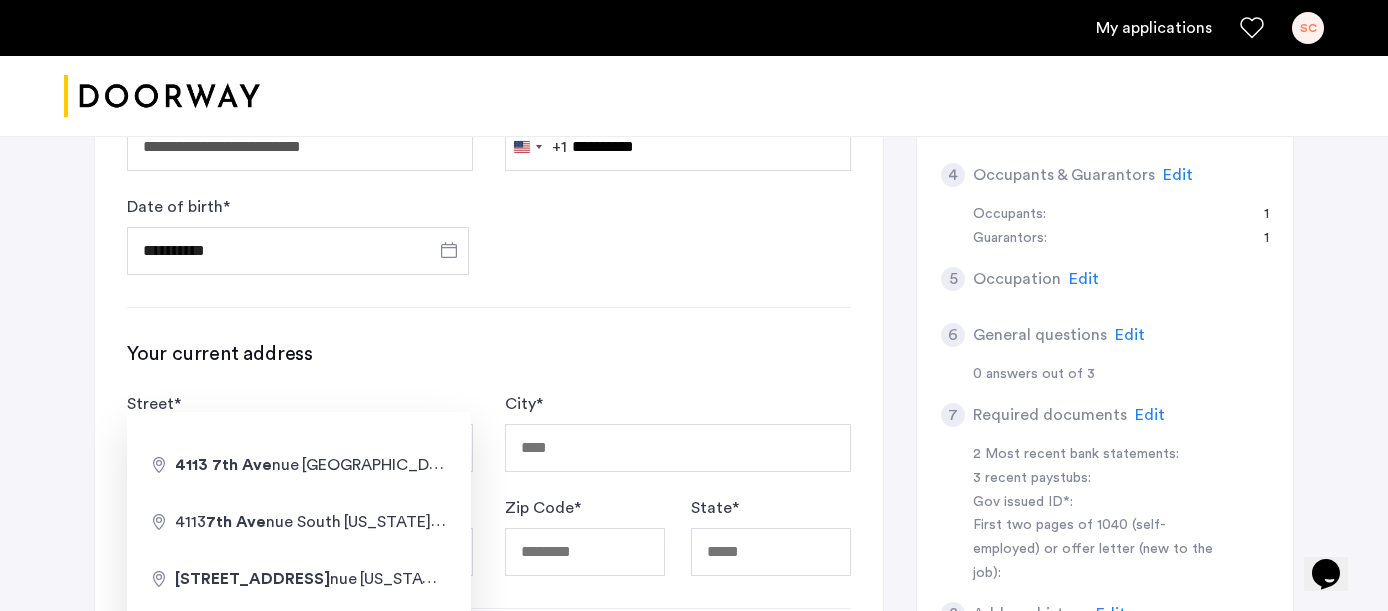 type on "**********" 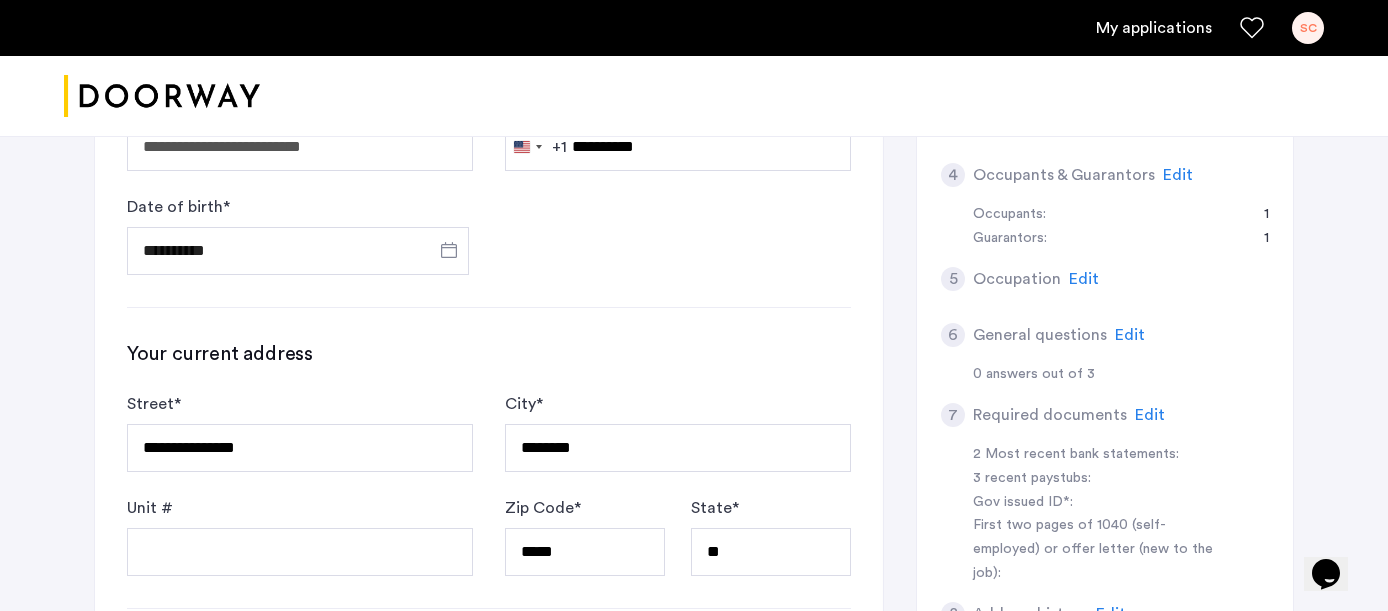 click on "**********" 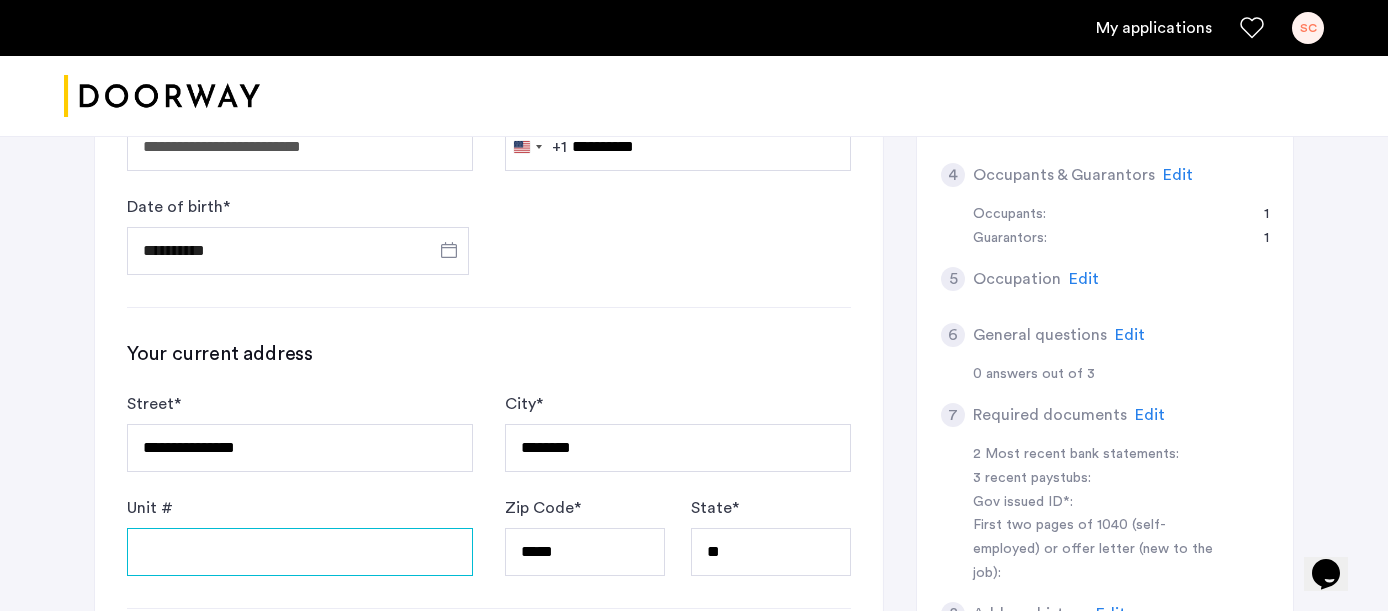 click on "Unit #" at bounding box center [300, 552] 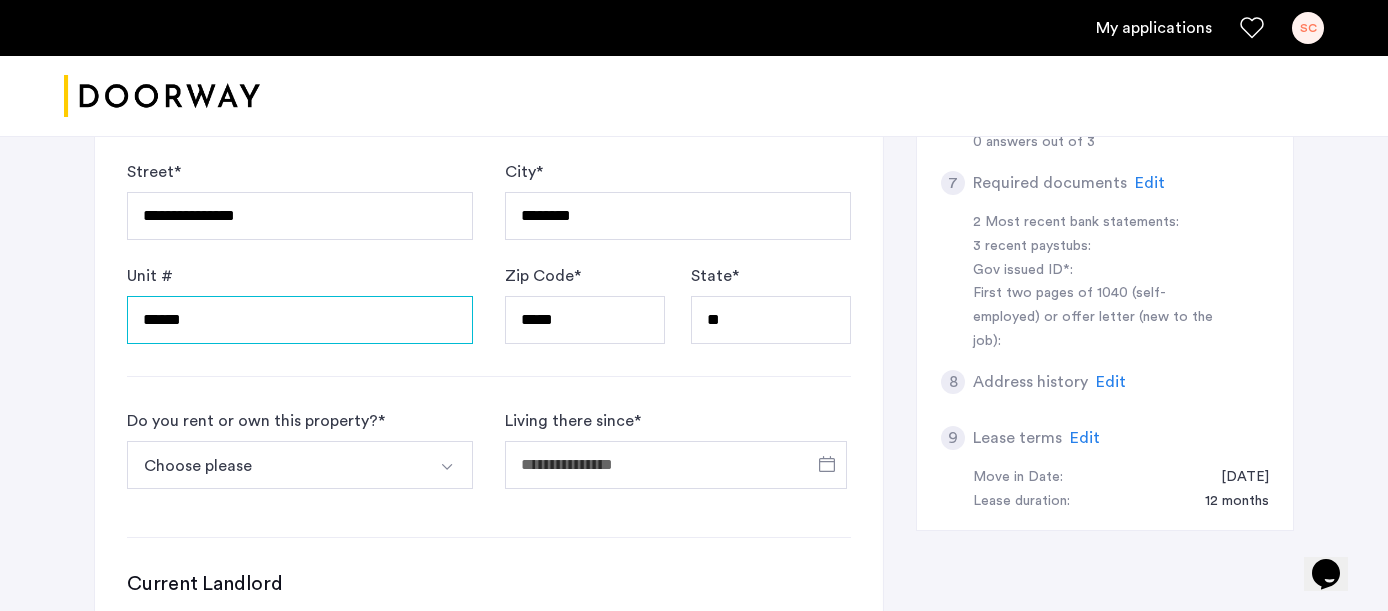 scroll, scrollTop: 862, scrollLeft: 0, axis: vertical 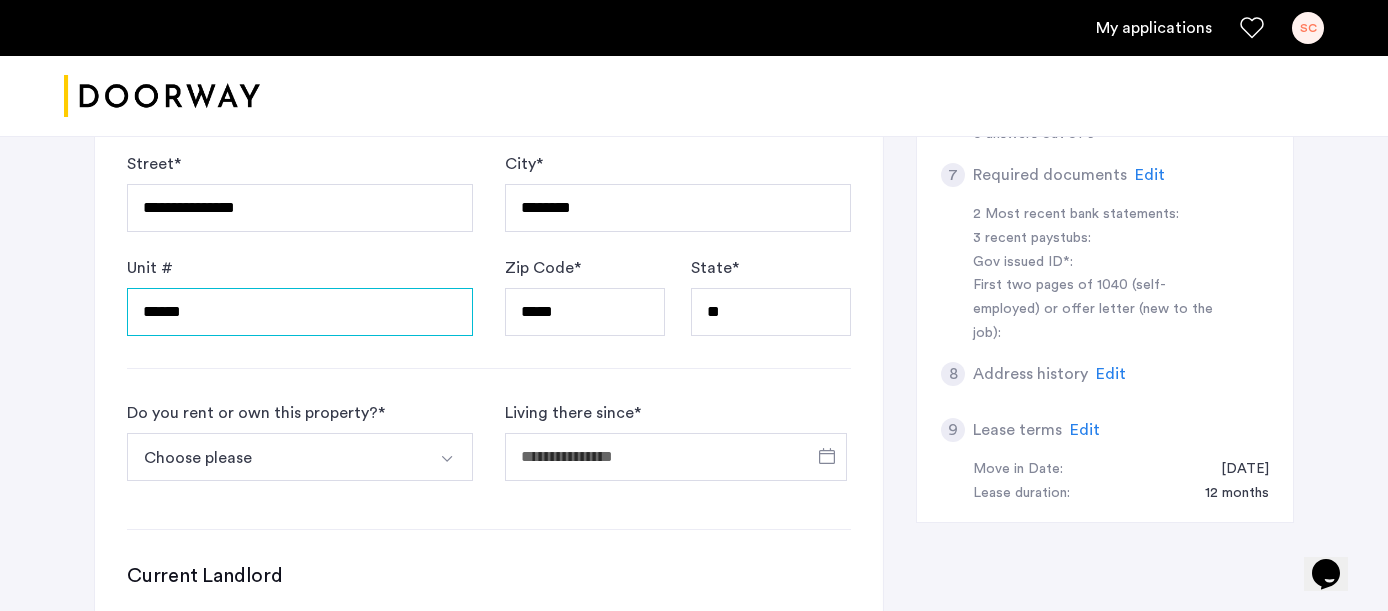 type on "******" 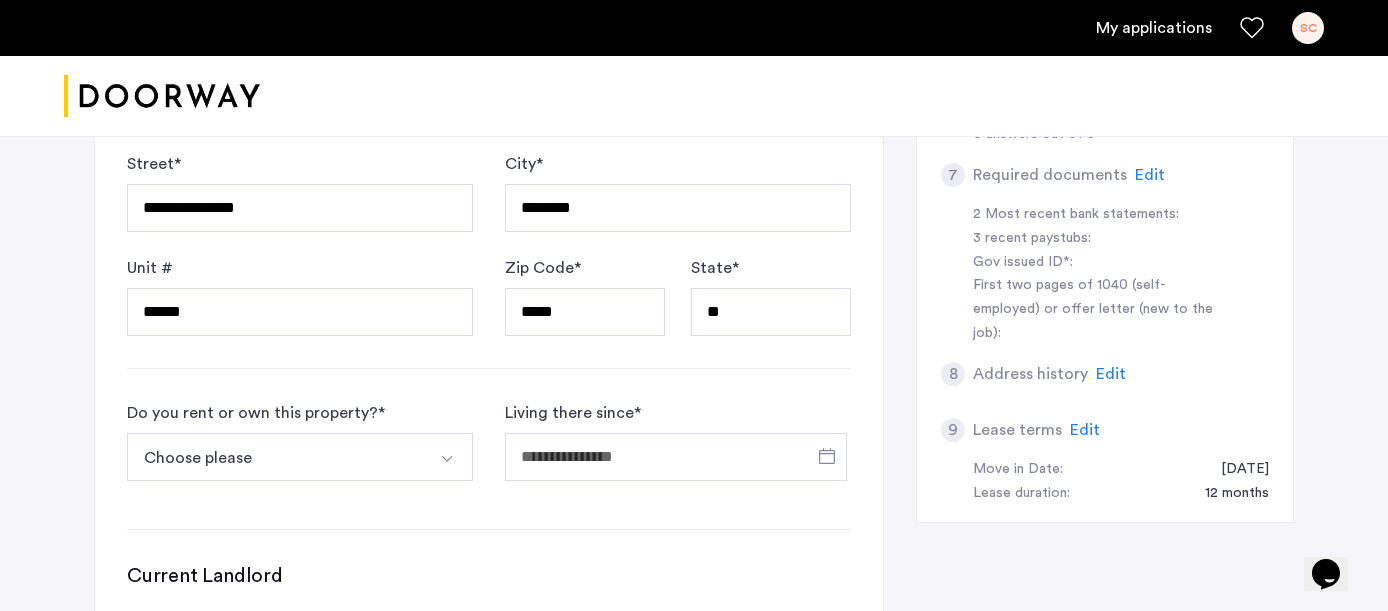 click on "Choose please" at bounding box center (276, 457) 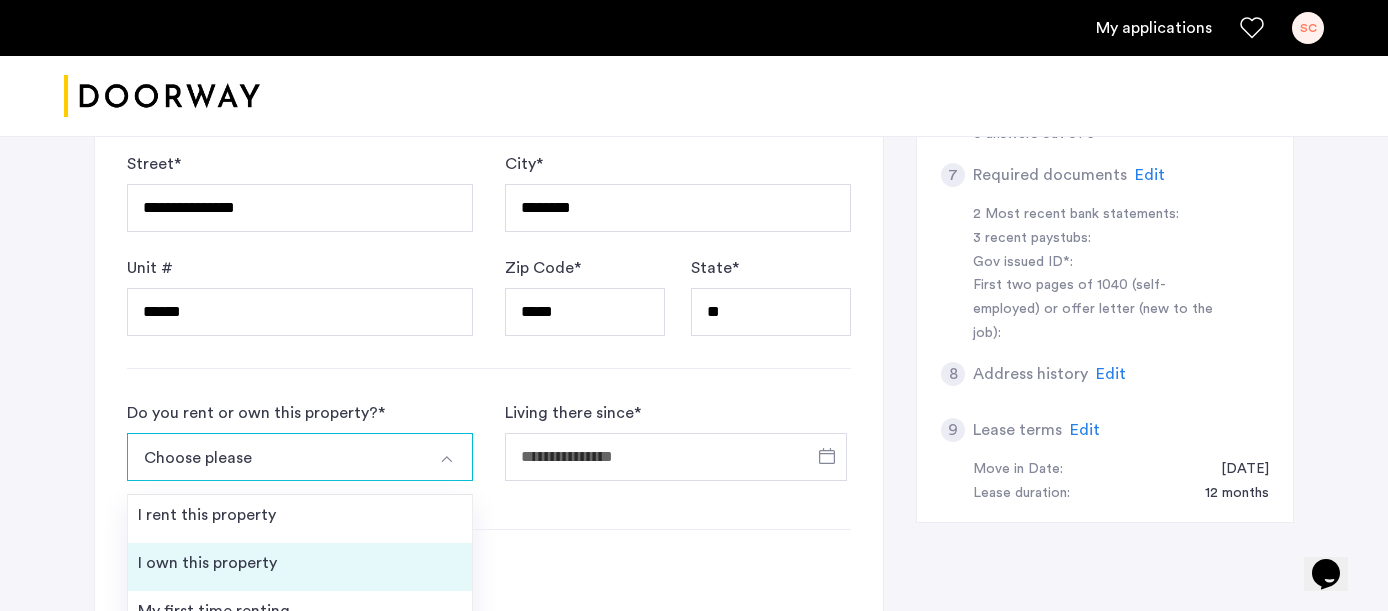 click on "I own this property" at bounding box center (300, 567) 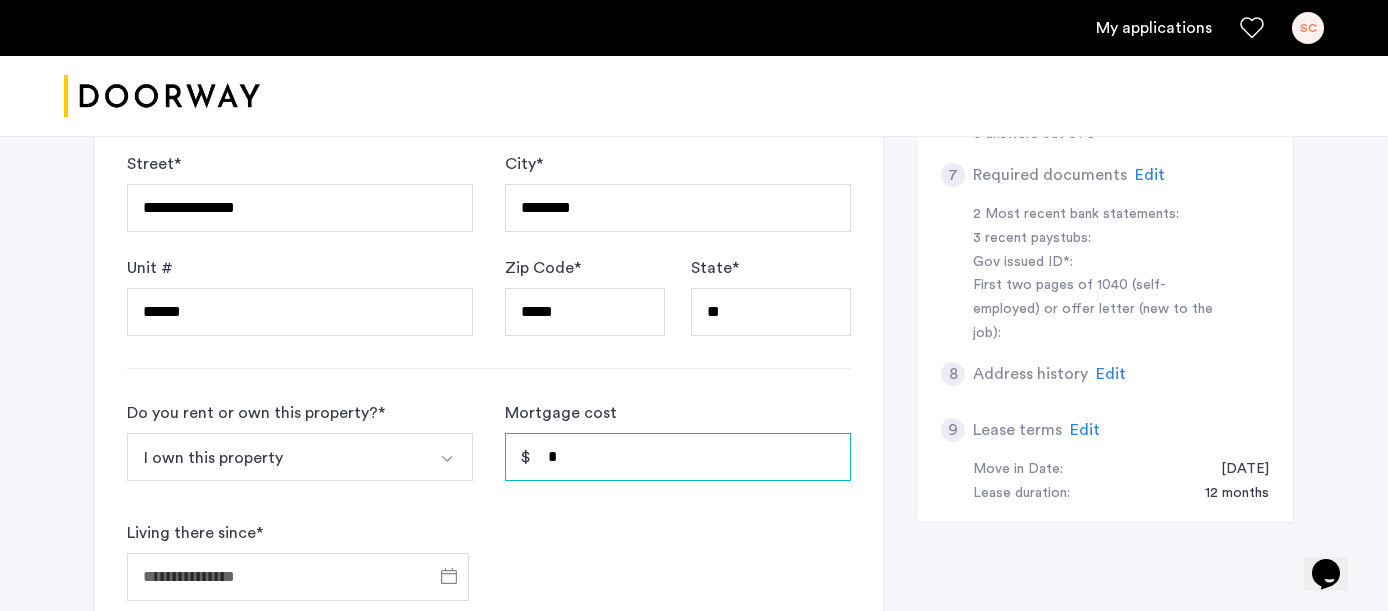 click on "*" at bounding box center [678, 457] 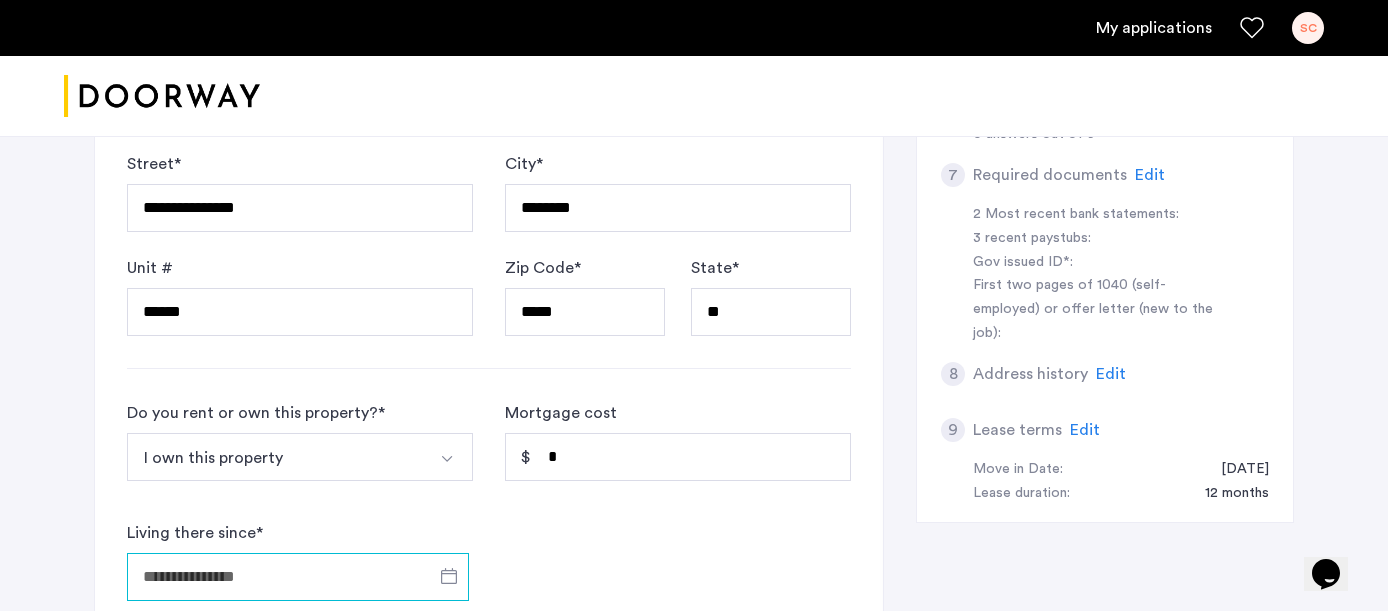 click on "Living there since  *" at bounding box center [298, 577] 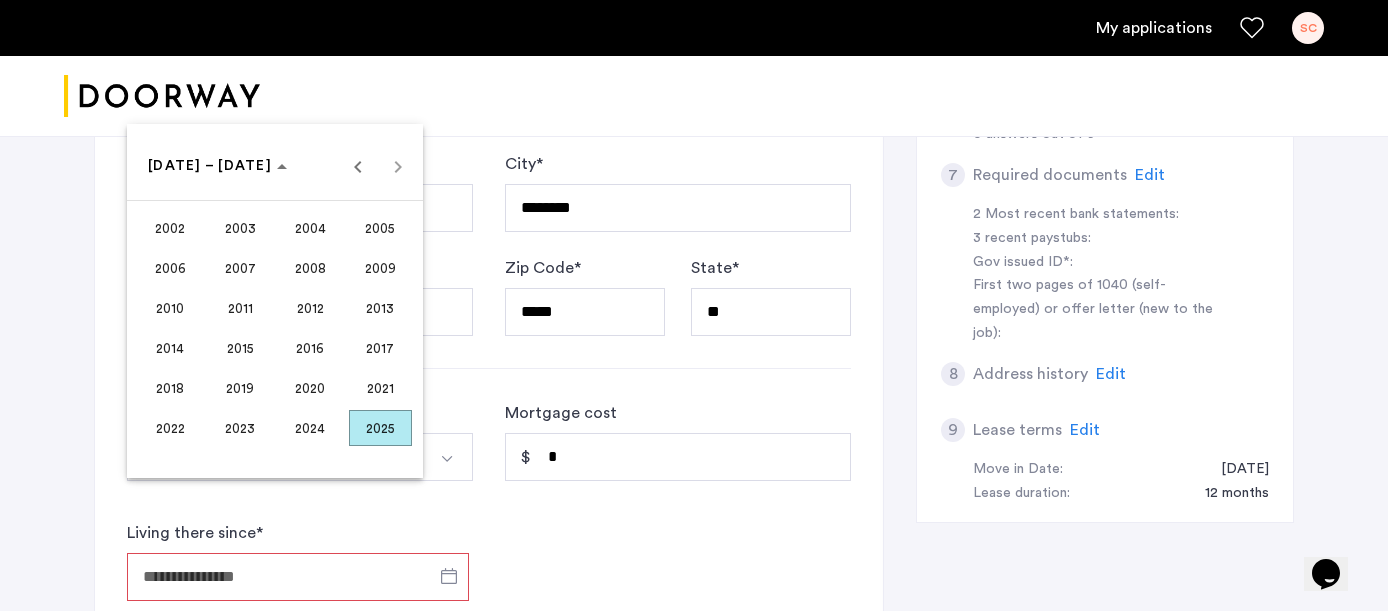click on "2023" at bounding box center [240, 428] 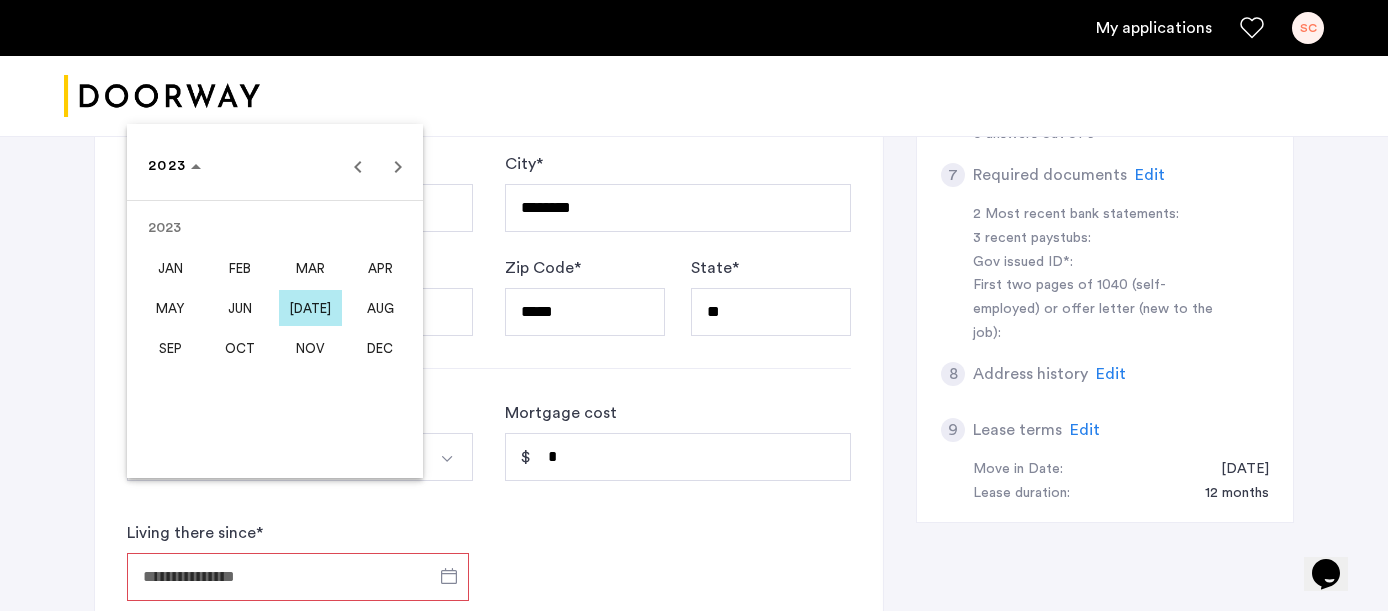 click on "JAN" at bounding box center [170, 268] 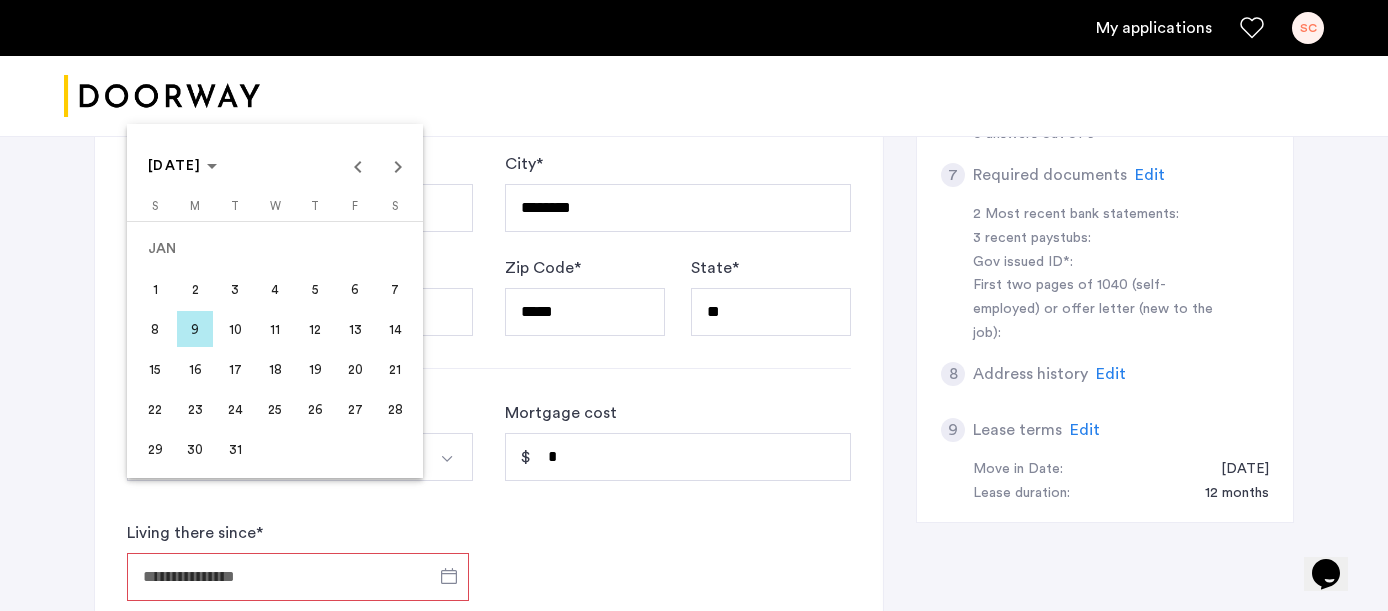 click on "13" at bounding box center (355, 329) 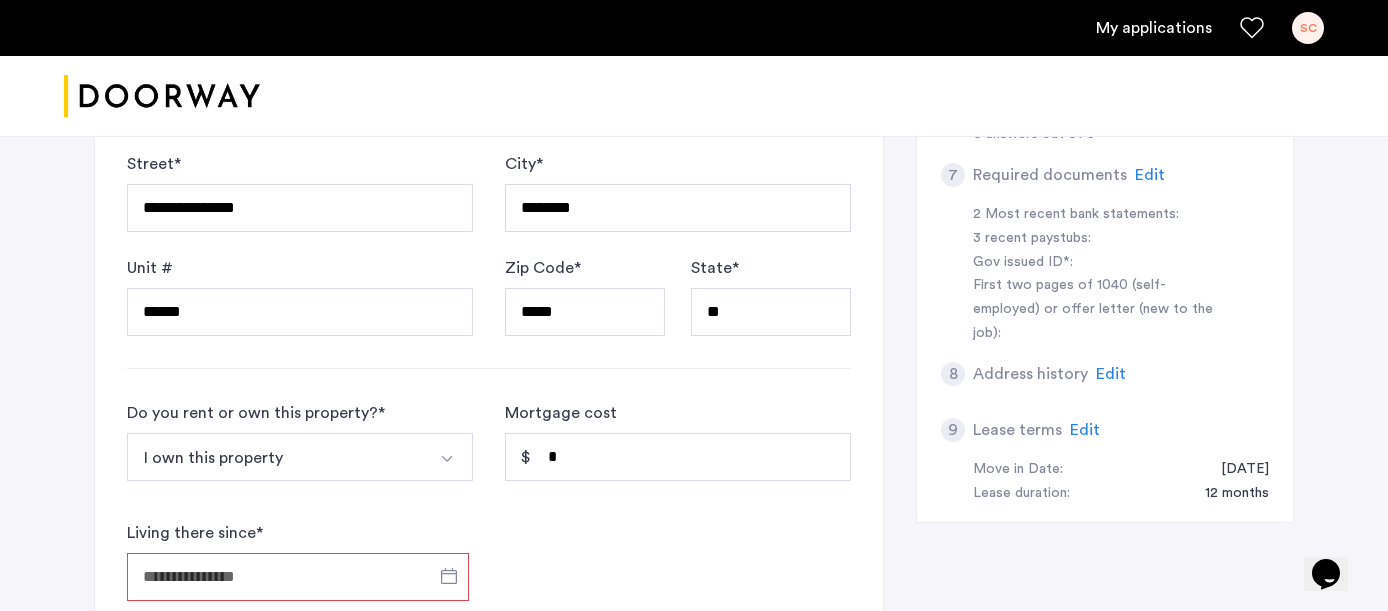 type on "**********" 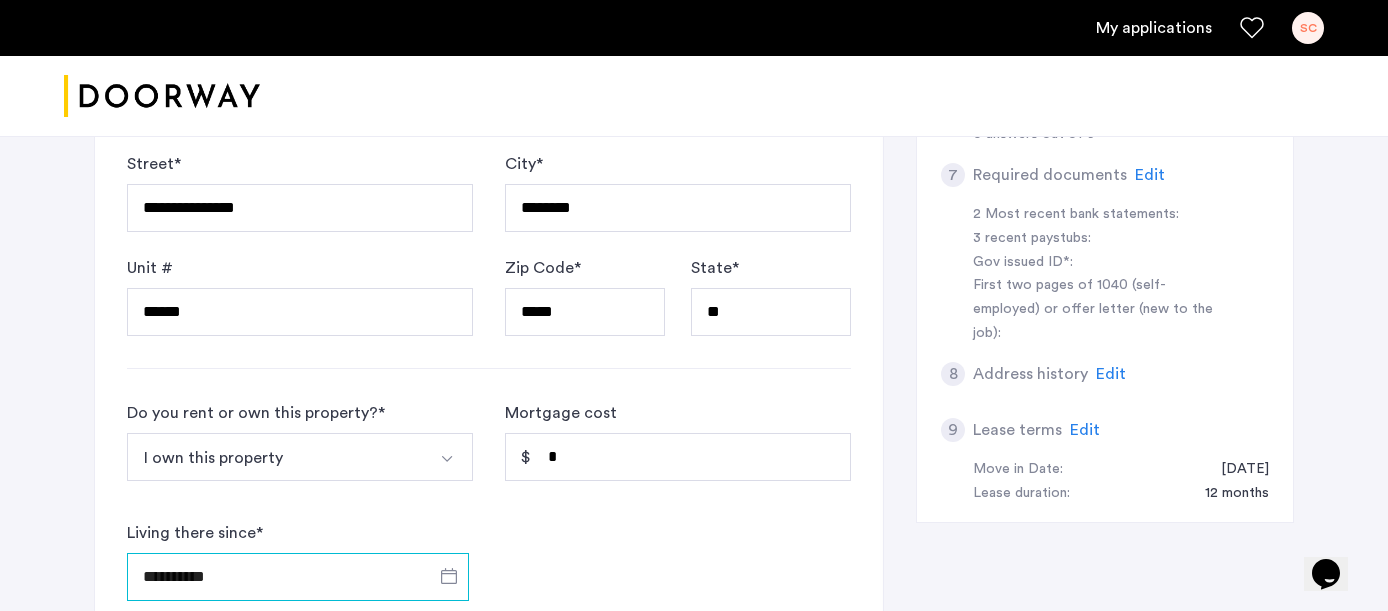 click on "**********" at bounding box center (298, 577) 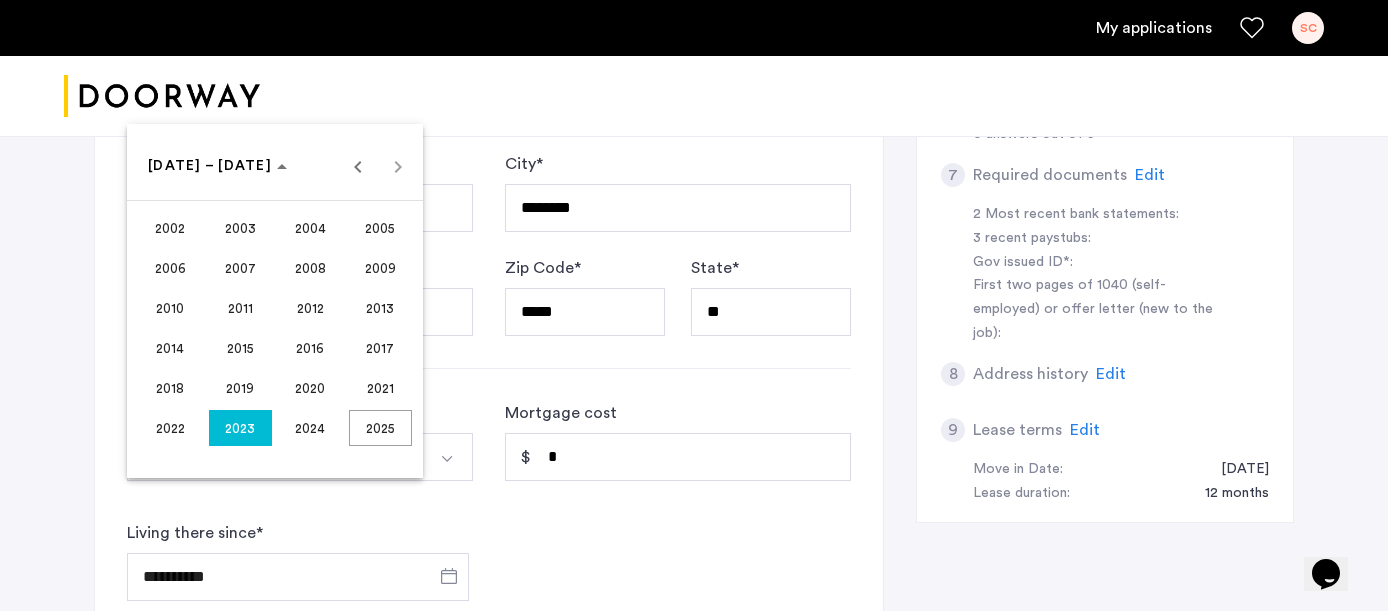 click on "2023" at bounding box center [240, 428] 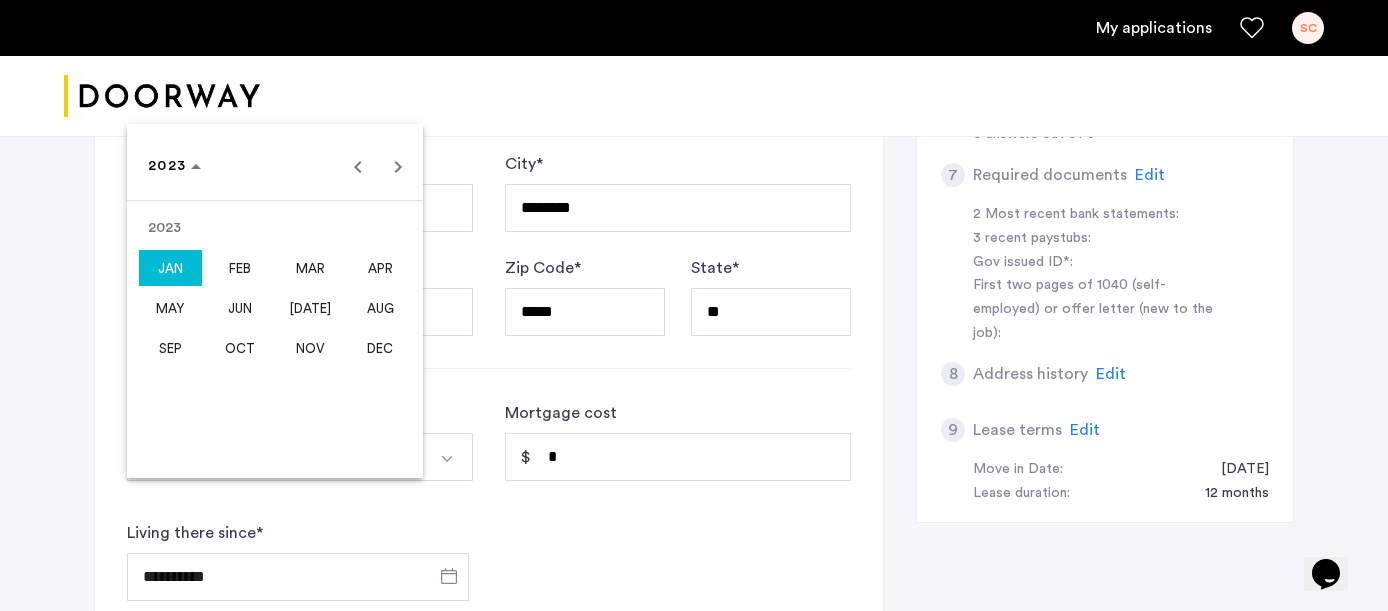 click on "JAN" at bounding box center [170, 268] 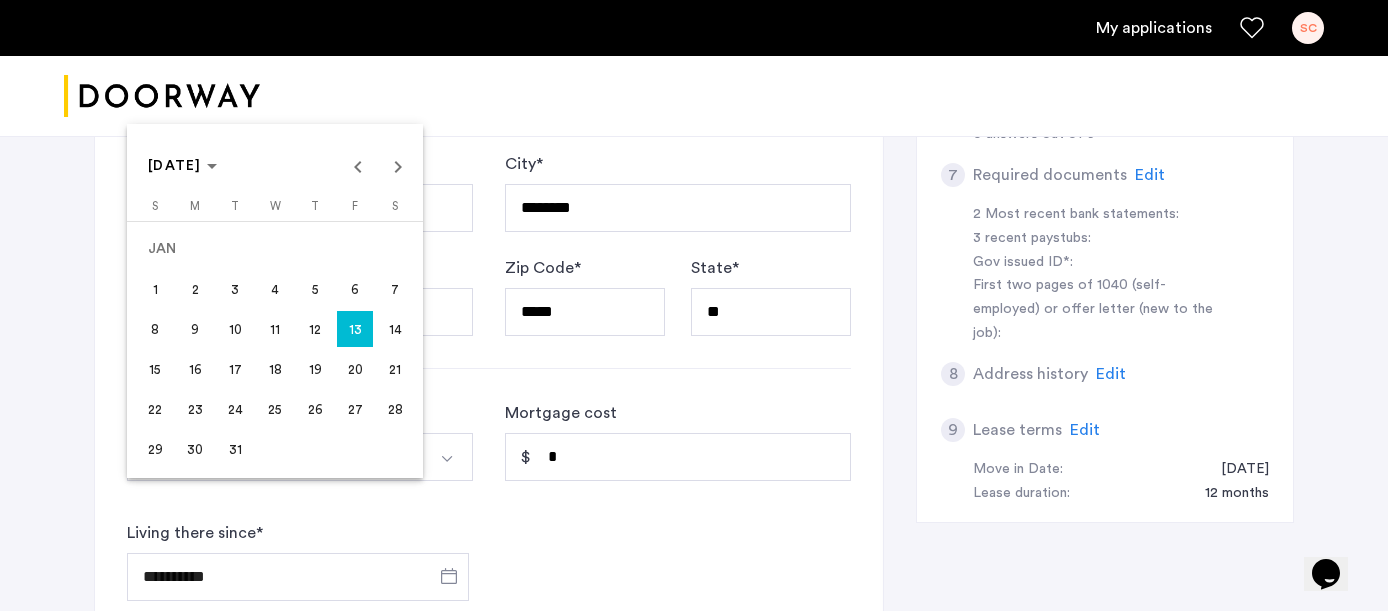 click on "13" at bounding box center (355, 329) 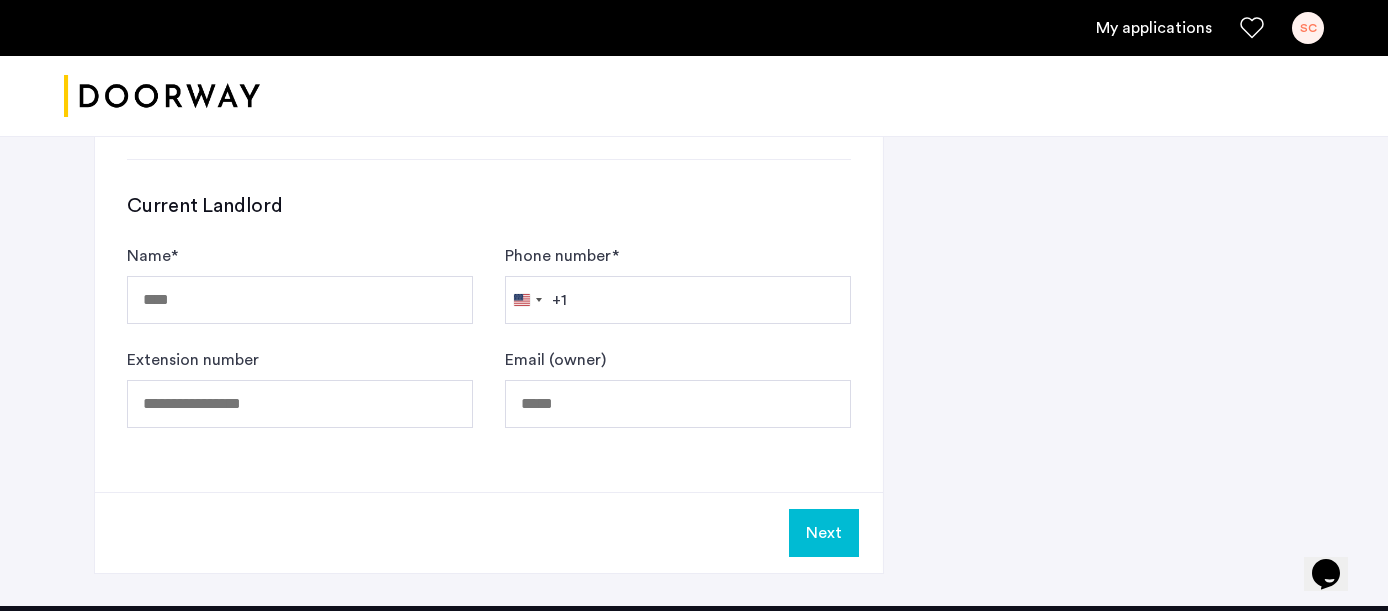 scroll, scrollTop: 1333, scrollLeft: 0, axis: vertical 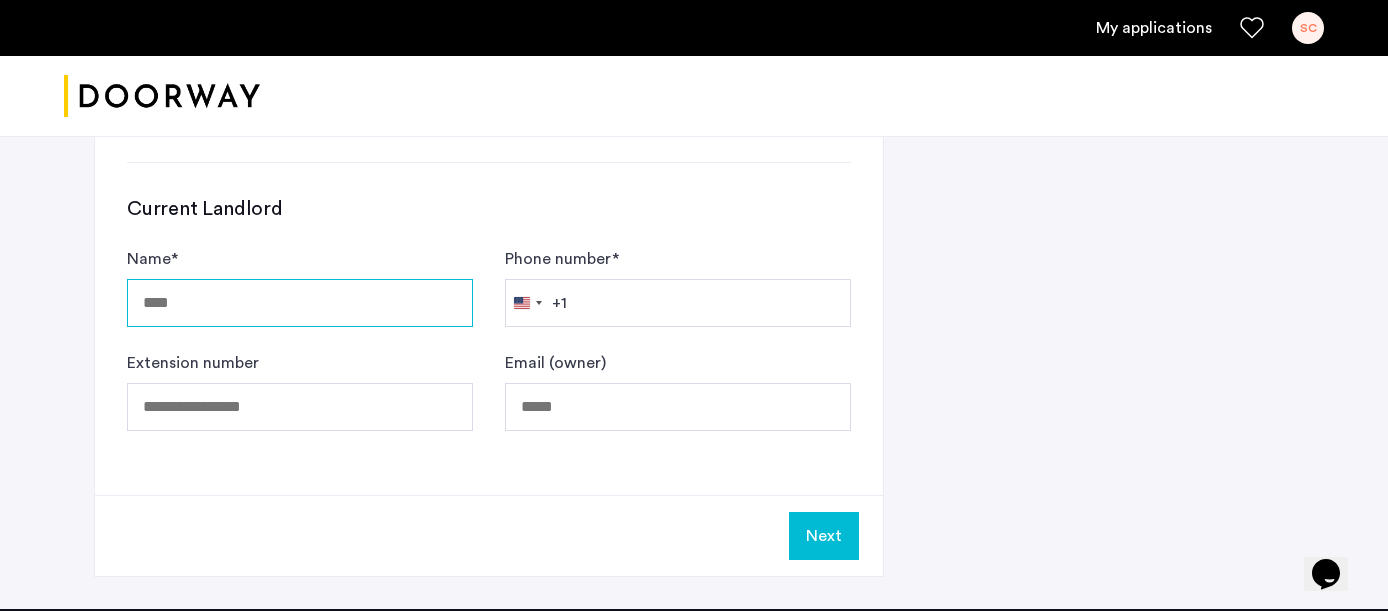 click on "Name  *" at bounding box center [300, 303] 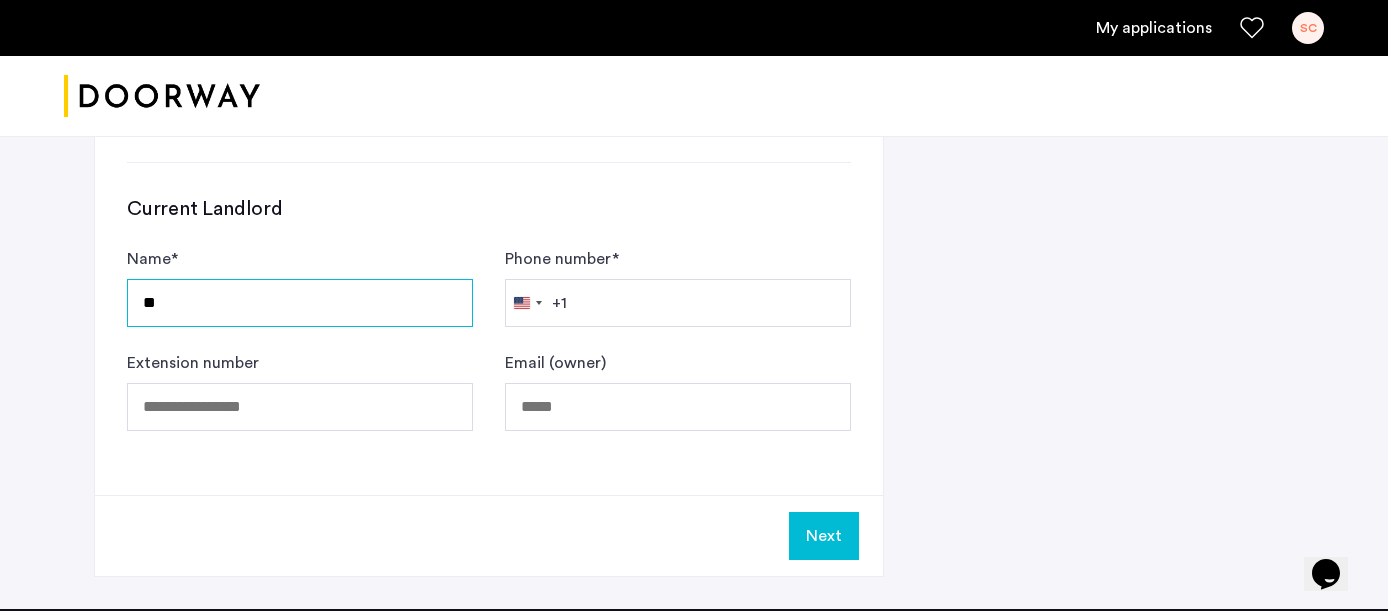 type on "*" 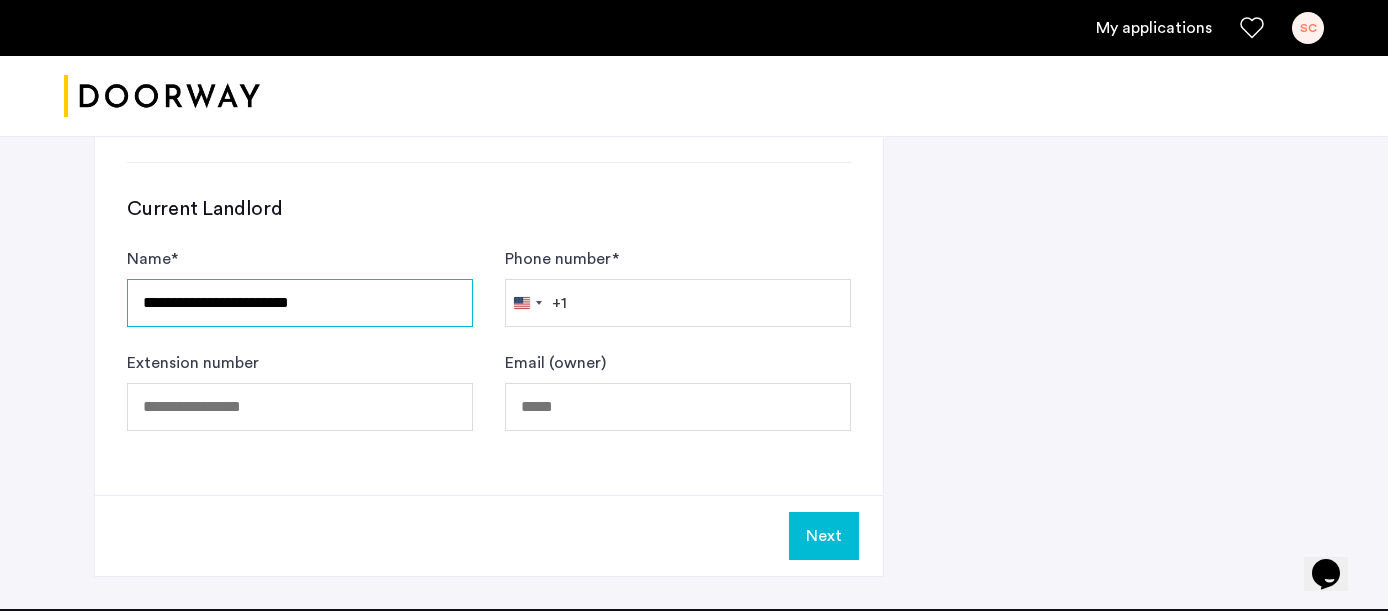 type on "**********" 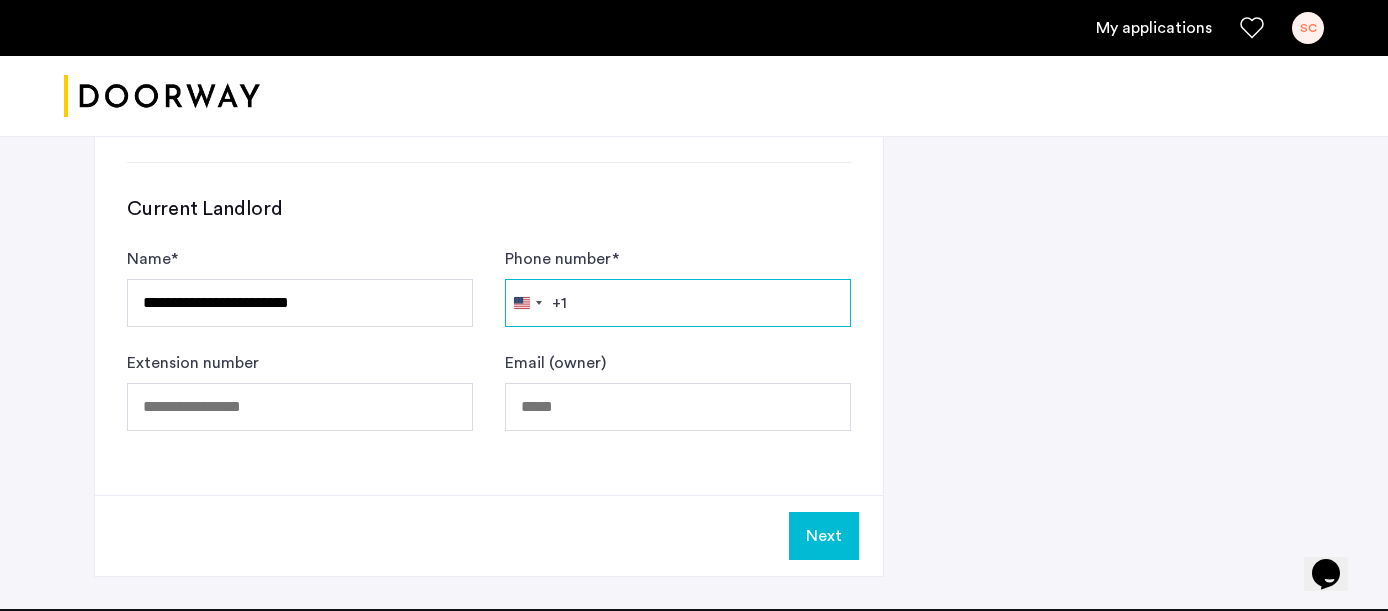 click on "Phone number  *" at bounding box center (678, 303) 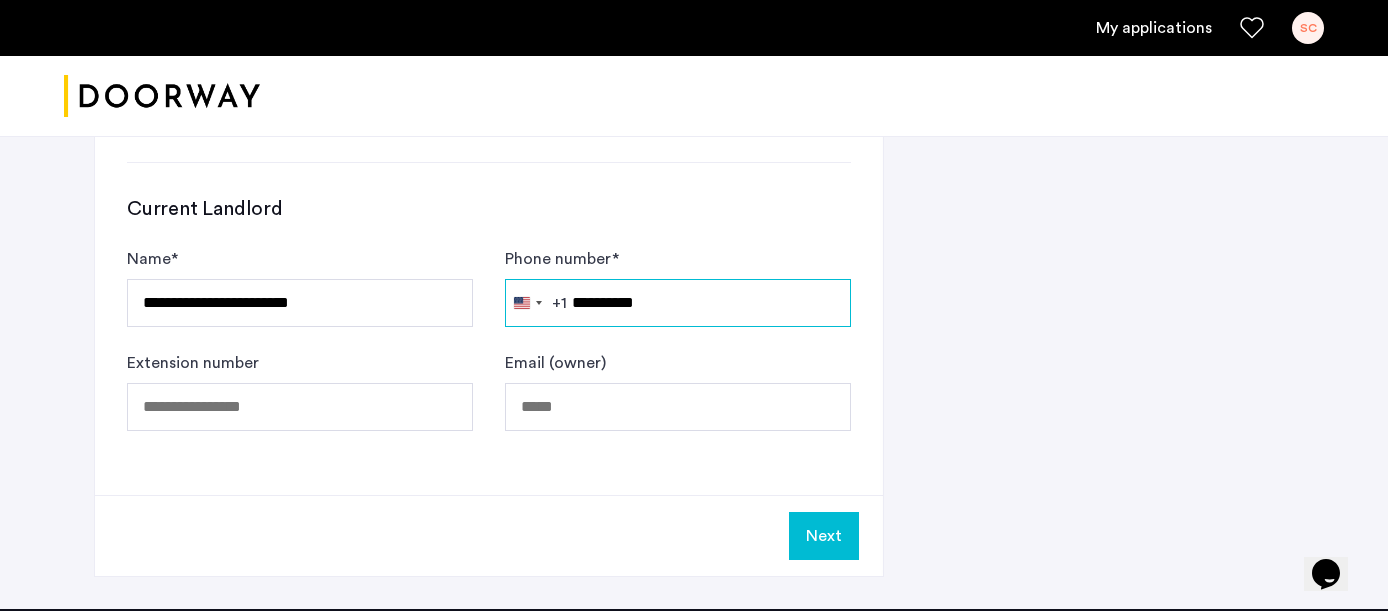 type on "**********" 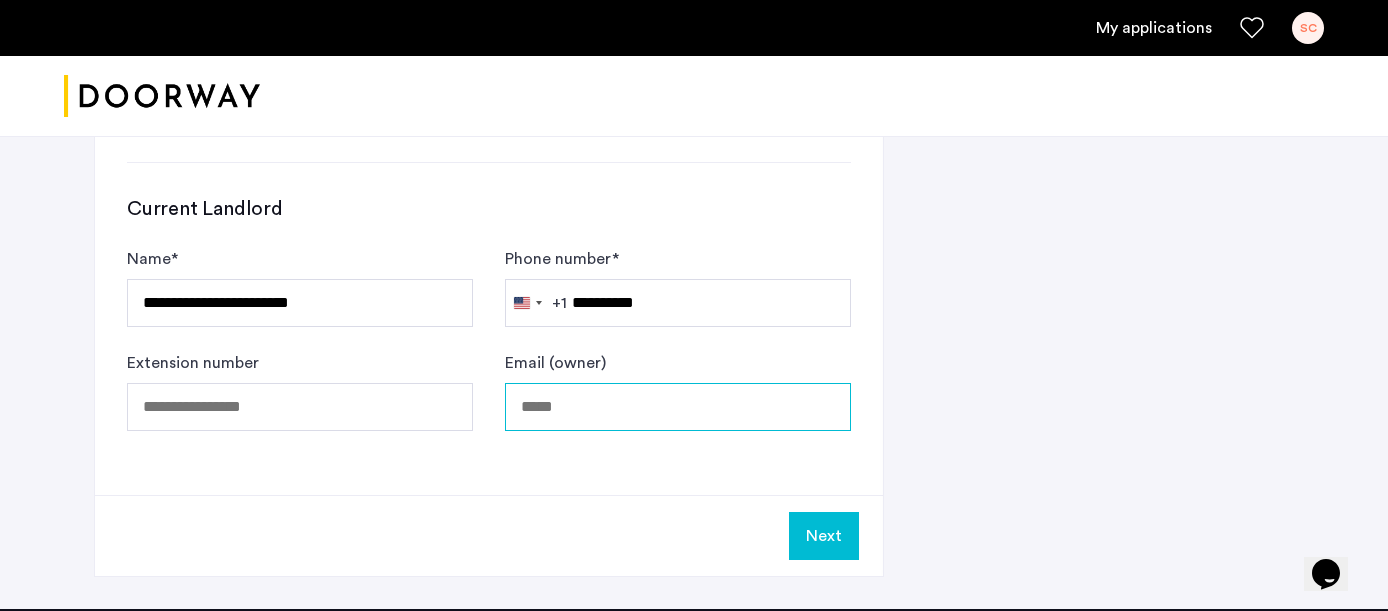 click on "Email (owner)" at bounding box center (678, 407) 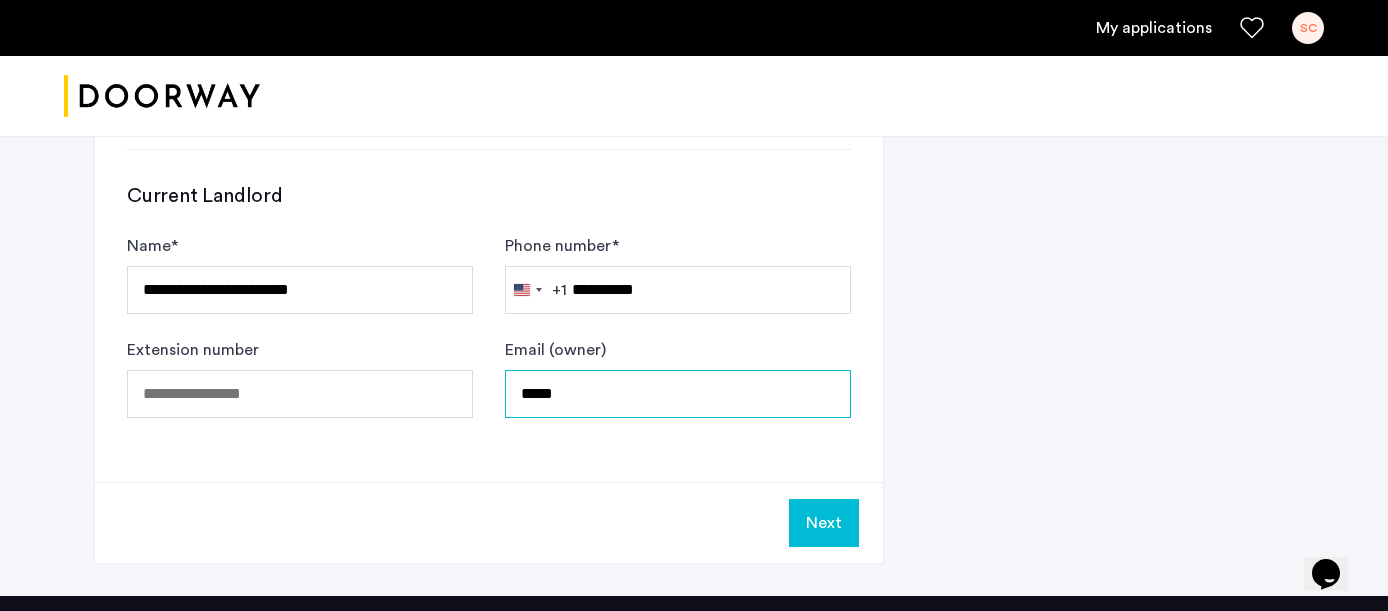 scroll, scrollTop: 1345, scrollLeft: 0, axis: vertical 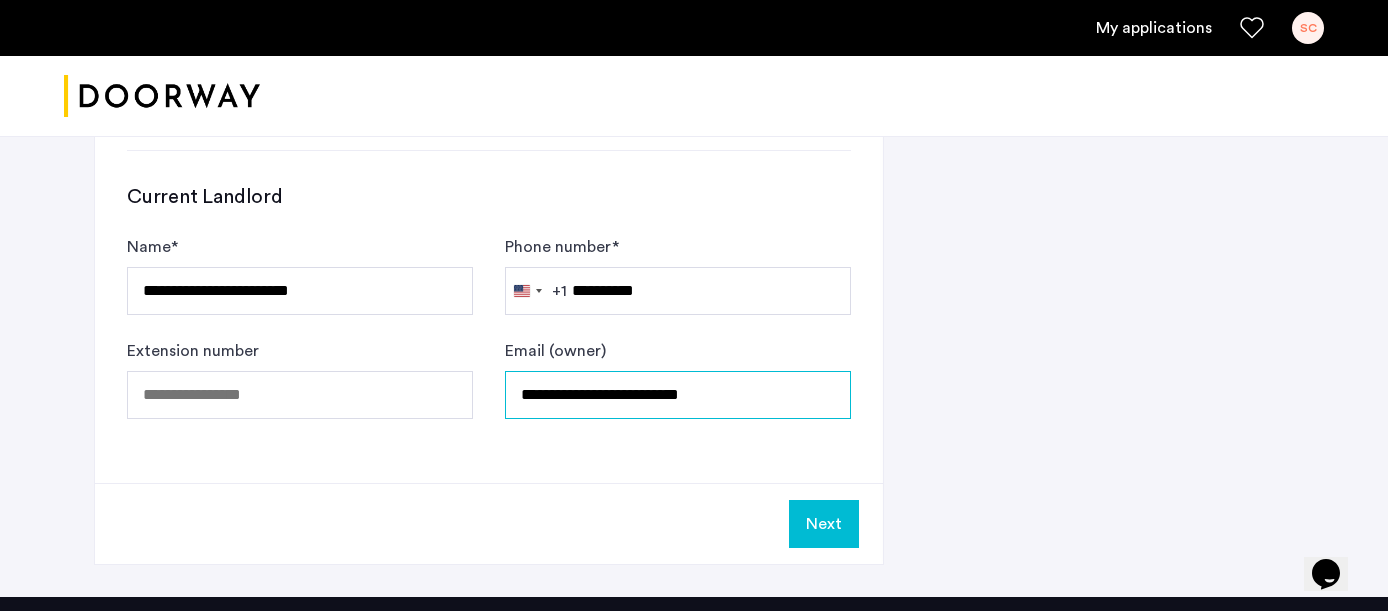type on "**********" 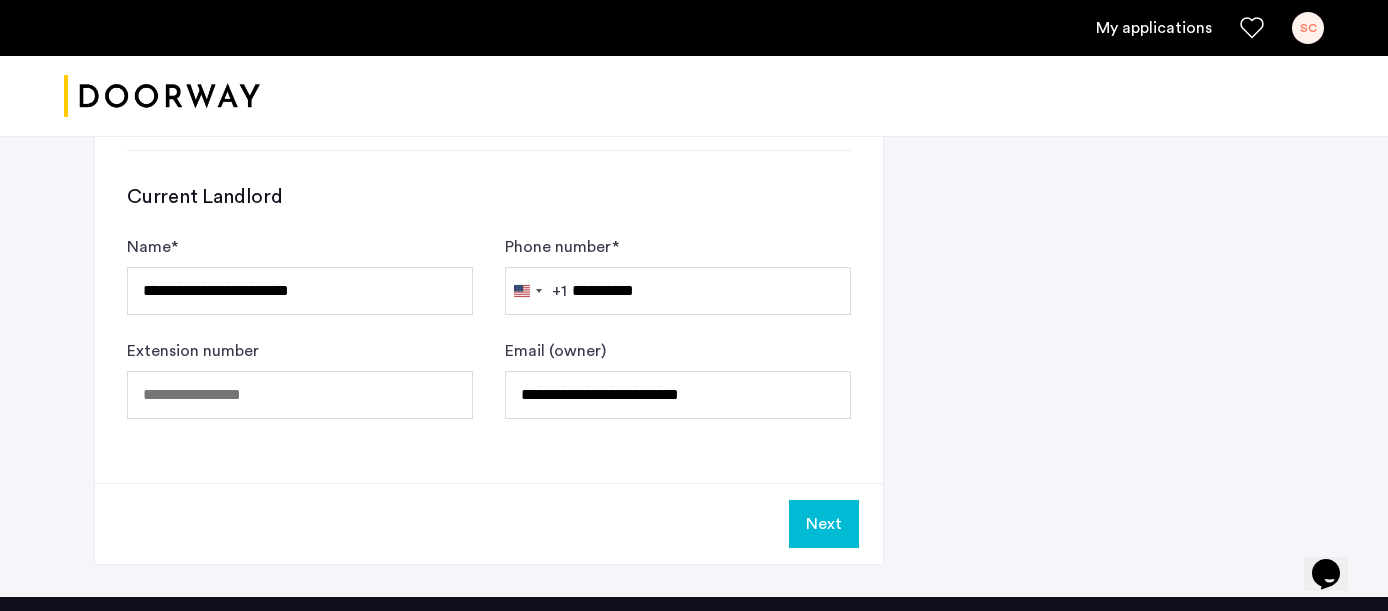 click on "Next" 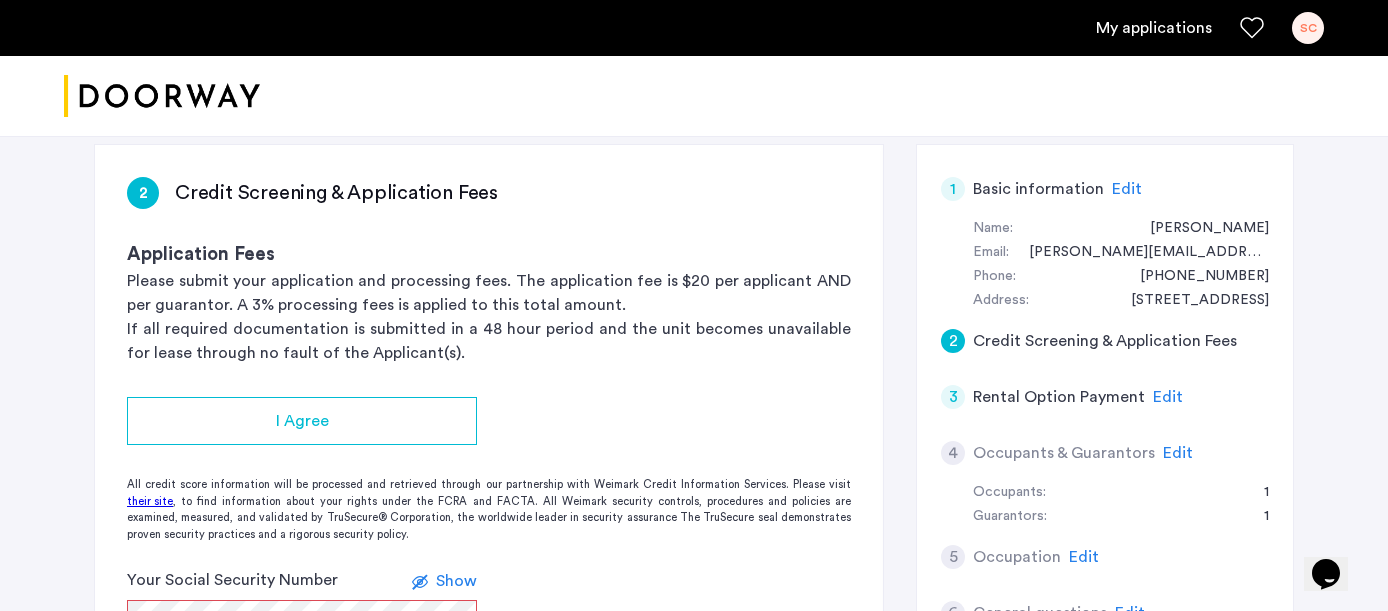 scroll, scrollTop: 413, scrollLeft: 0, axis: vertical 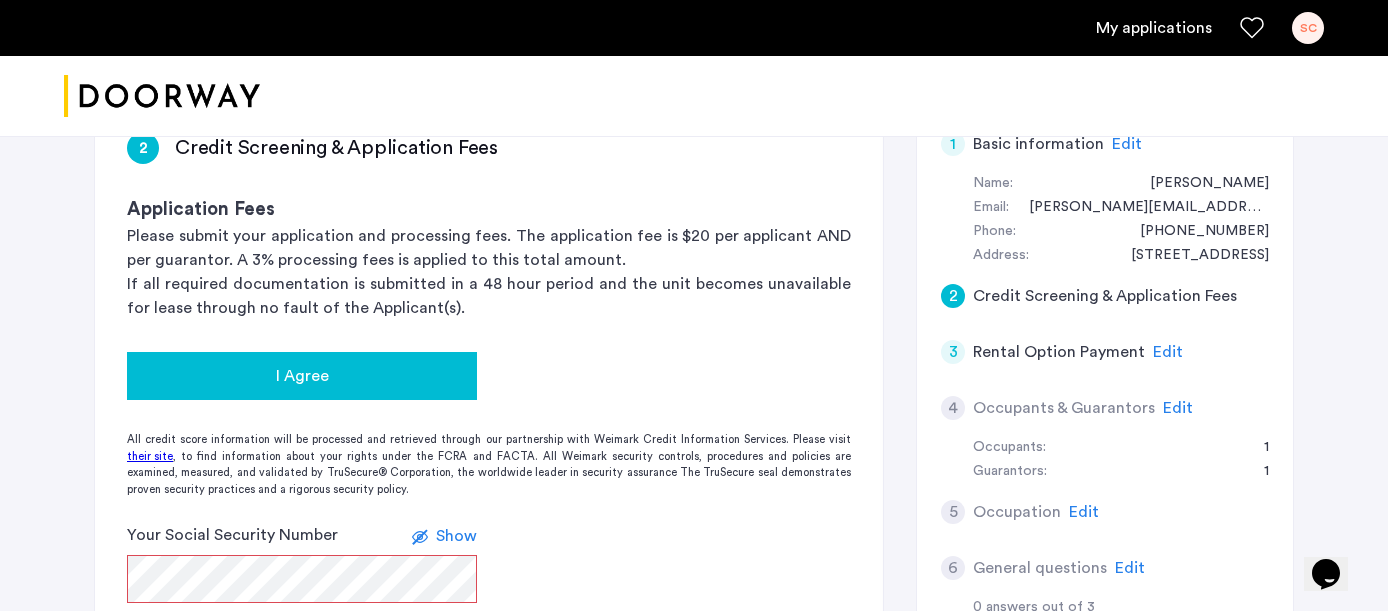 click on "I Agree" 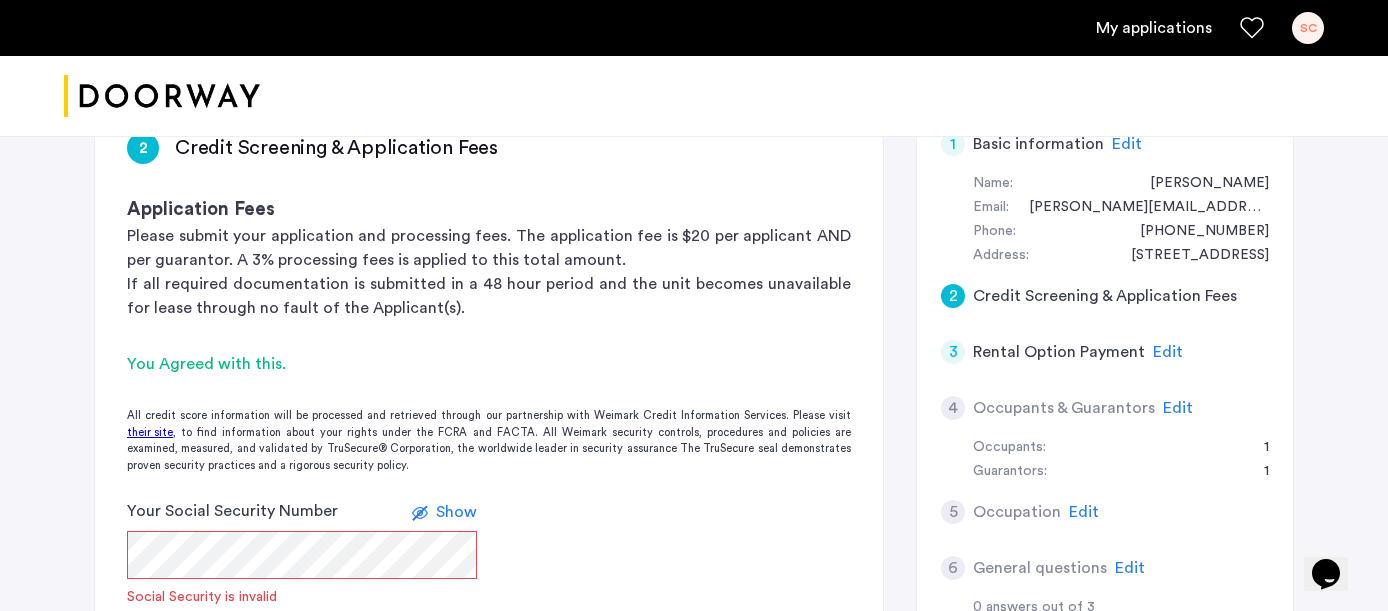 click 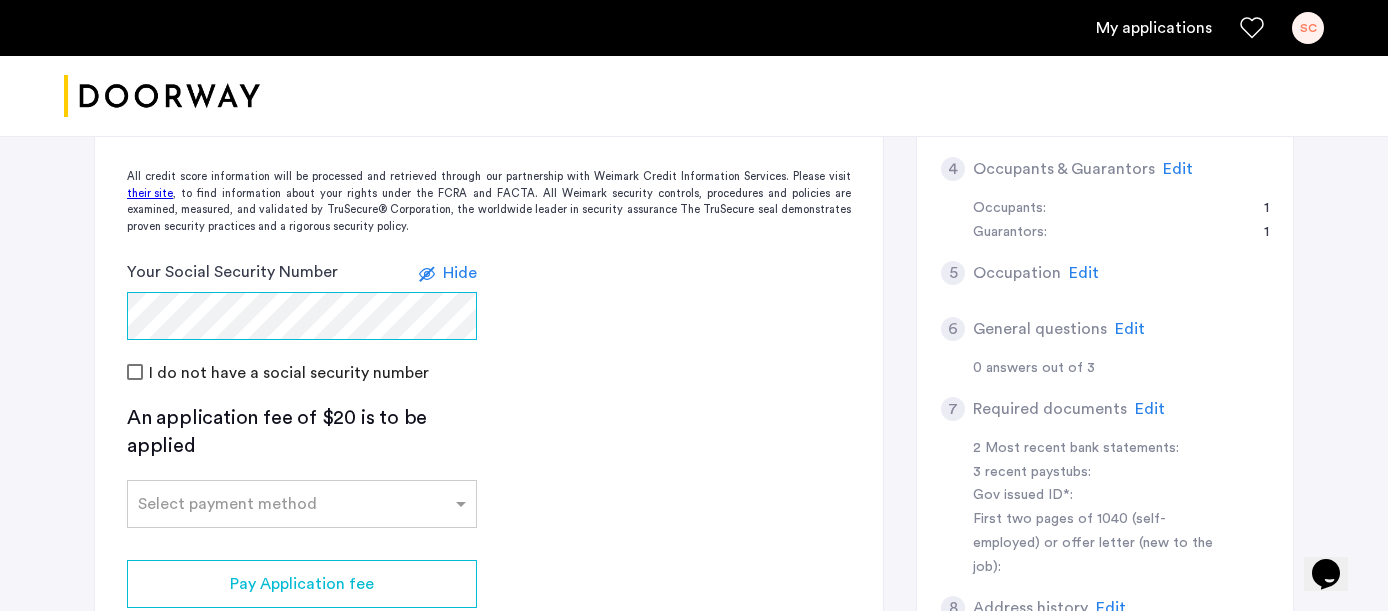 scroll, scrollTop: 668, scrollLeft: 0, axis: vertical 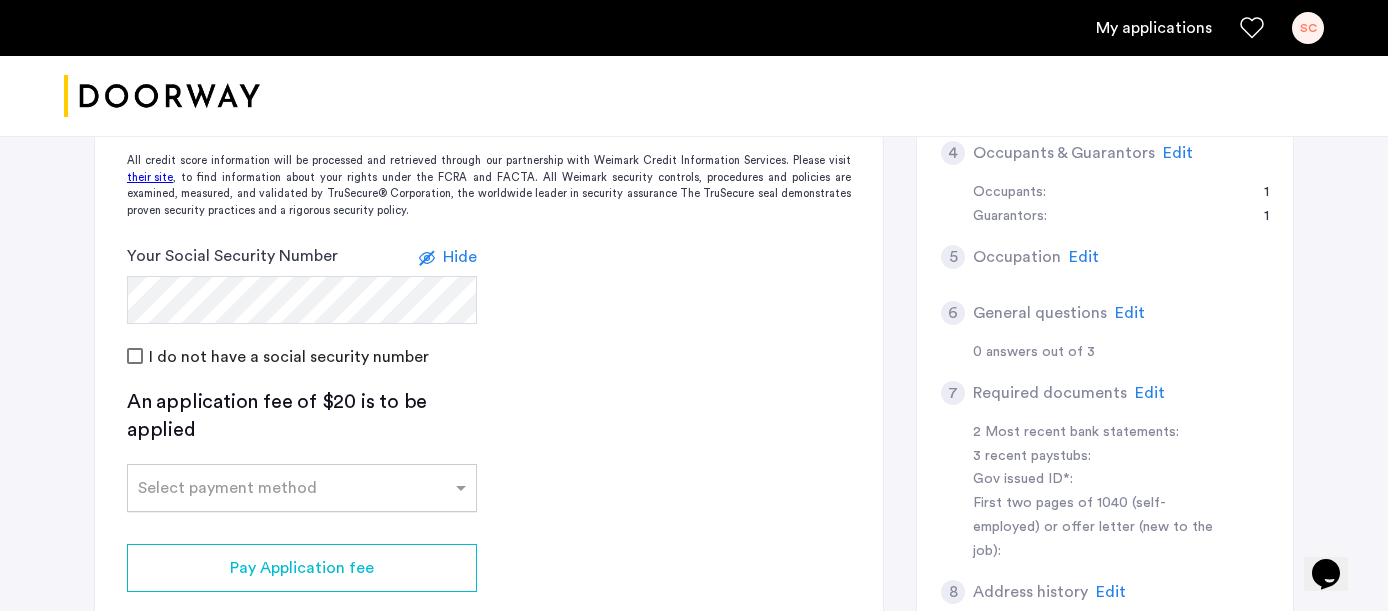 click 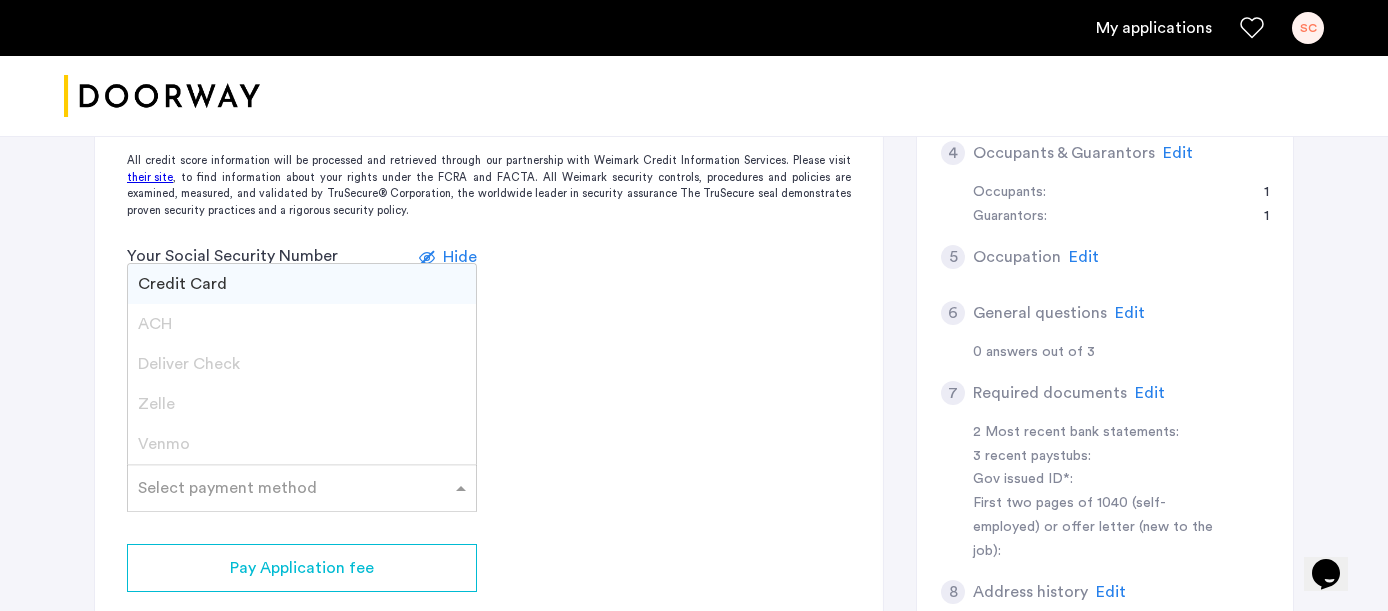 click on "Credit Card" at bounding box center [302, 284] 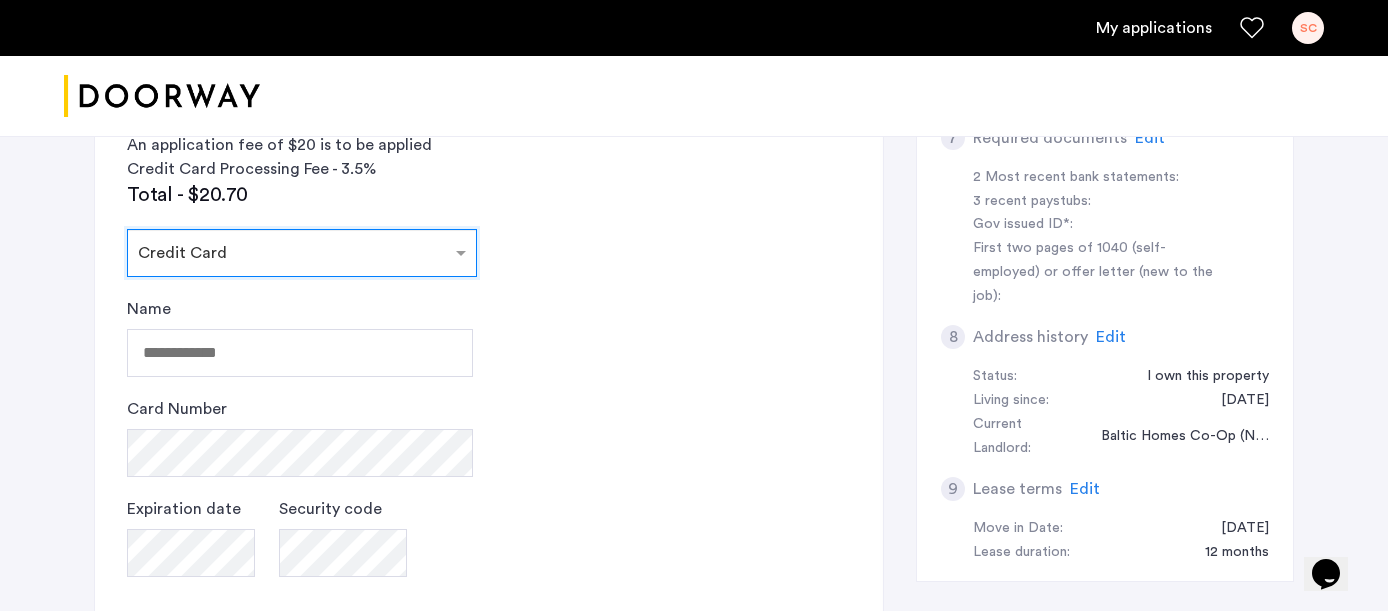 scroll, scrollTop: 924, scrollLeft: 0, axis: vertical 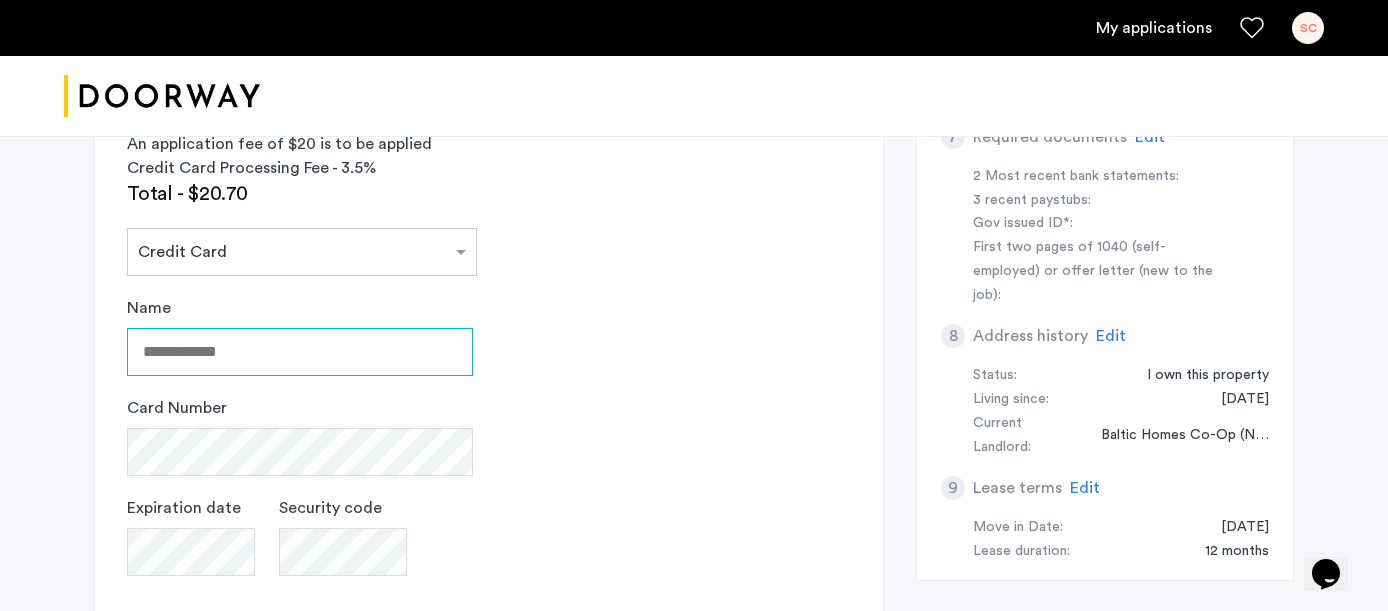 click on "Name" at bounding box center (300, 352) 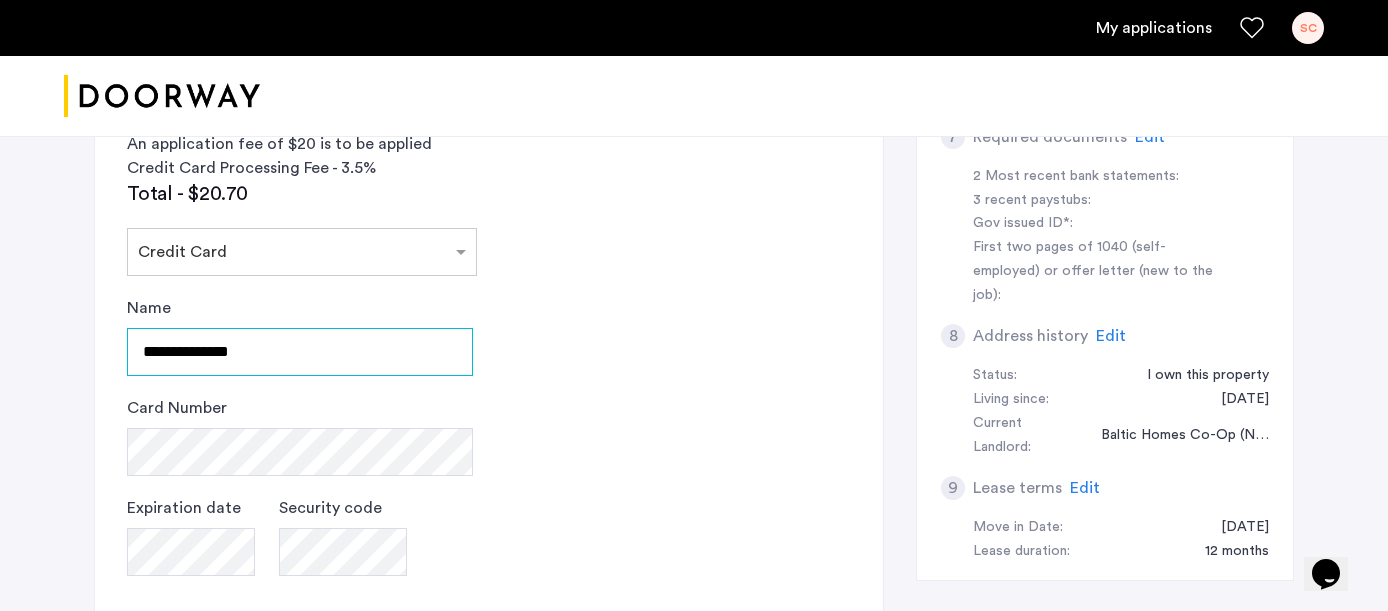 type on "**********" 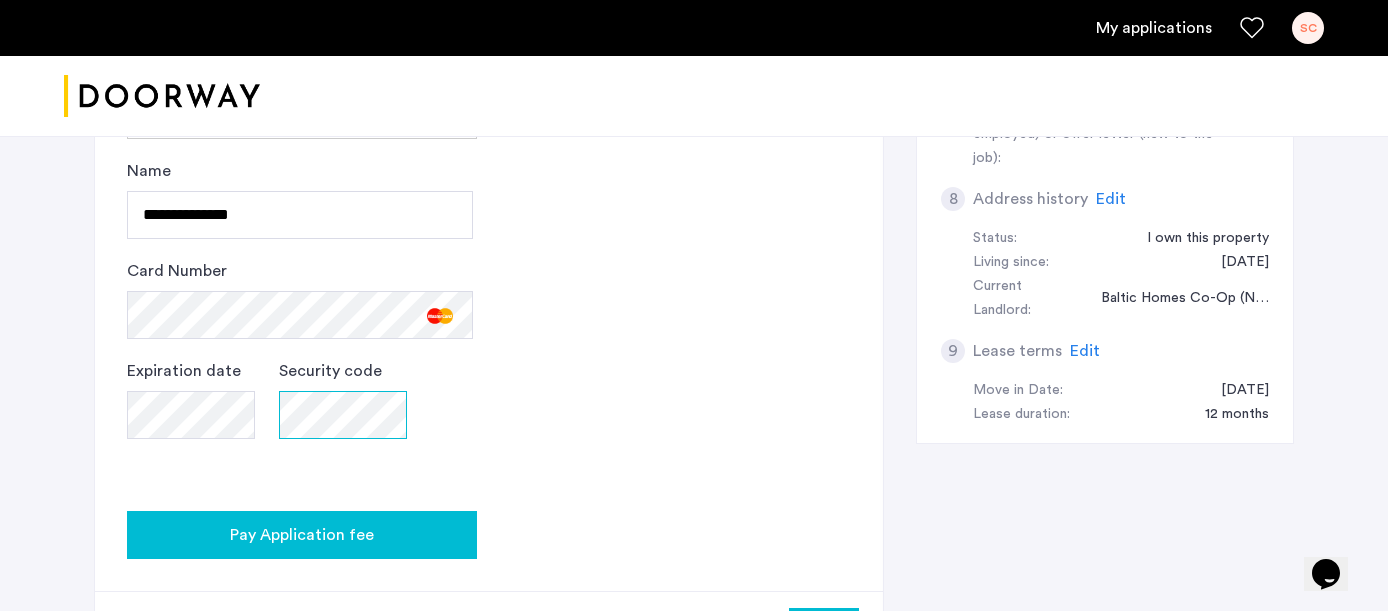 scroll, scrollTop: 1058, scrollLeft: 0, axis: vertical 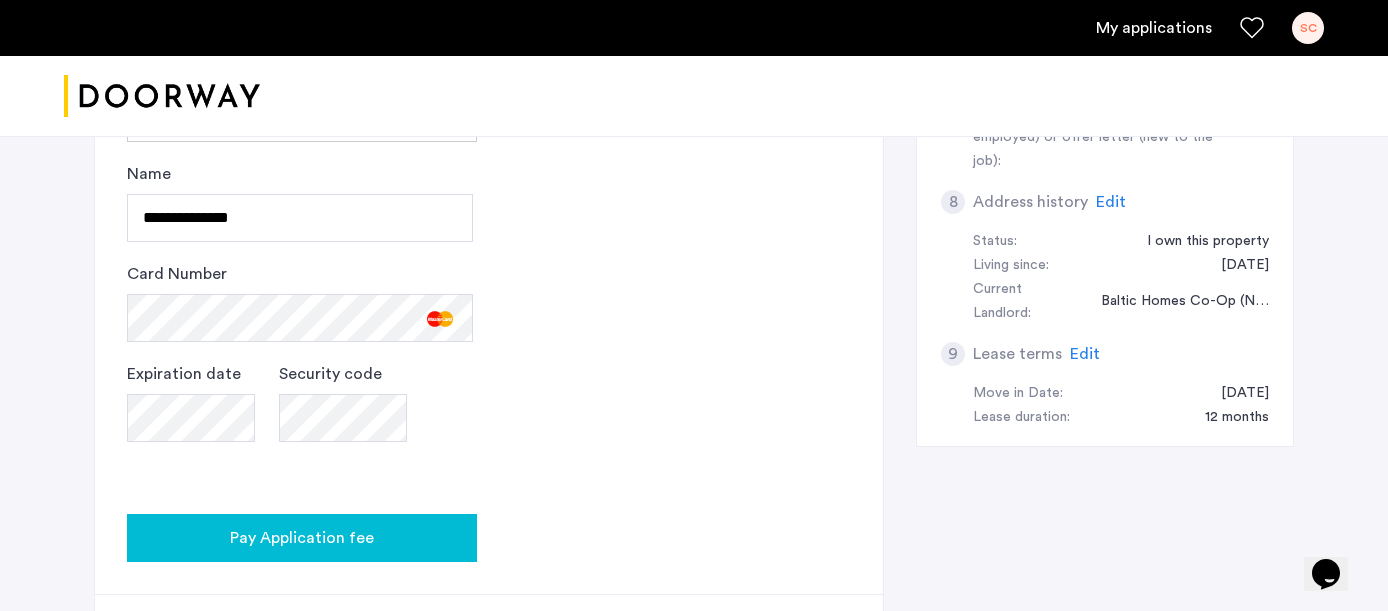click on "Pay Application fee" 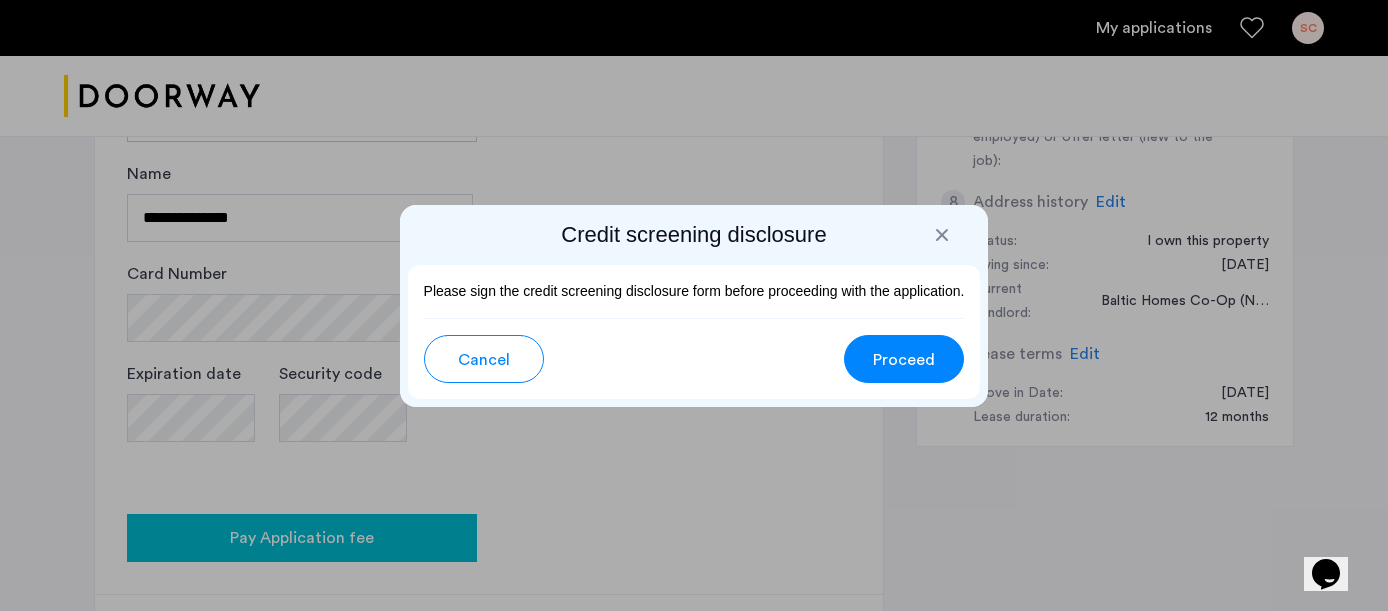 scroll, scrollTop: 0, scrollLeft: 0, axis: both 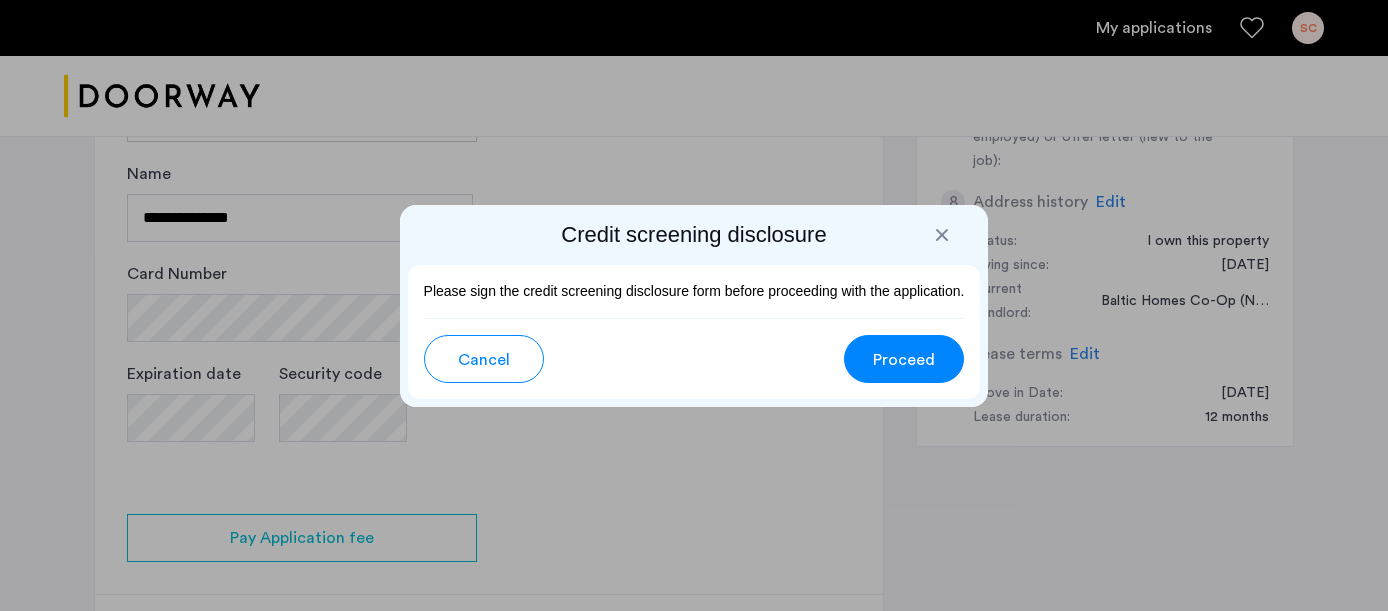 click on "Proceed" at bounding box center (904, 360) 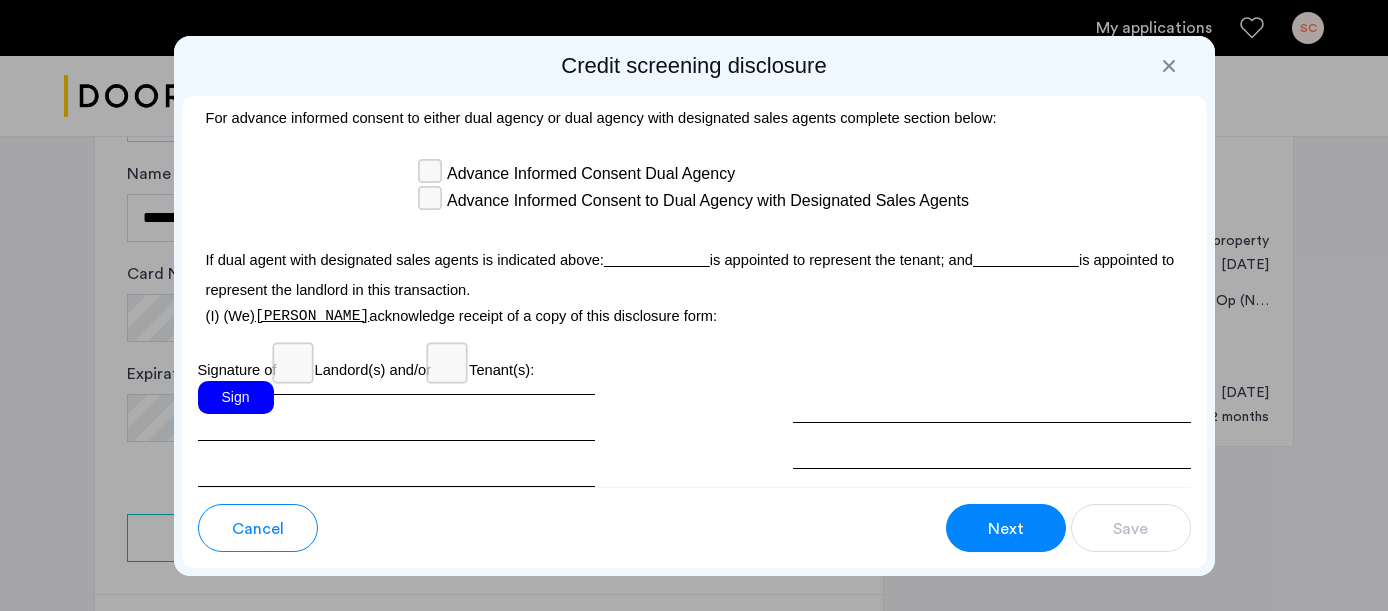 scroll, scrollTop: 5959, scrollLeft: 0, axis: vertical 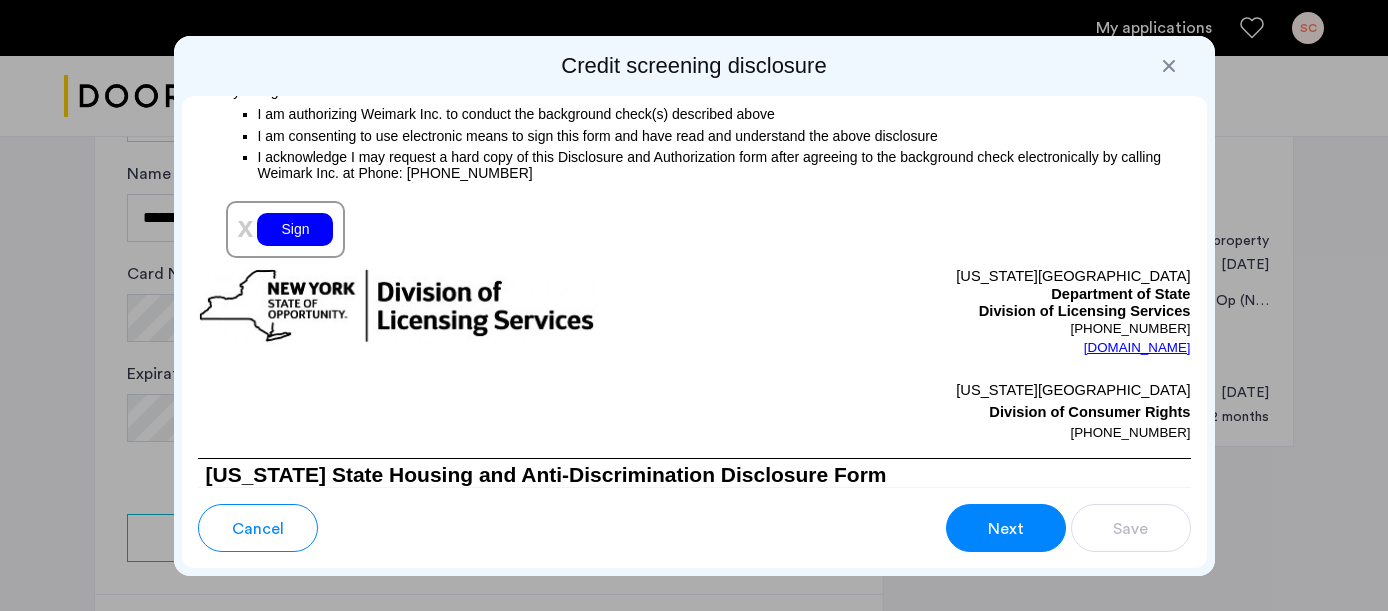 click on "Sign" at bounding box center (295, 229) 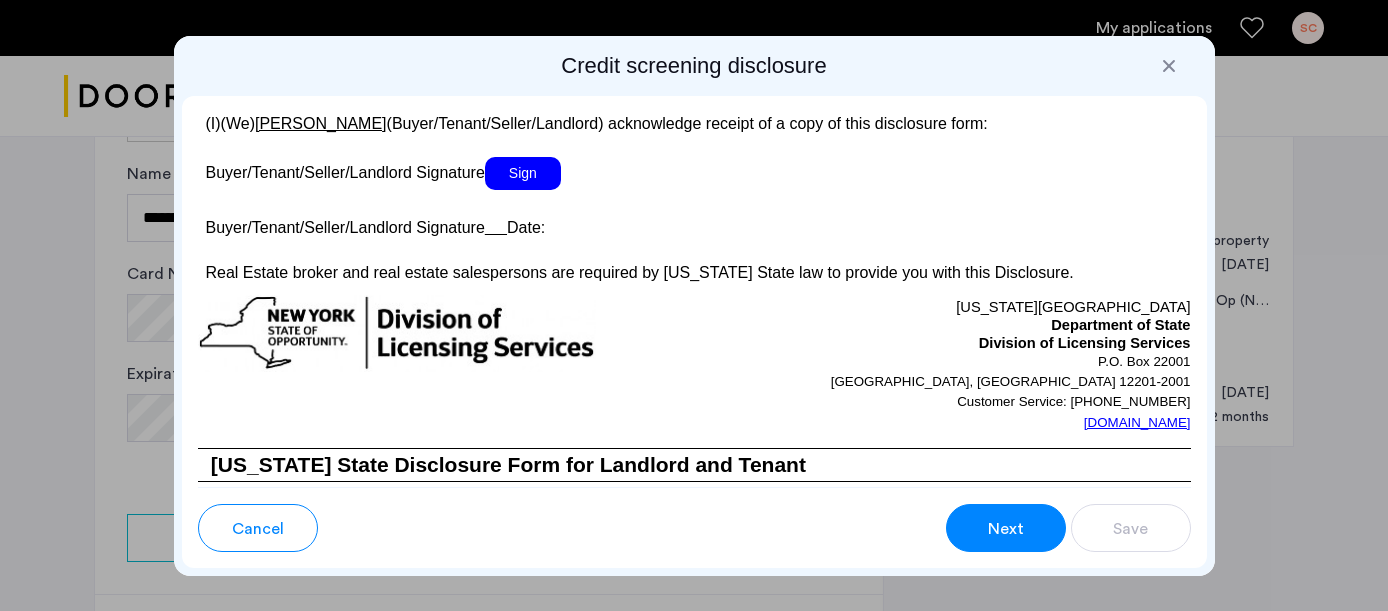 scroll, scrollTop: 3925, scrollLeft: 0, axis: vertical 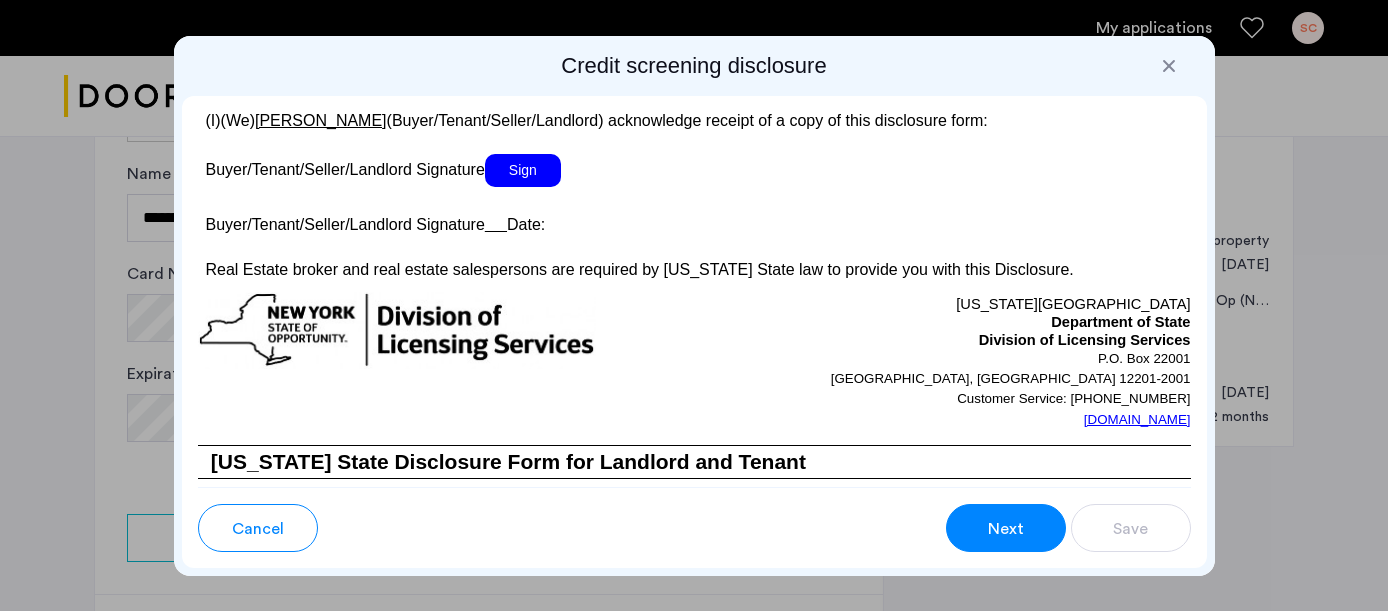 click on "Sign" at bounding box center (523, 170) 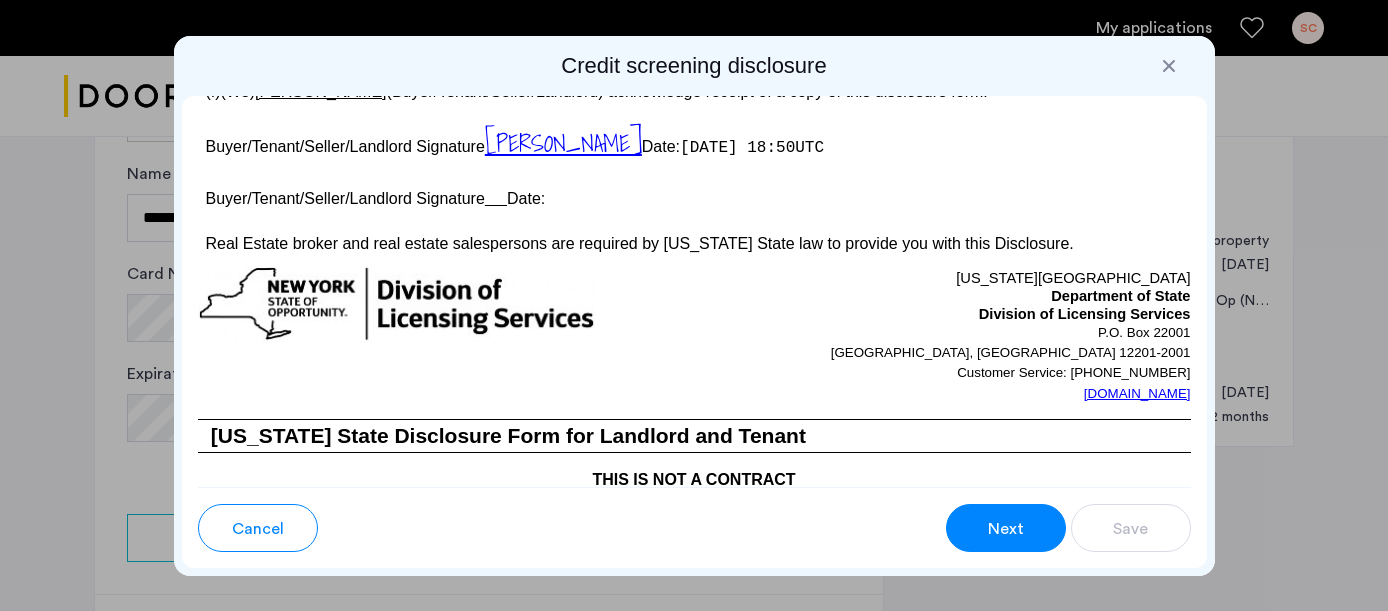 scroll, scrollTop: 3958, scrollLeft: 0, axis: vertical 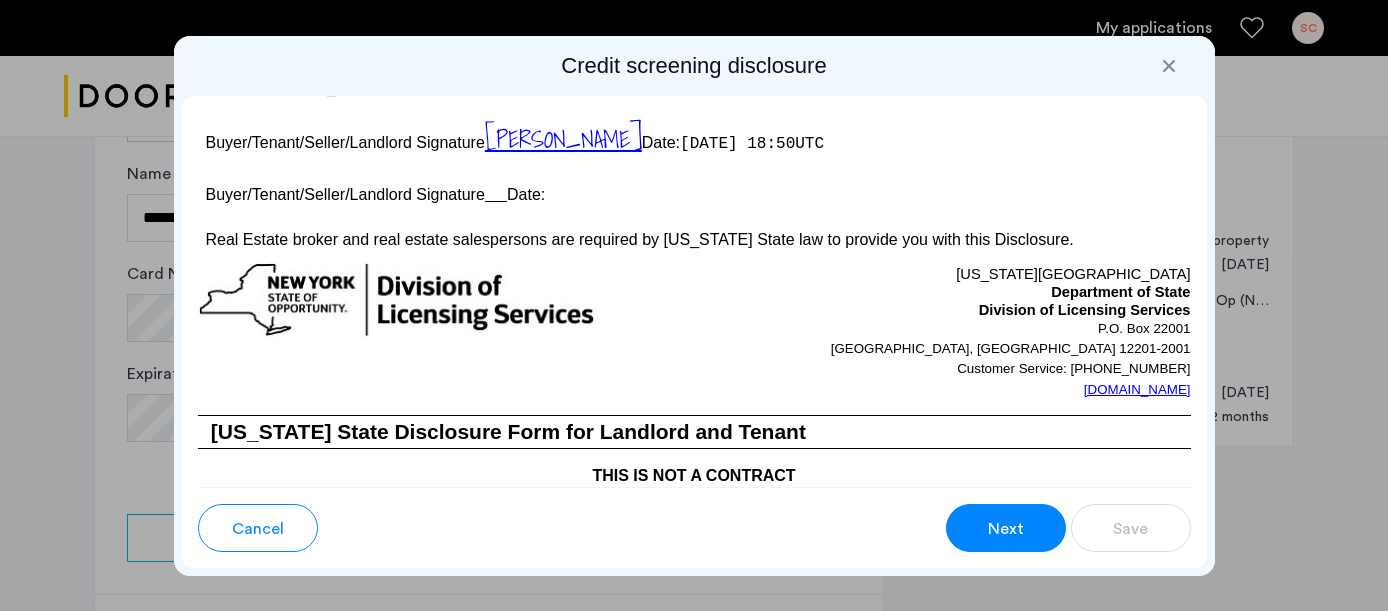 click at bounding box center [496, 194] 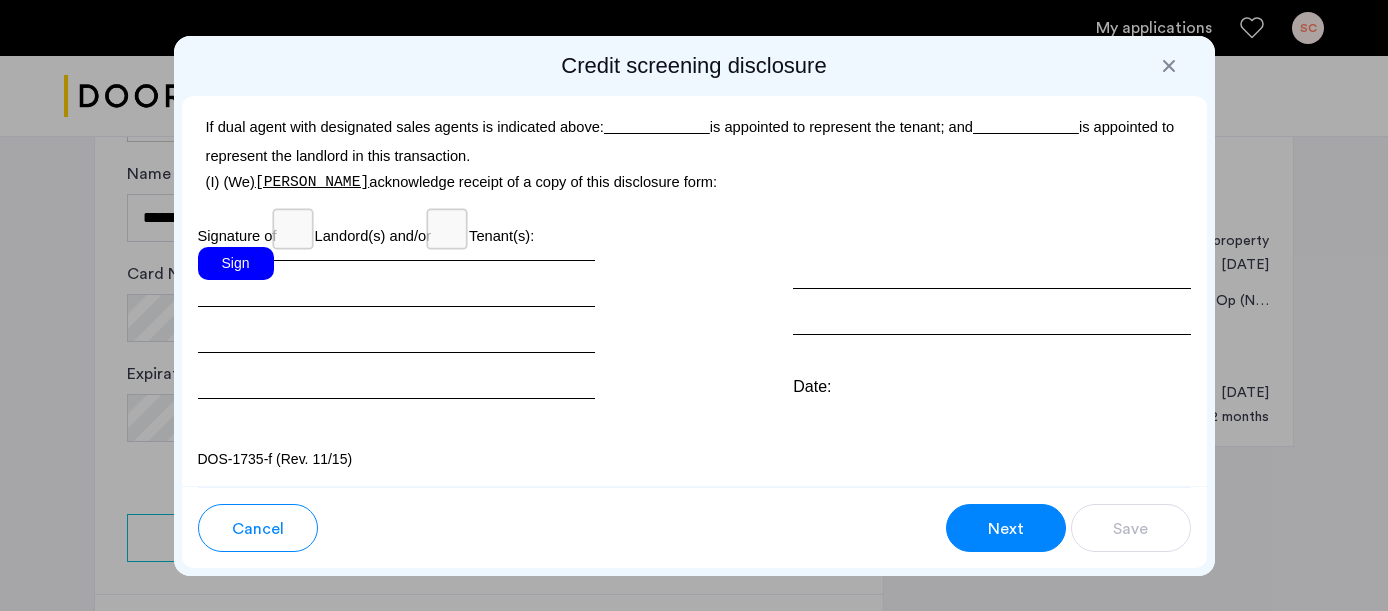 scroll, scrollTop: 6152, scrollLeft: 0, axis: vertical 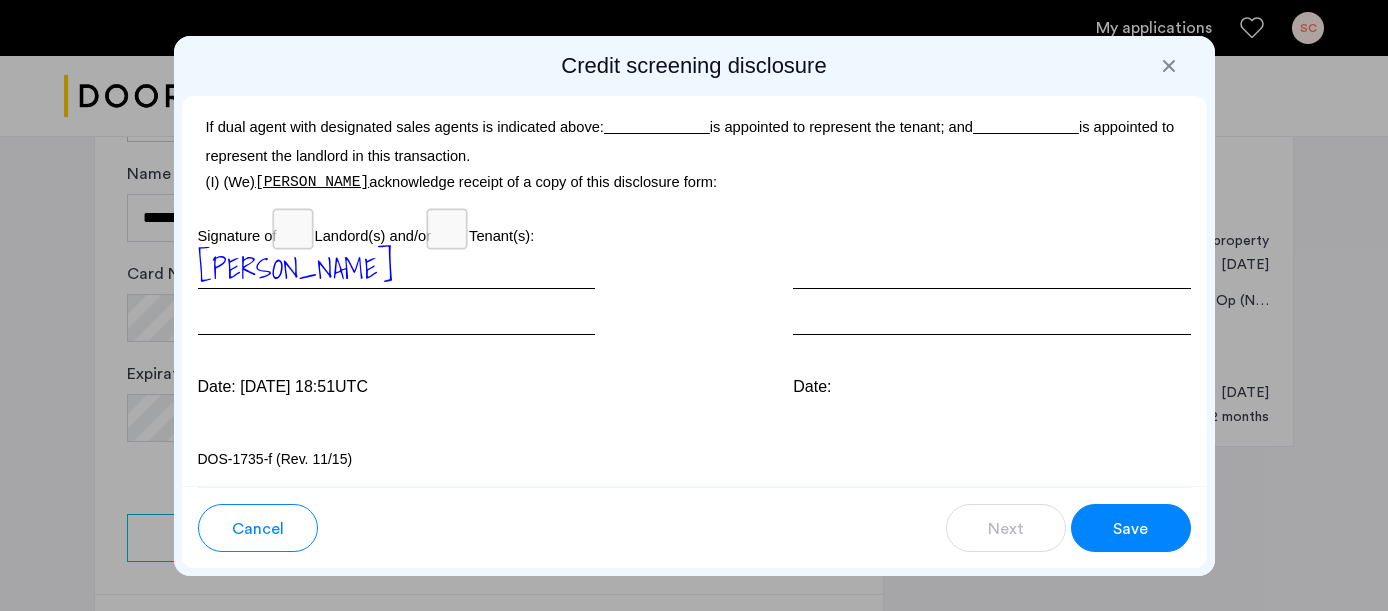 click on "Save" at bounding box center (1131, 528) 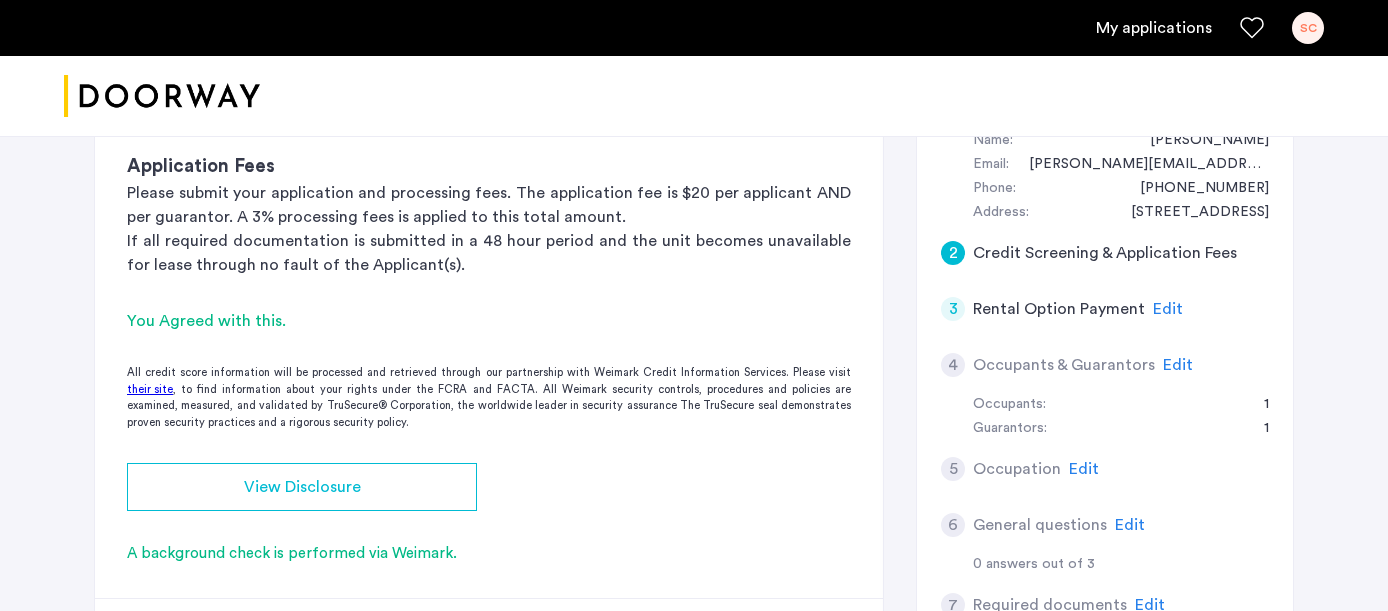 scroll, scrollTop: 470, scrollLeft: 0, axis: vertical 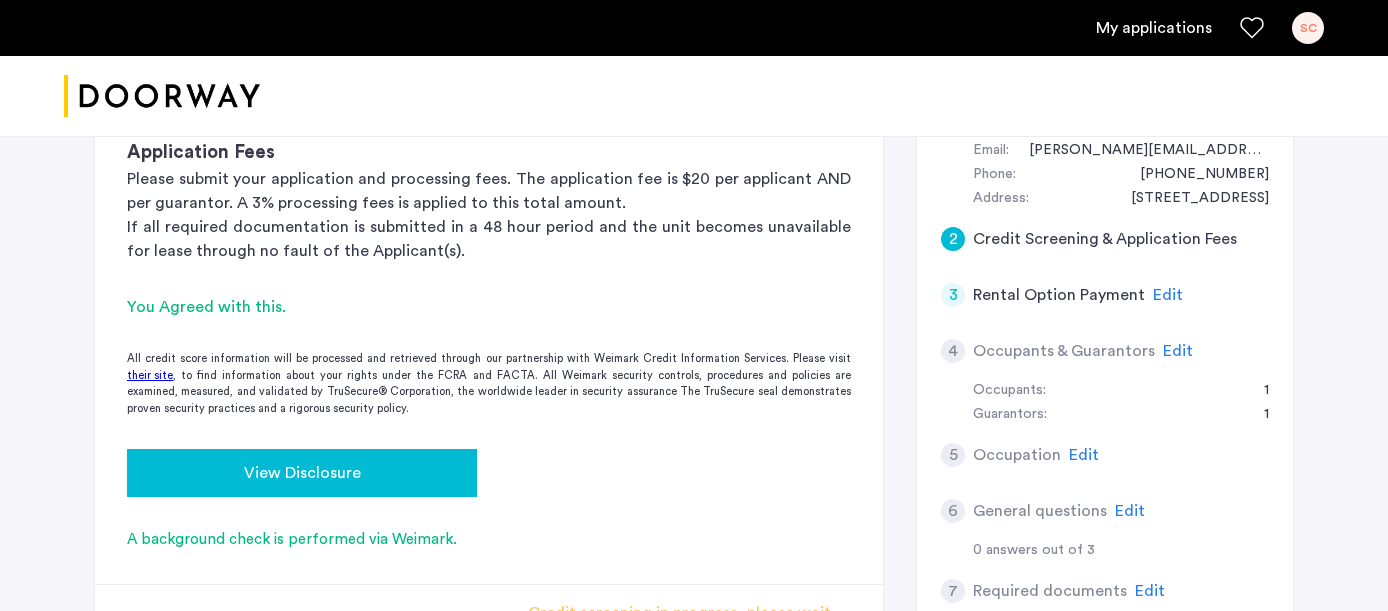 click on "View Disclosure" 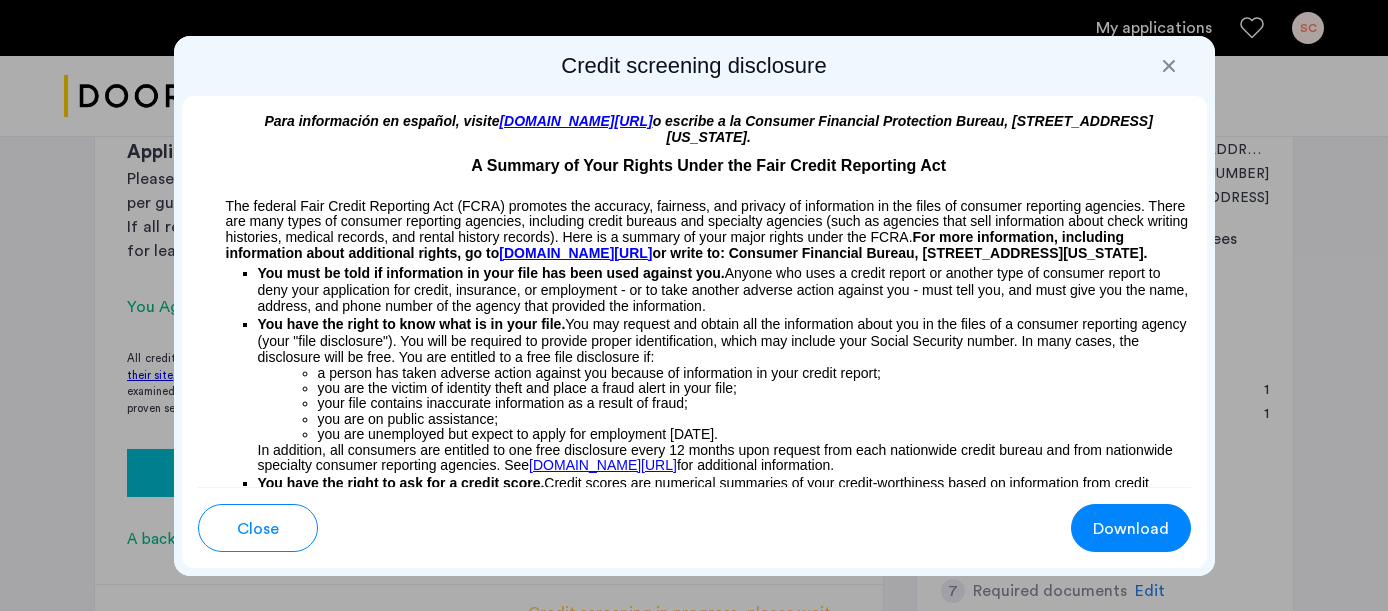 scroll, scrollTop: 0, scrollLeft: 0, axis: both 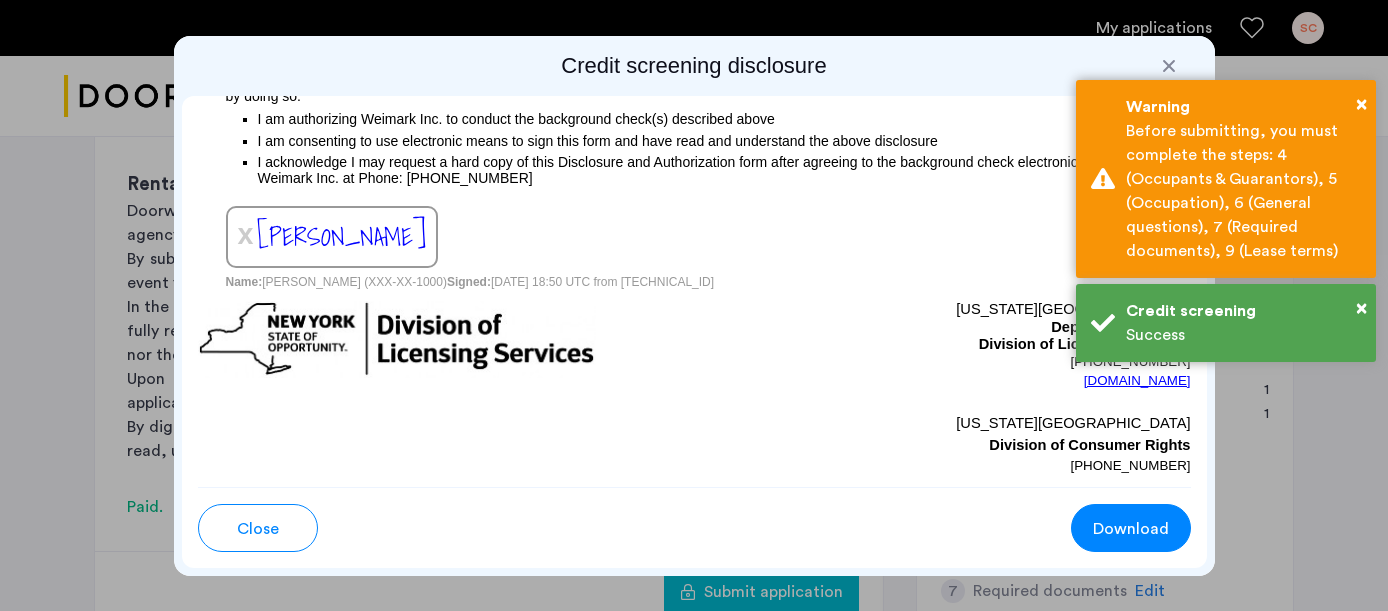 click at bounding box center (1169, 66) 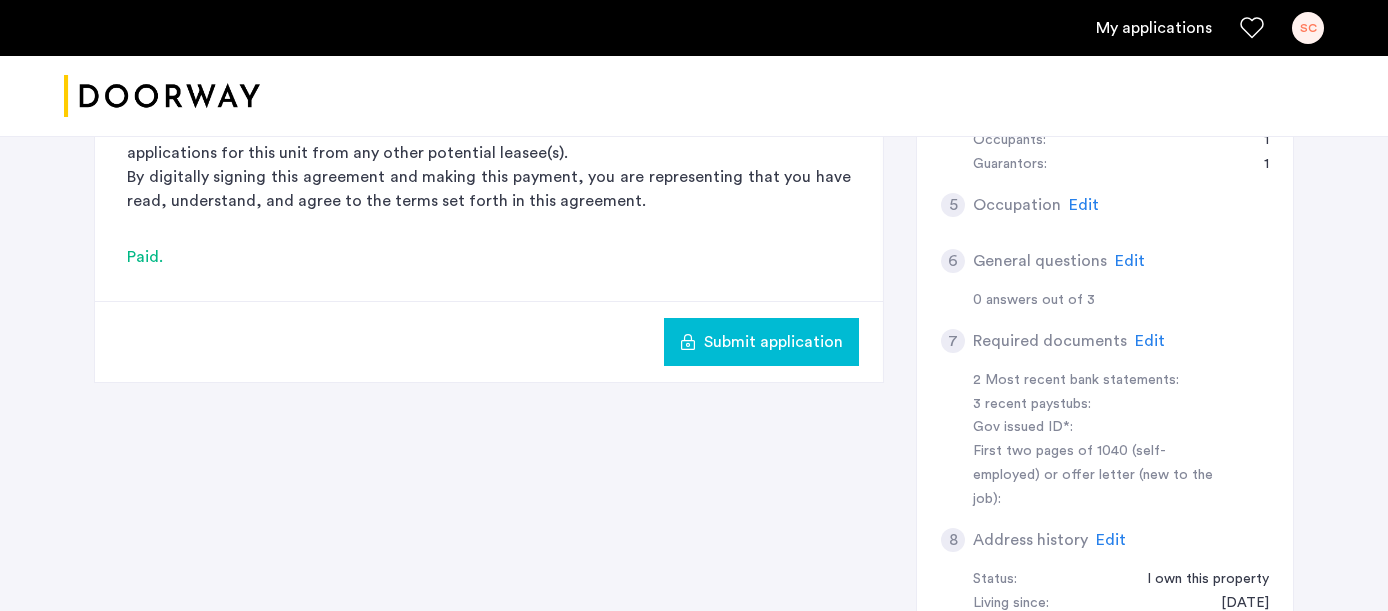 scroll, scrollTop: 728, scrollLeft: 0, axis: vertical 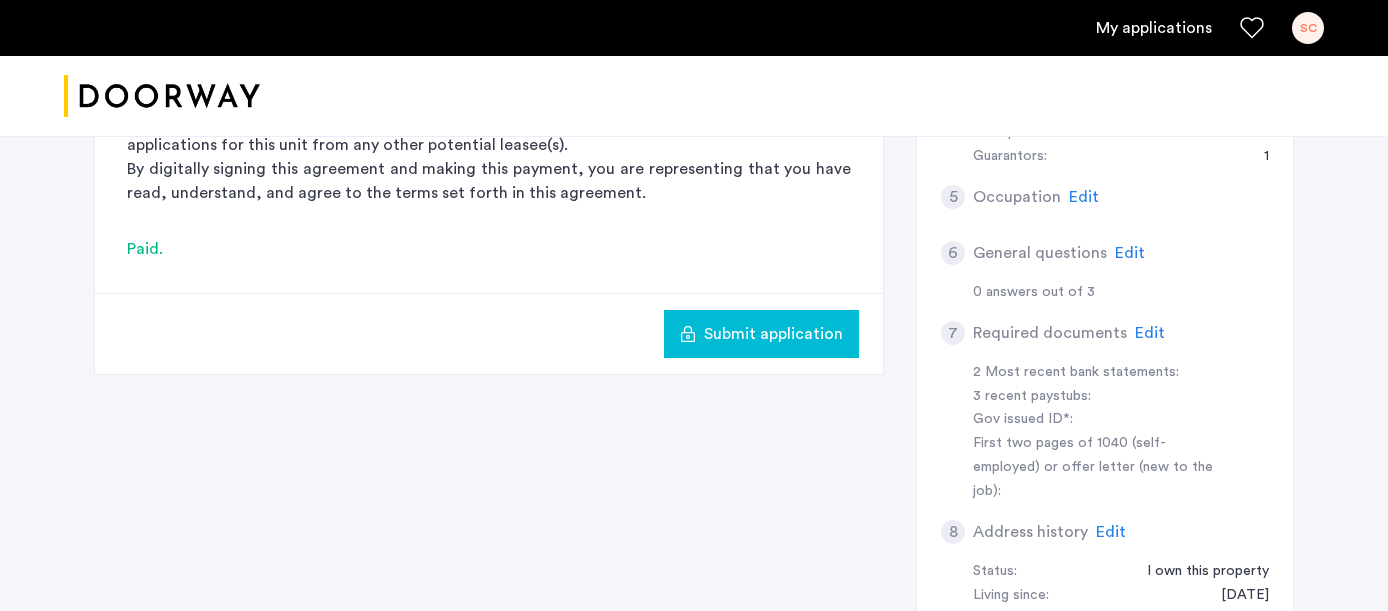 click on "Submit application" 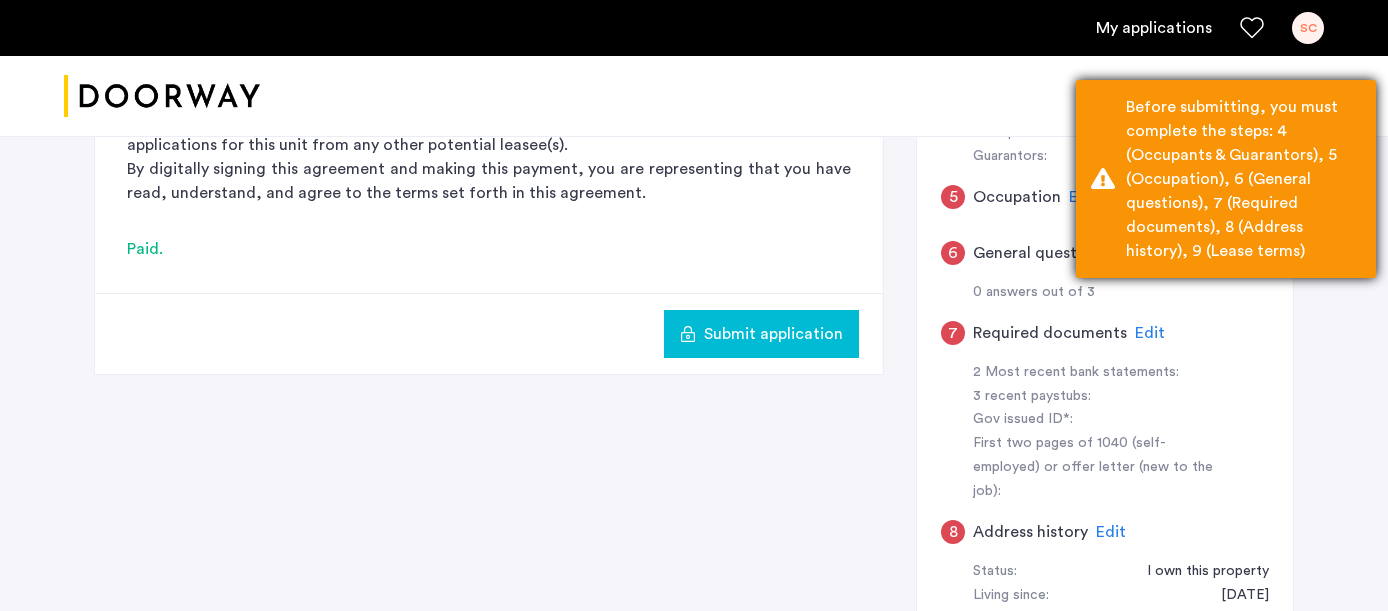 click on "Before submitting, you must complete the steps: 4 (Occupants & Guarantors), 5 (Occupation), 6 (General questions), 7 (Required documents), 8 (Address history), 9 (Lease terms)" at bounding box center [1243, 179] 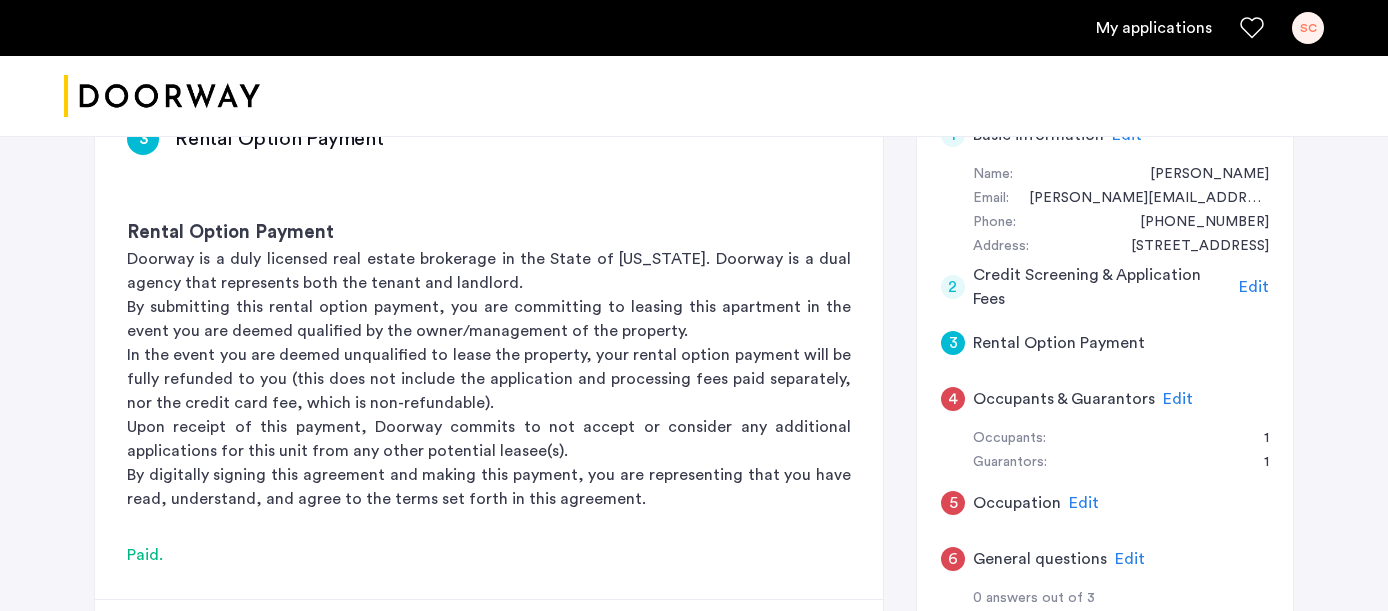 scroll, scrollTop: 420, scrollLeft: 0, axis: vertical 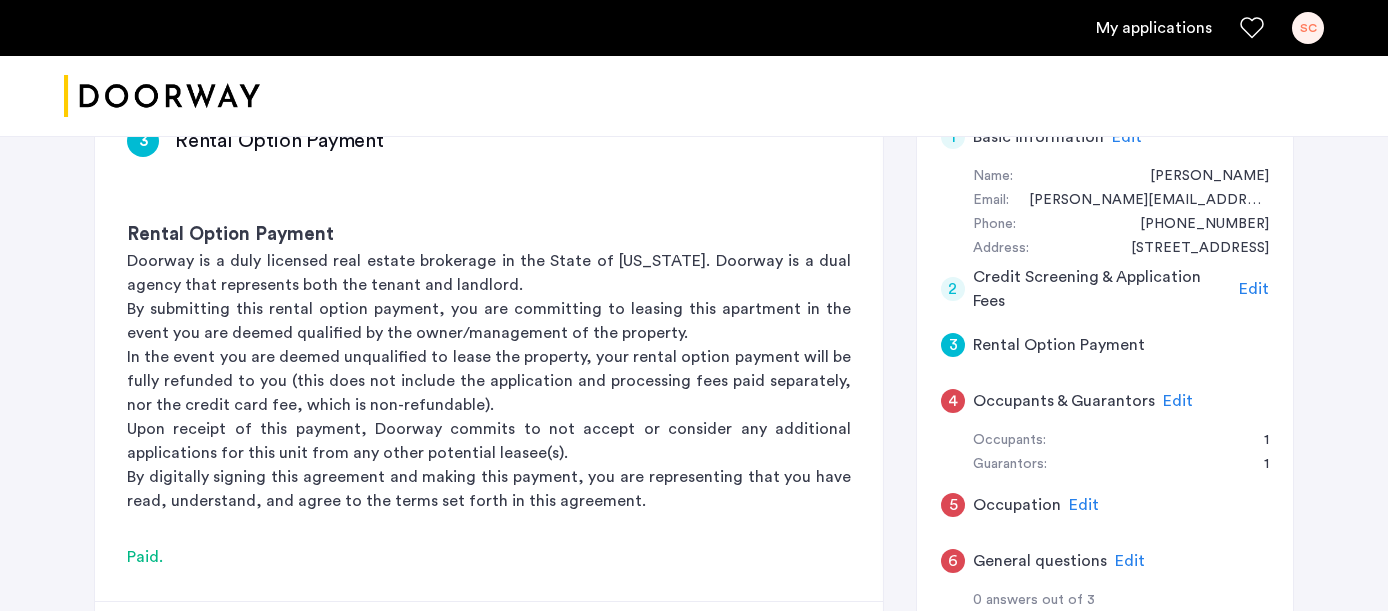 click on "Edit" 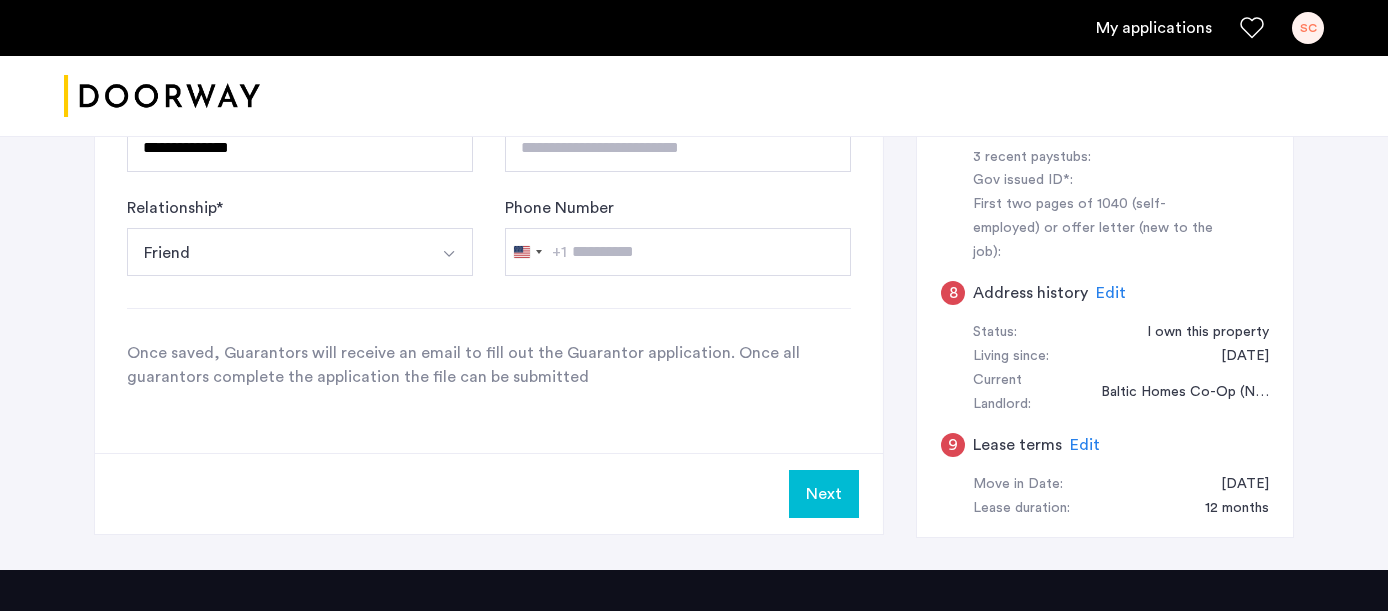 scroll, scrollTop: 966, scrollLeft: 0, axis: vertical 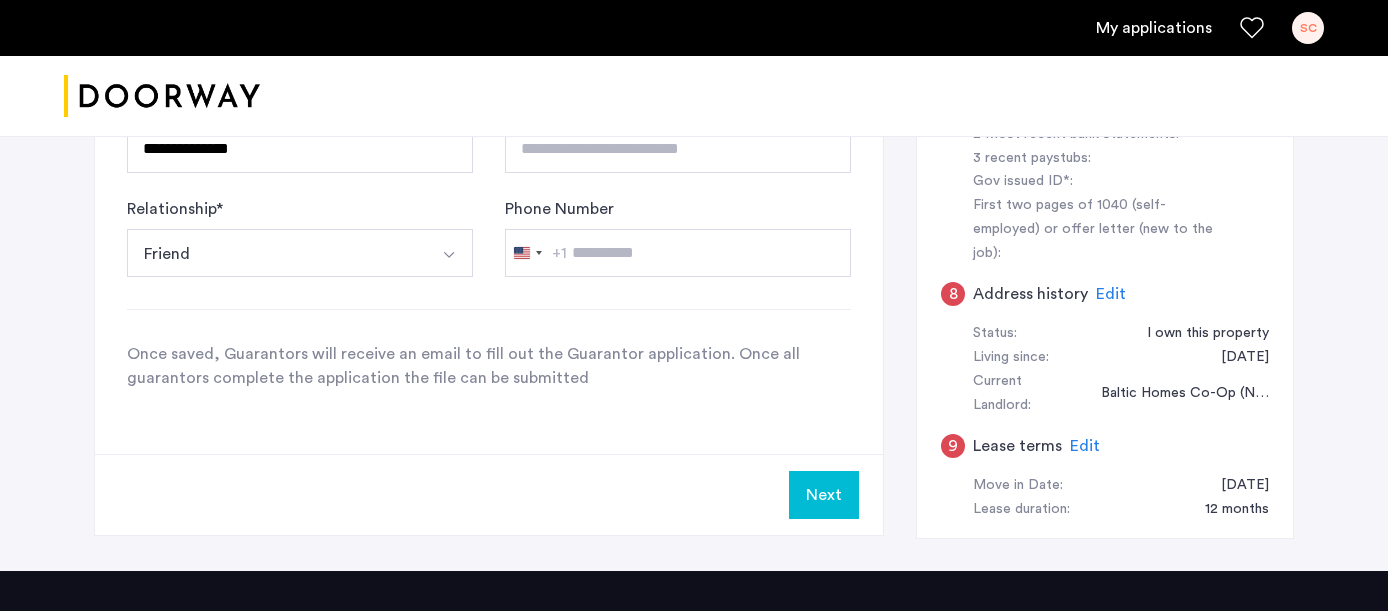 click on "Next" 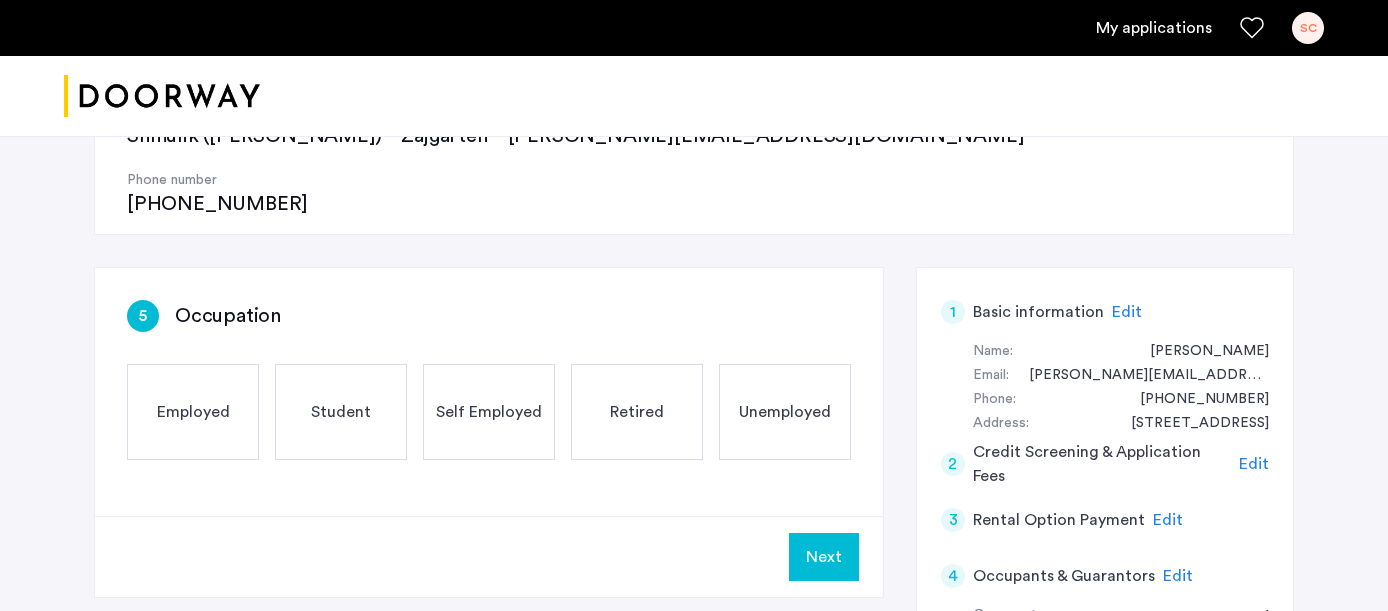 scroll, scrollTop: 251, scrollLeft: 0, axis: vertical 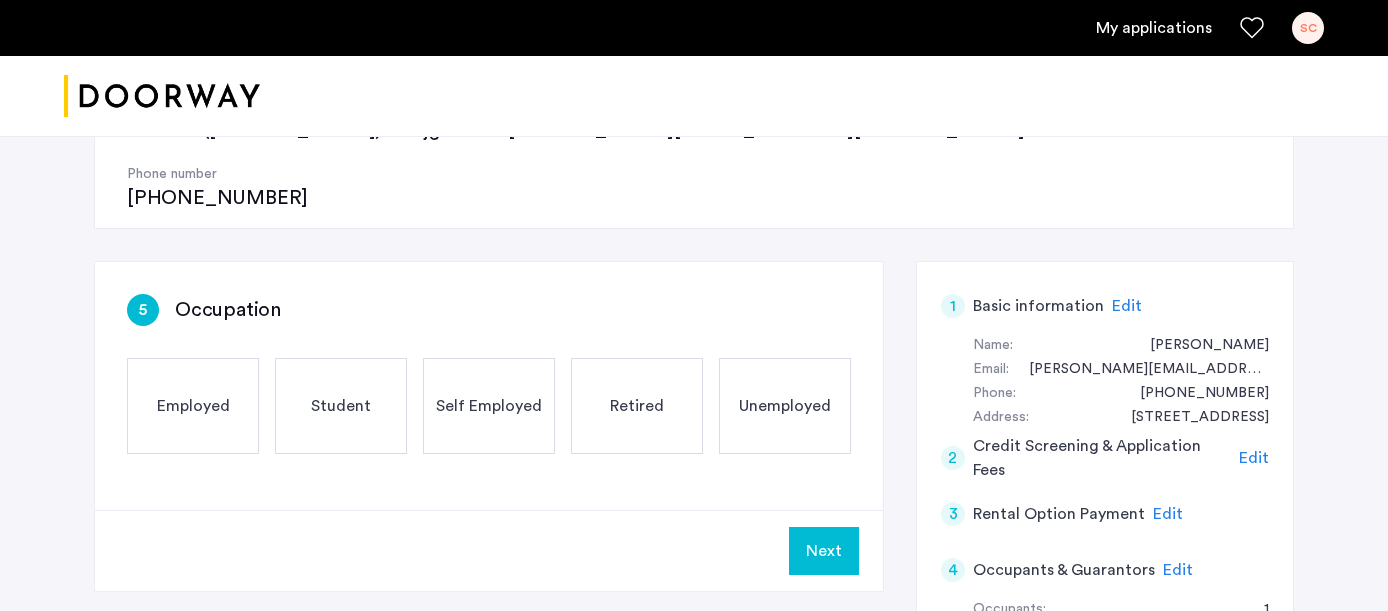 click on "Employed" 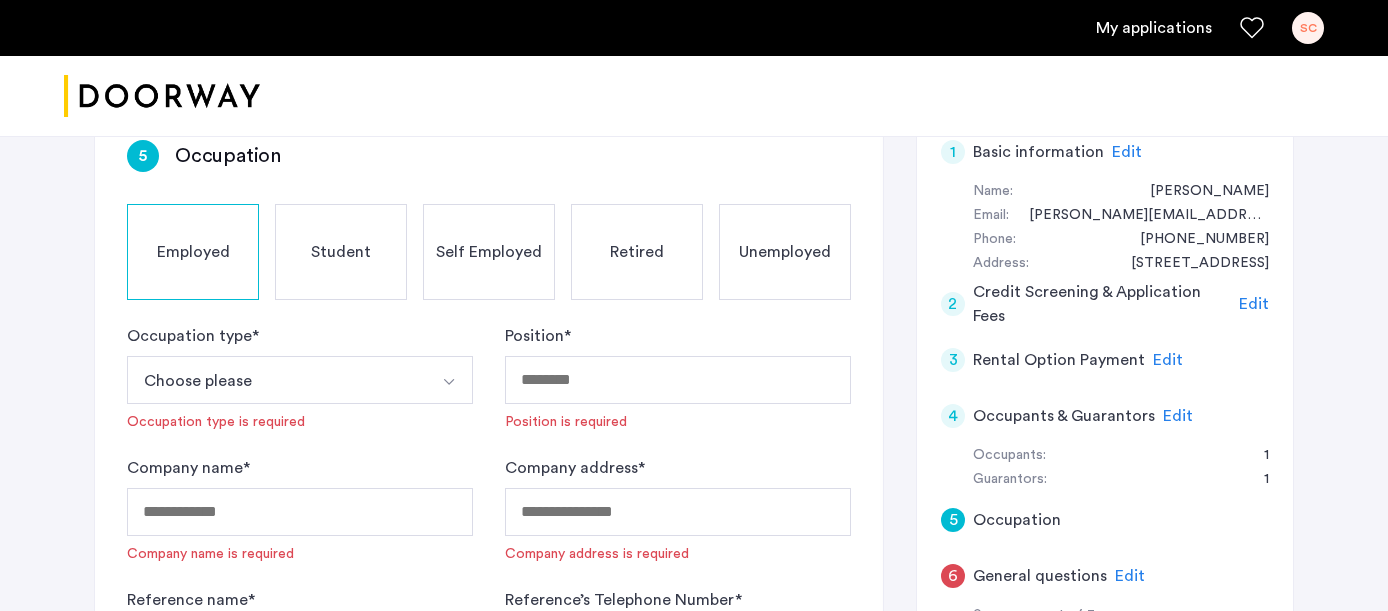 scroll, scrollTop: 425, scrollLeft: 0, axis: vertical 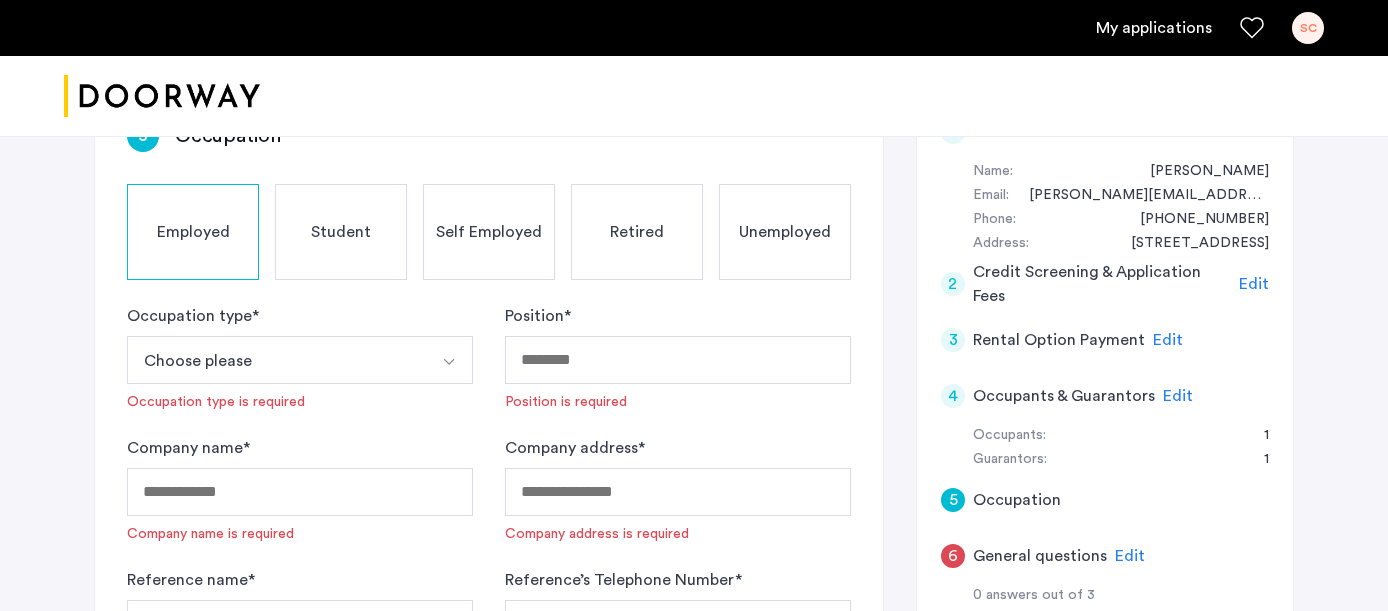 click at bounding box center [449, 362] 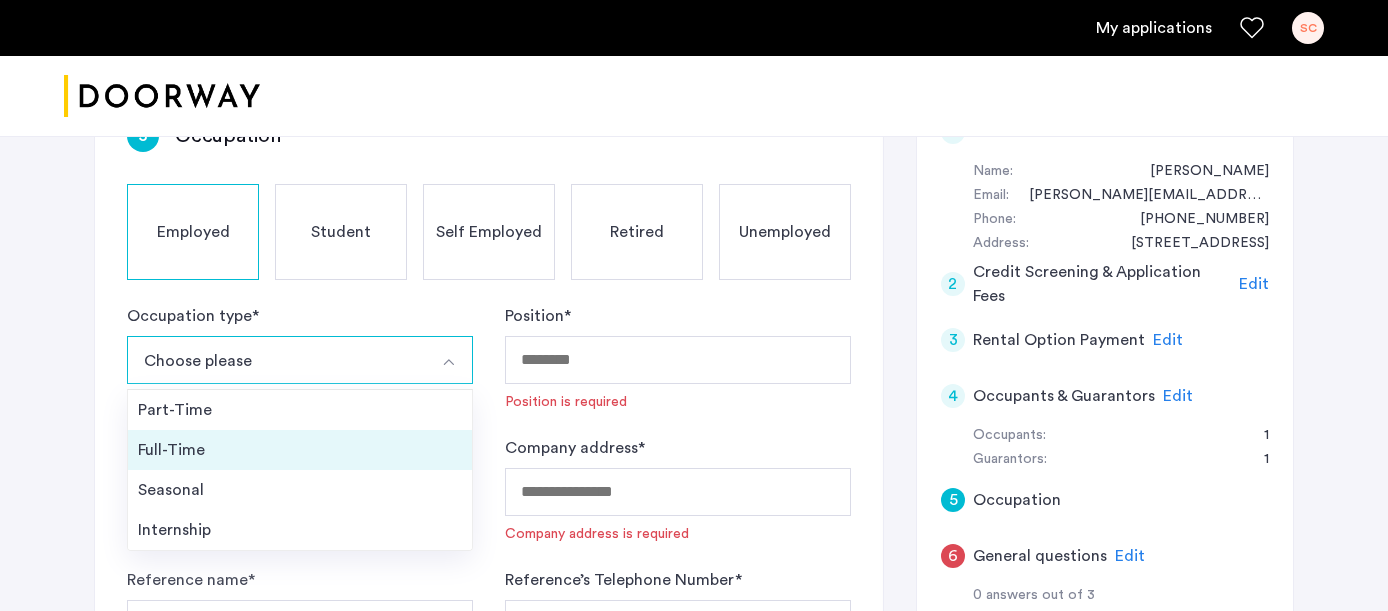 click on "Full-Time" at bounding box center (300, 450) 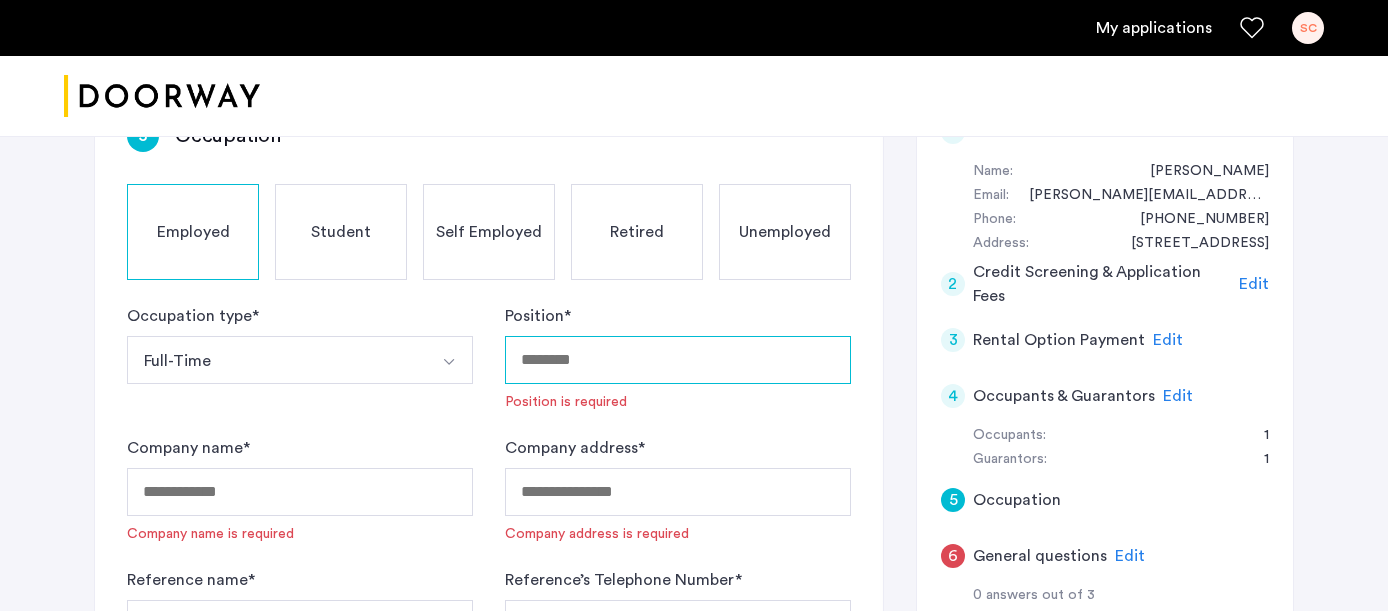 click on "Position  *" at bounding box center (678, 360) 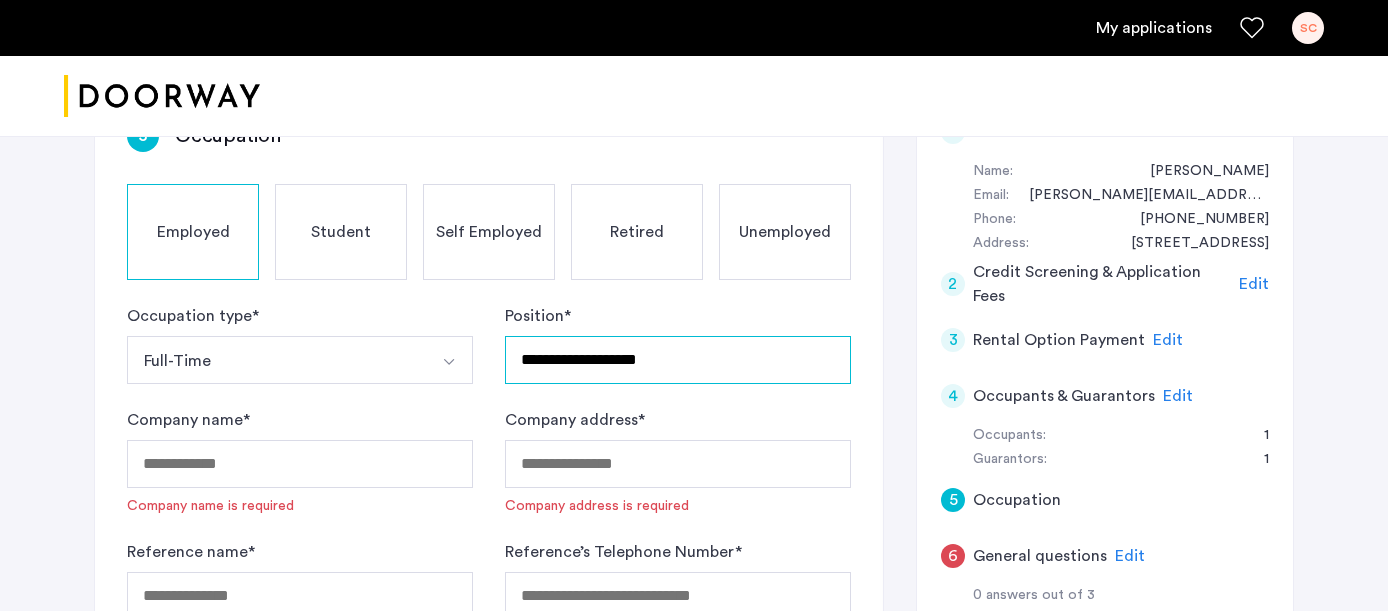 type on "**********" 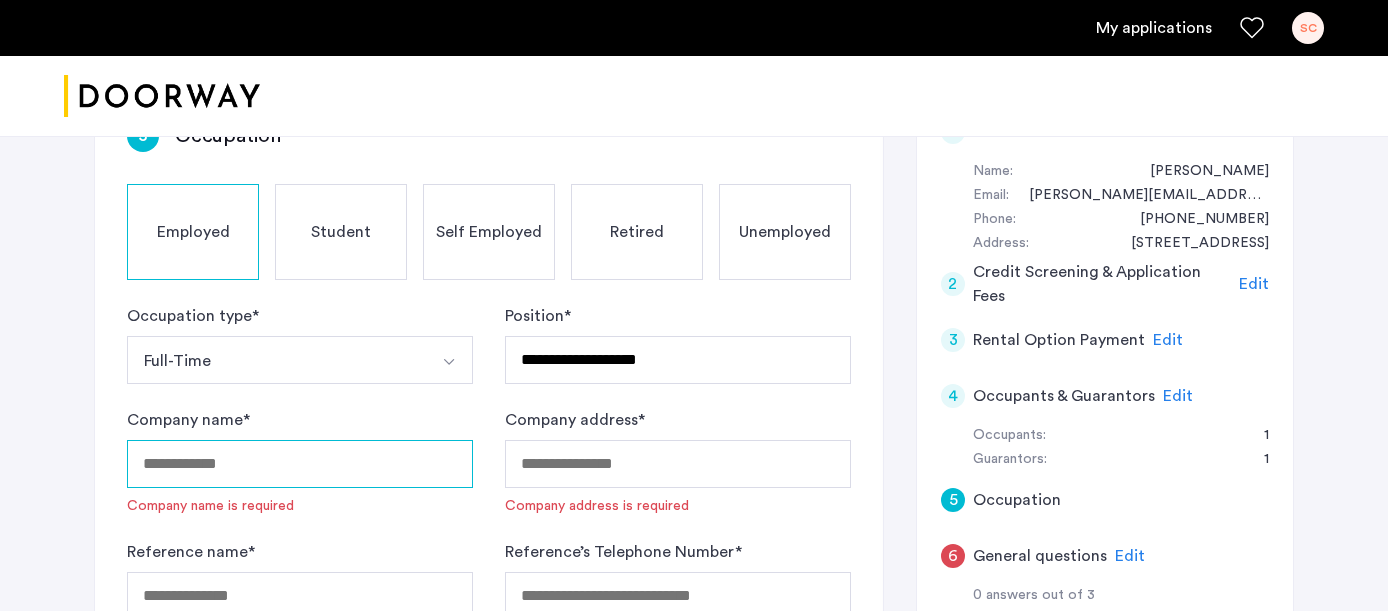 click on "Company name  *" at bounding box center [300, 464] 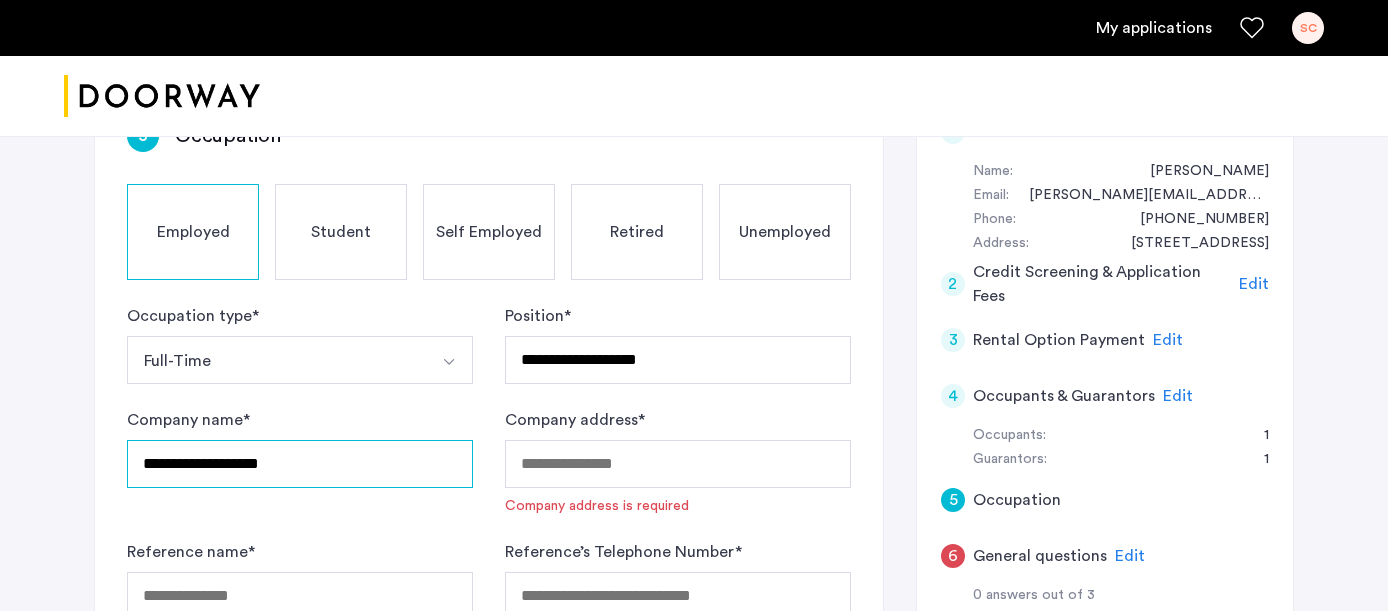 type on "**********" 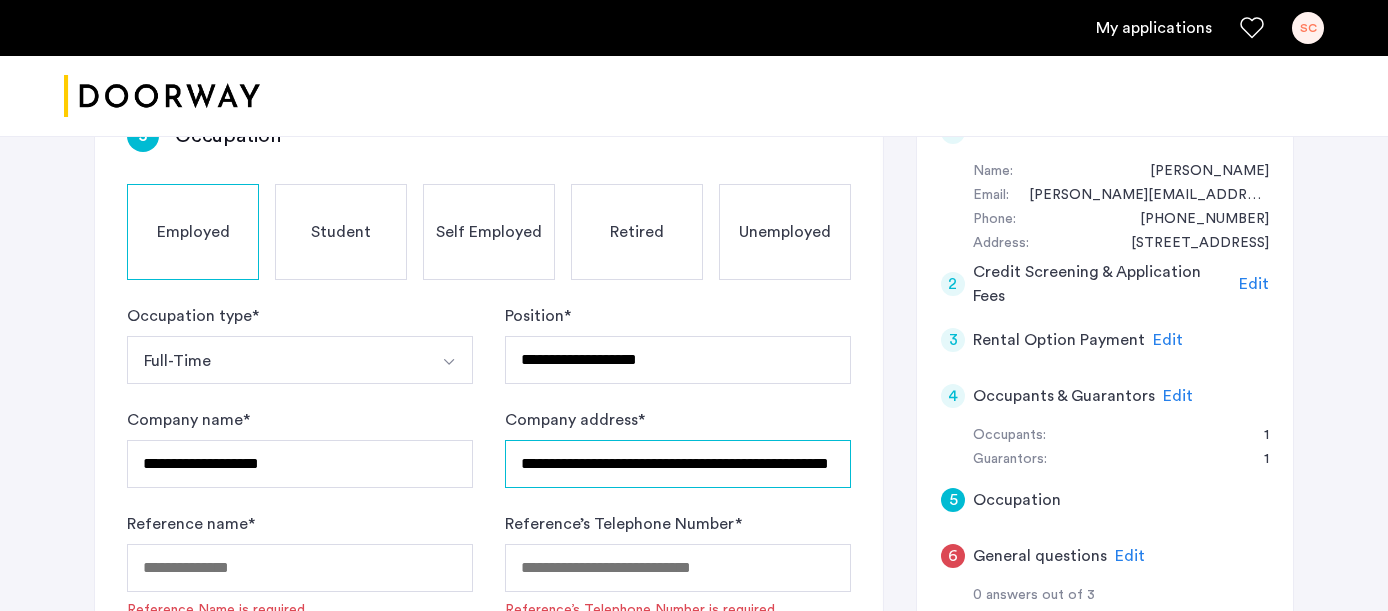 scroll, scrollTop: 0, scrollLeft: 76, axis: horizontal 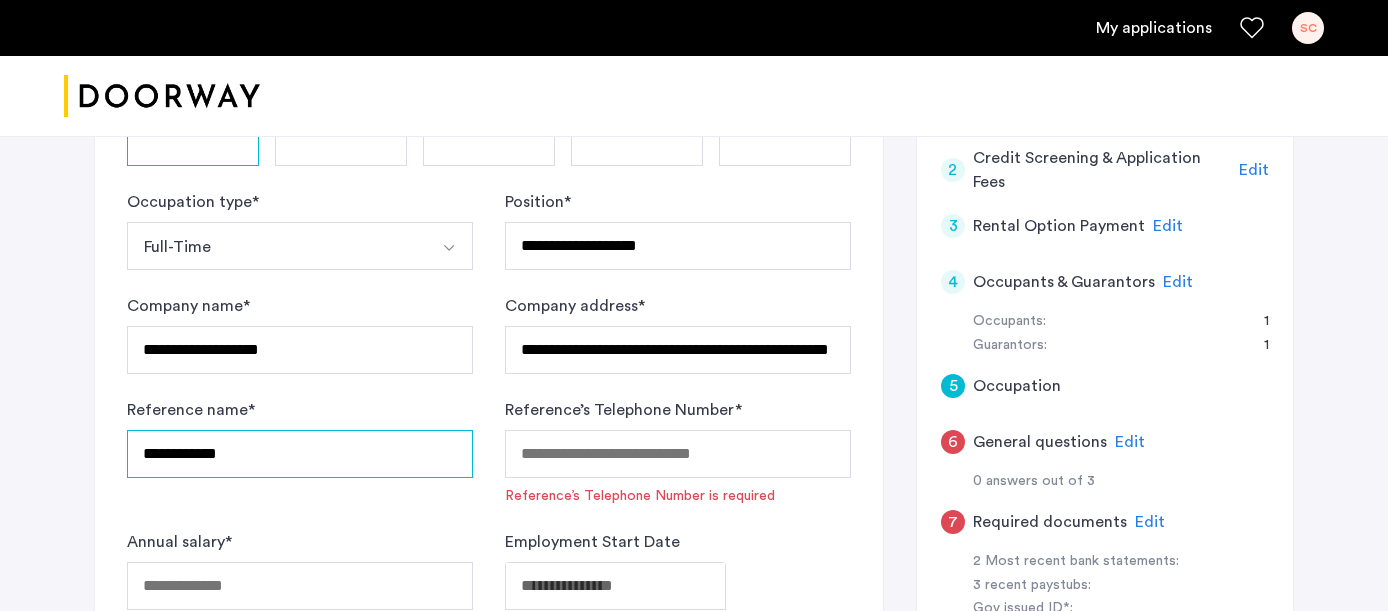 type on "**********" 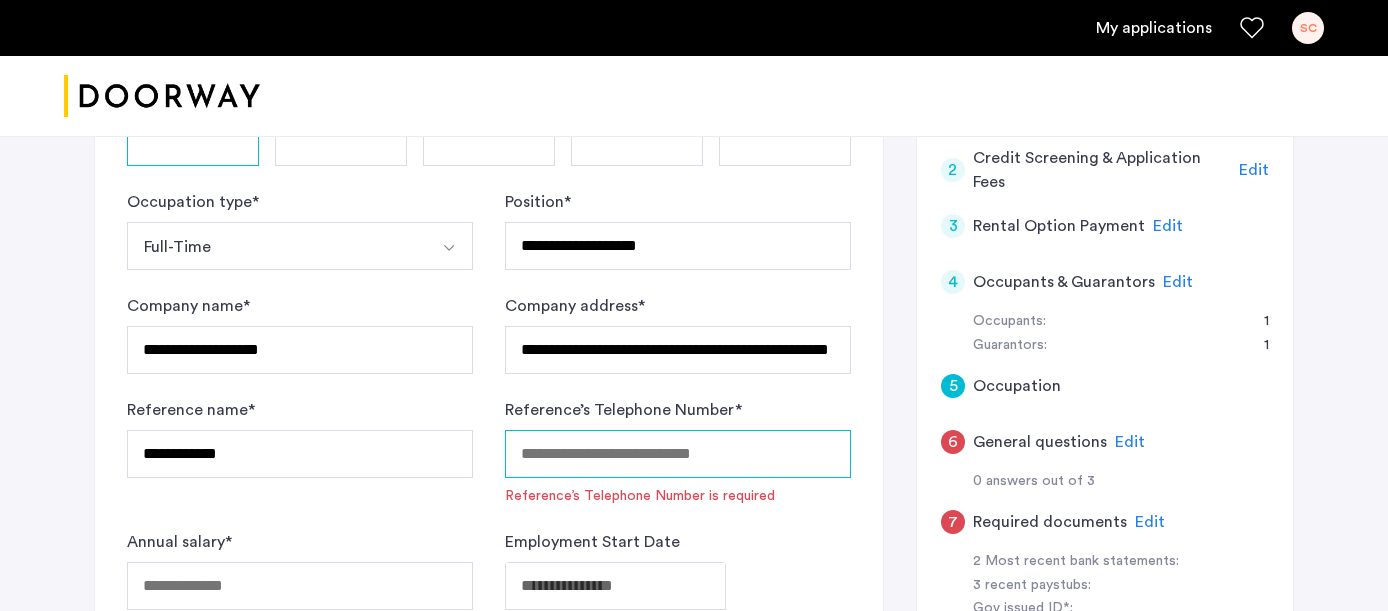 click on "Reference’s Telephone Number  *" at bounding box center (678, 454) 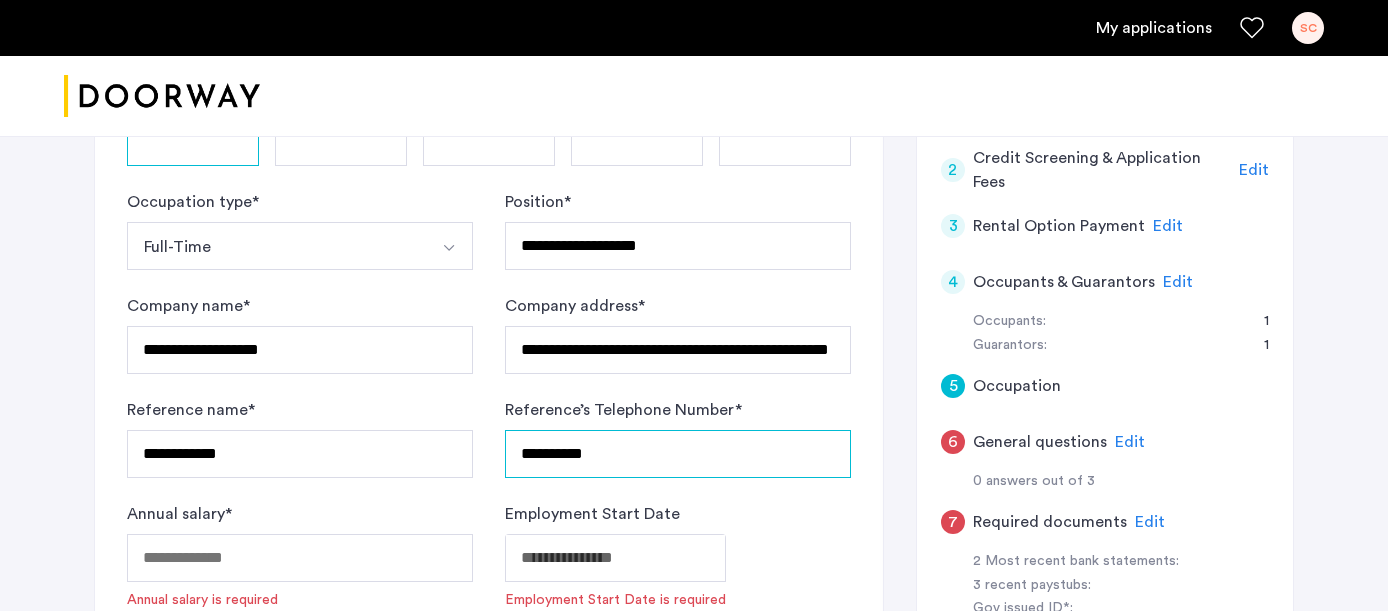 type on "**********" 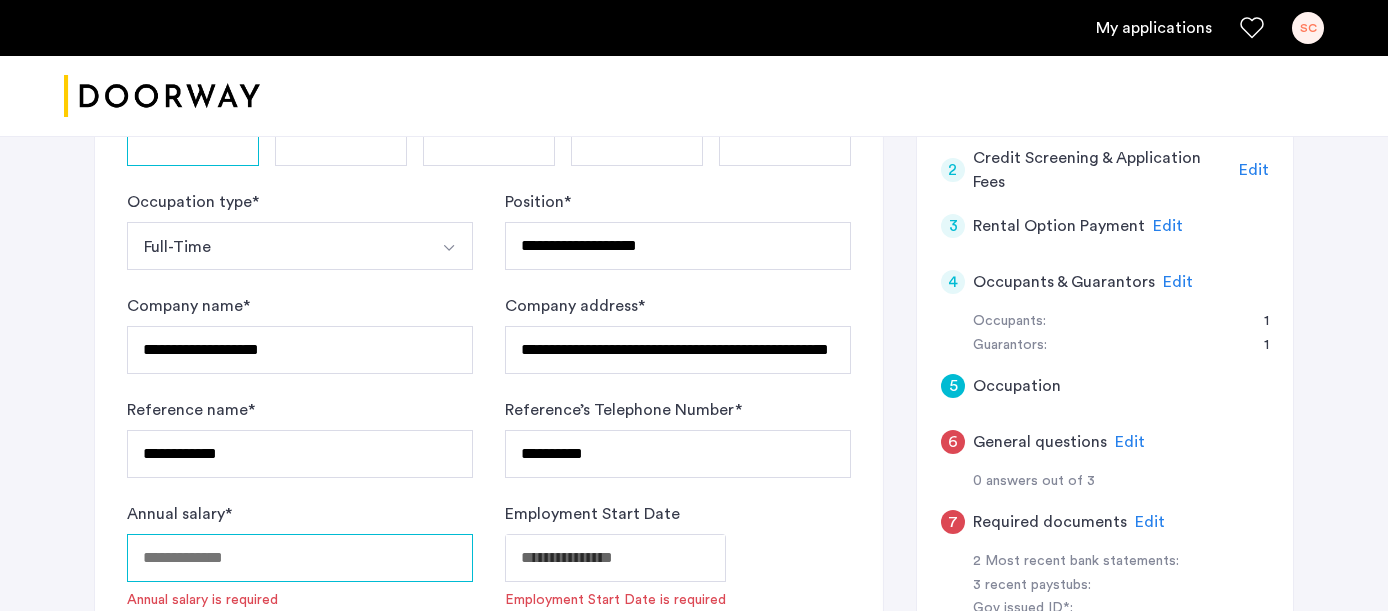 click on "Annual salary  *" at bounding box center [300, 558] 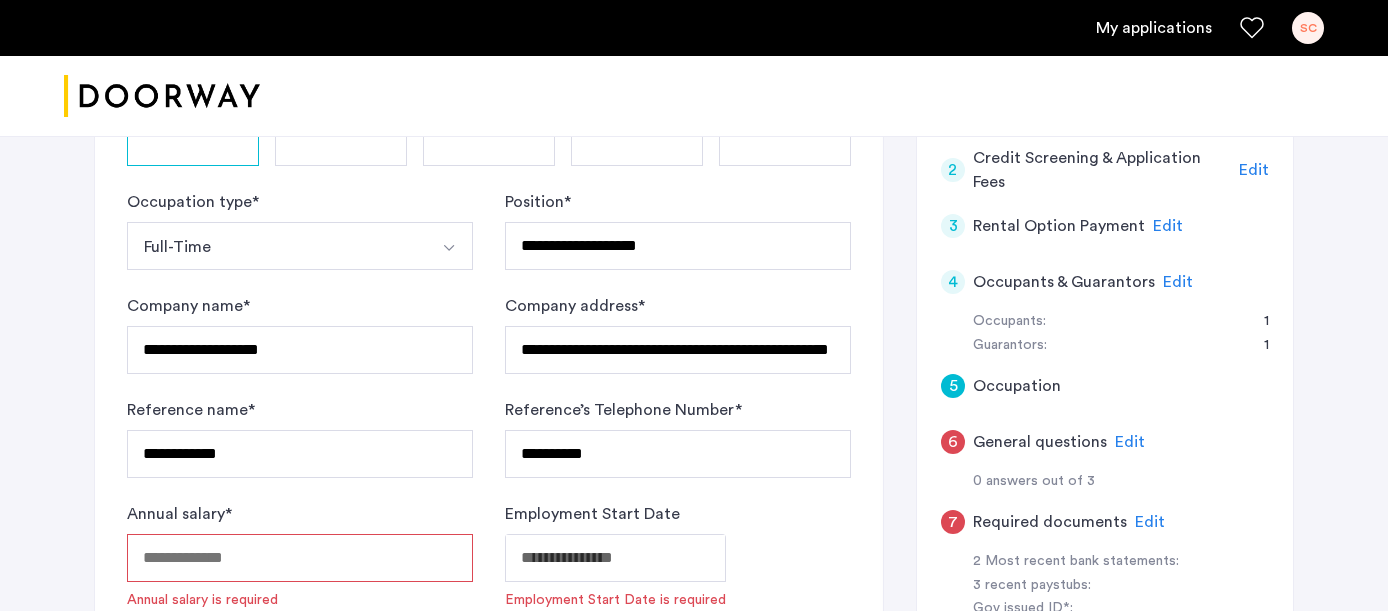 paste on "*****" 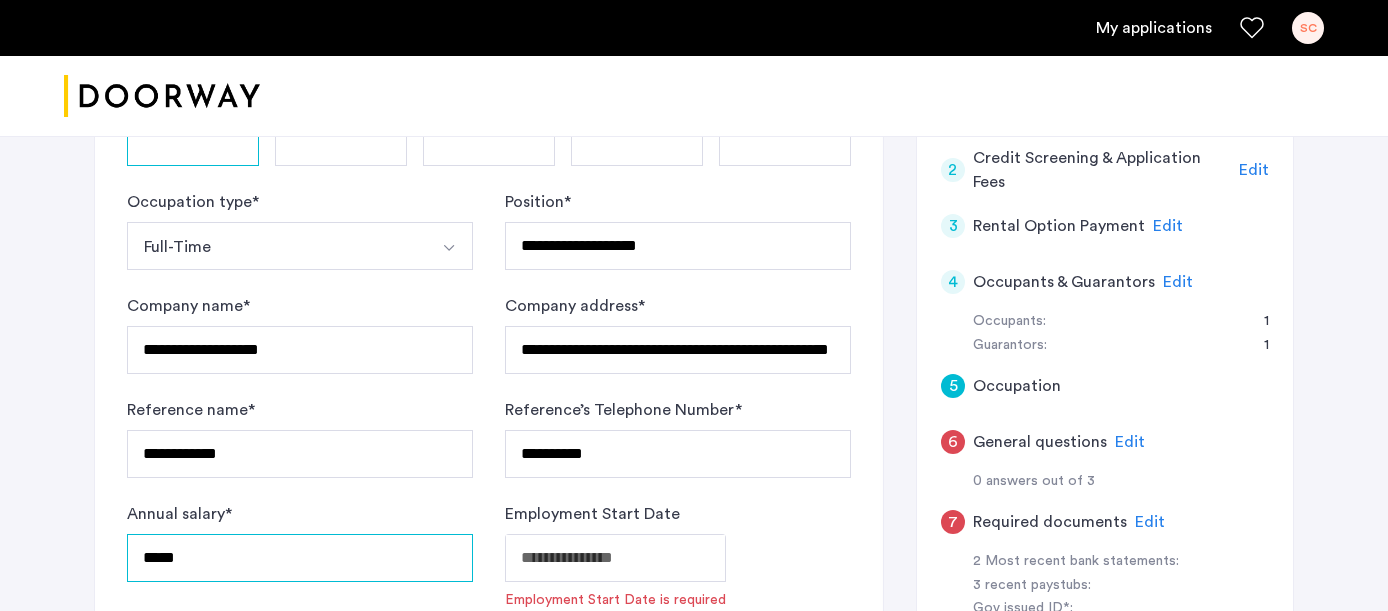 type on "*****" 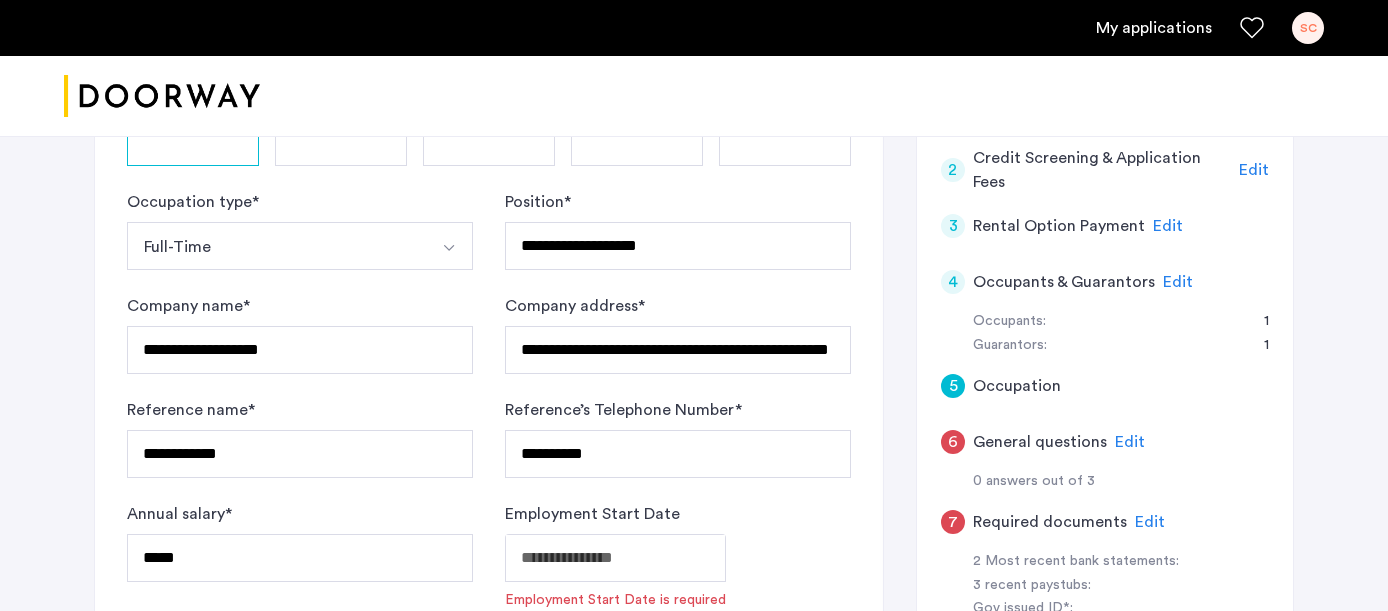 click on "**********" at bounding box center [694, -234] 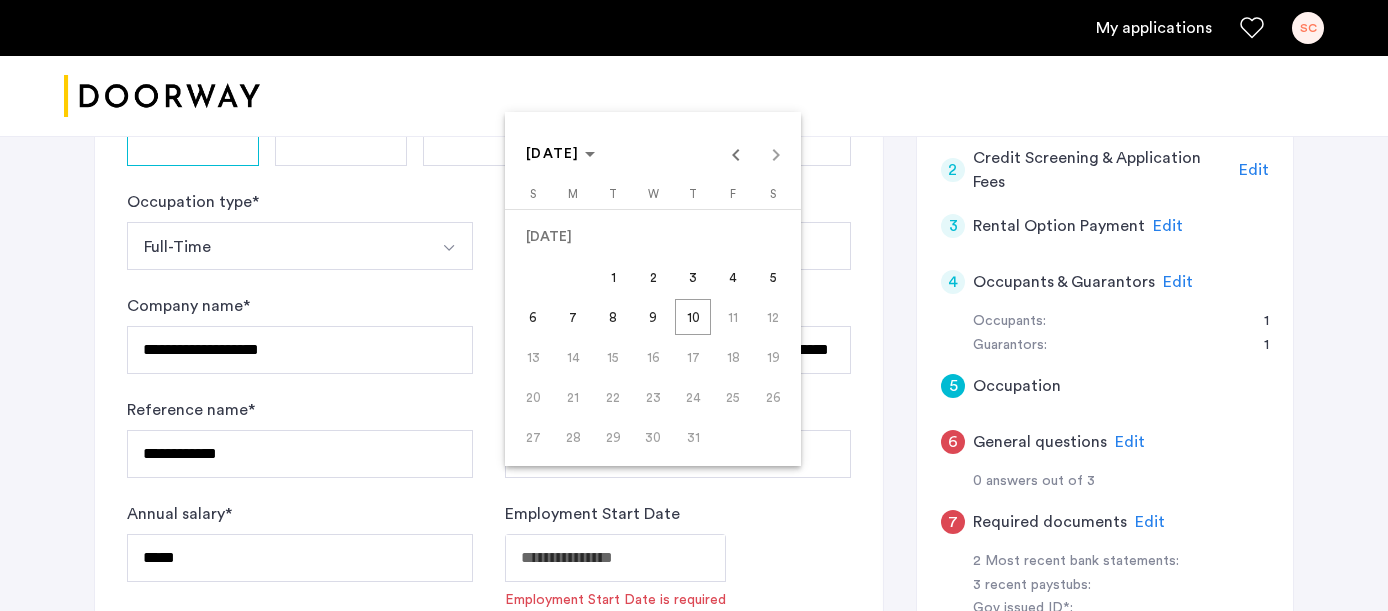 click at bounding box center (694, 305) 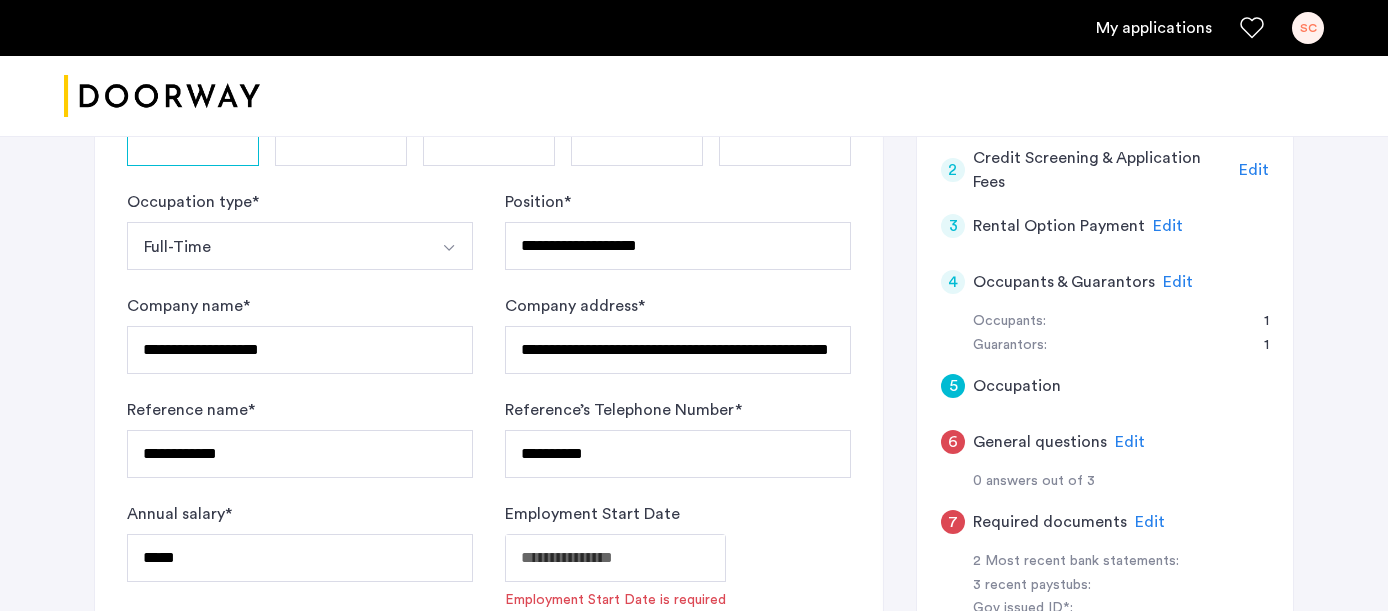 click on "**********" at bounding box center [694, -234] 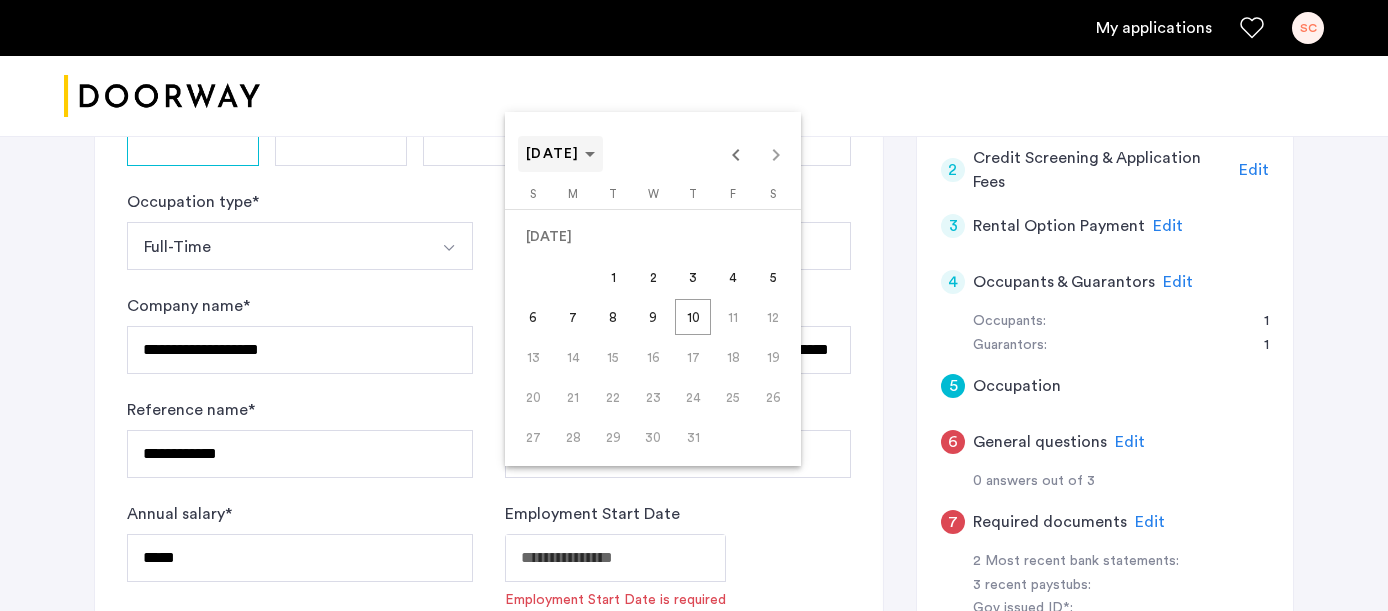 click on "[DATE]" at bounding box center (560, 154) 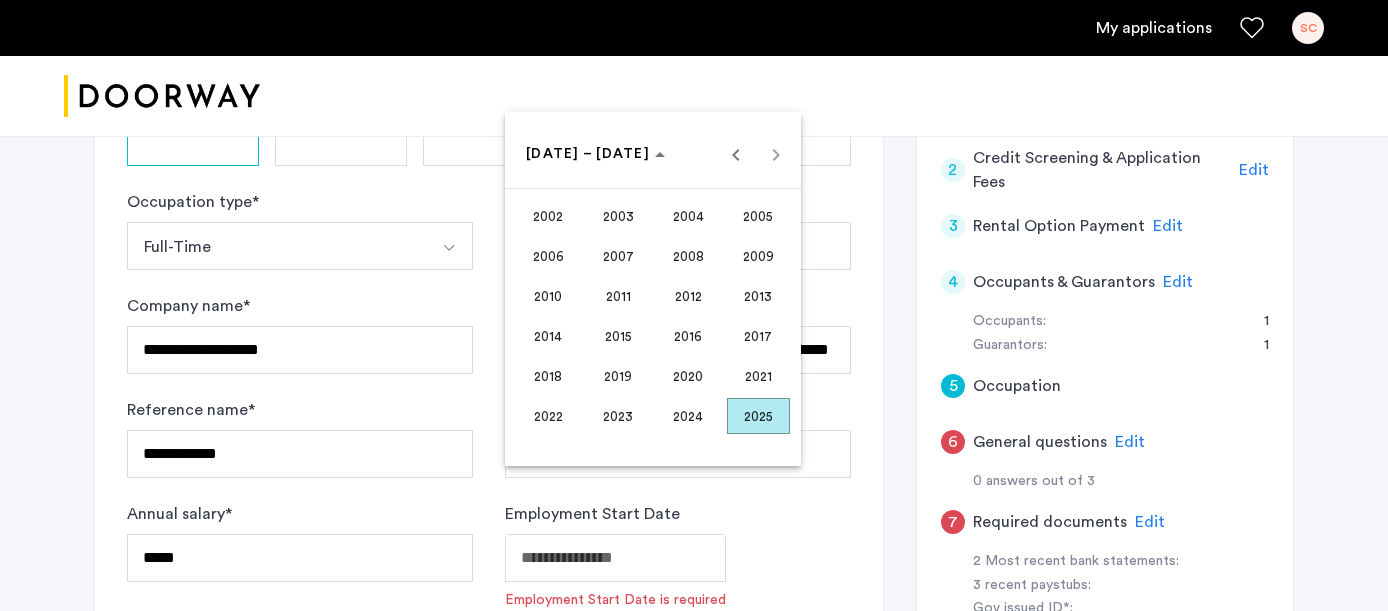 click on "2015" at bounding box center [618, 336] 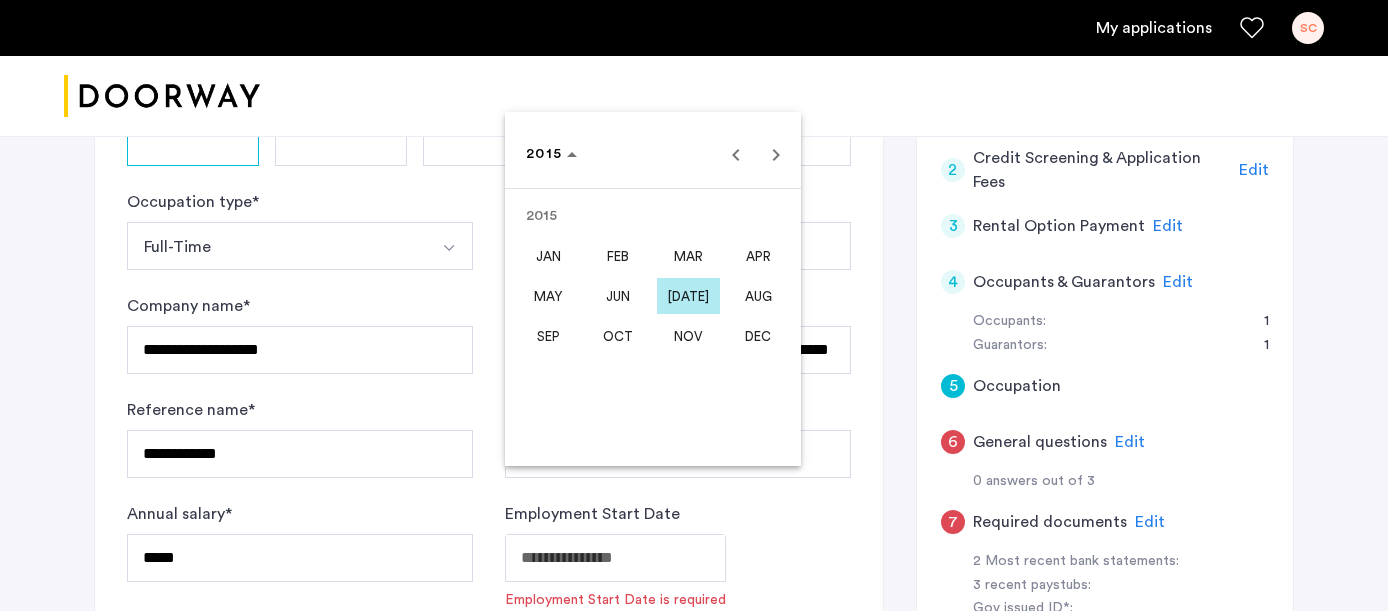 click on "SEP" at bounding box center (548, 336) 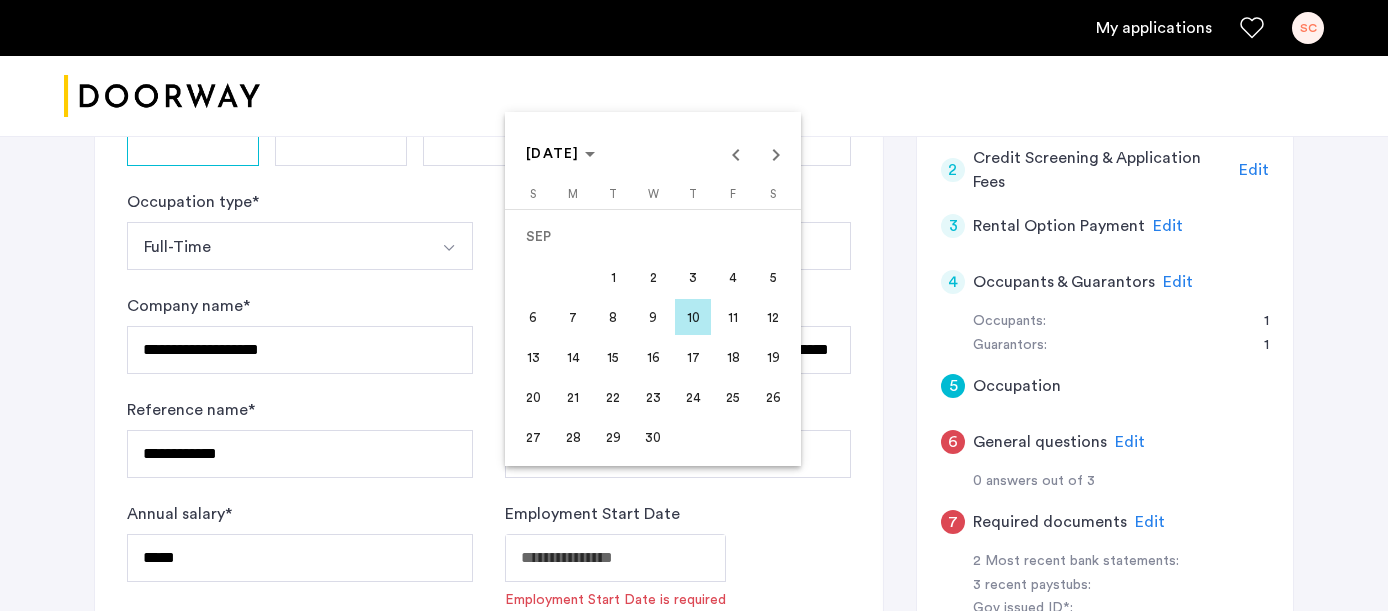 click on "15" at bounding box center [613, 357] 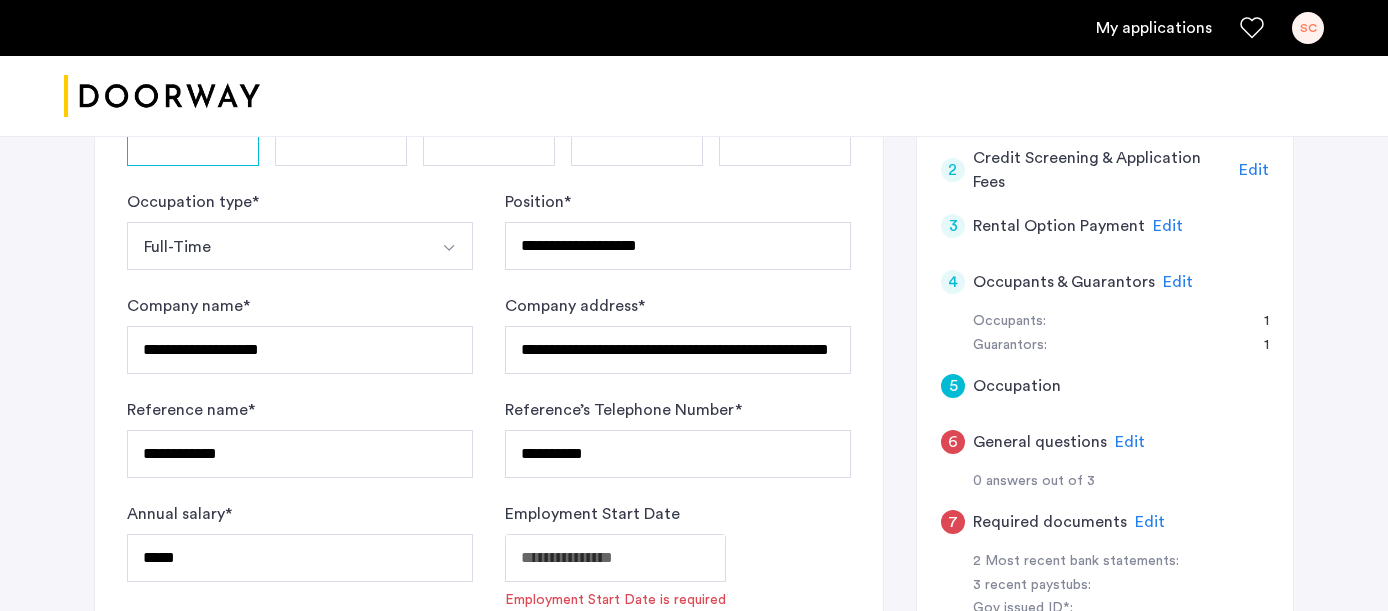 type on "**********" 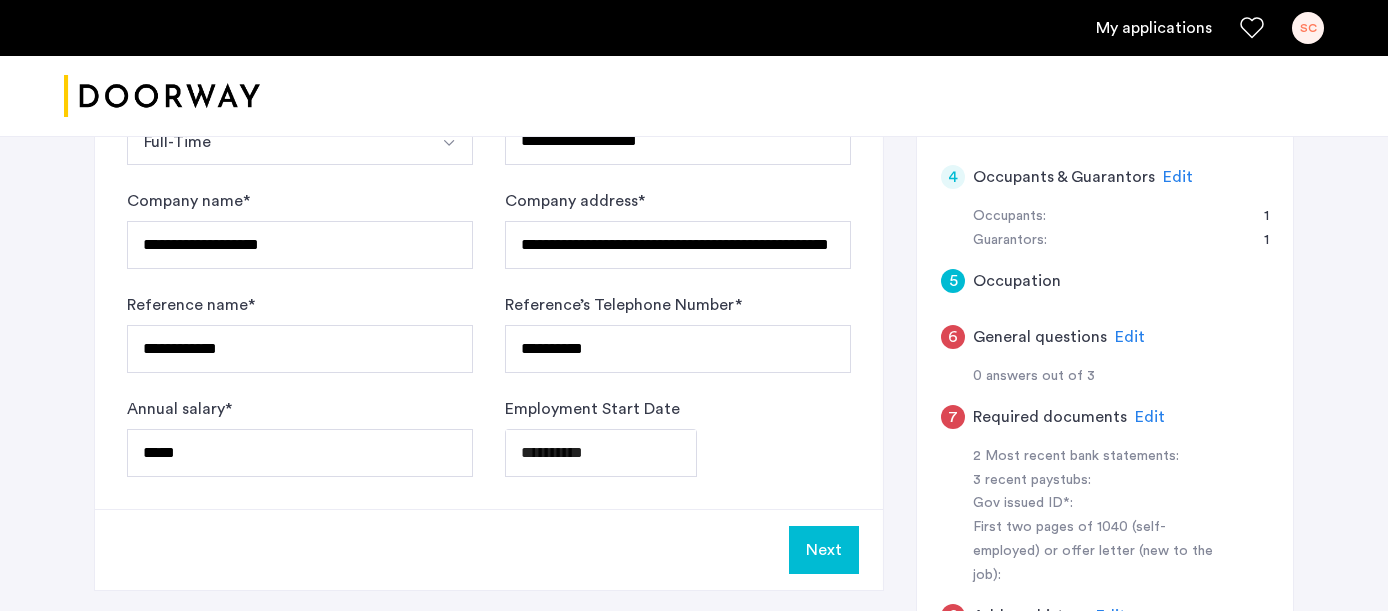 scroll, scrollTop: 645, scrollLeft: 0, axis: vertical 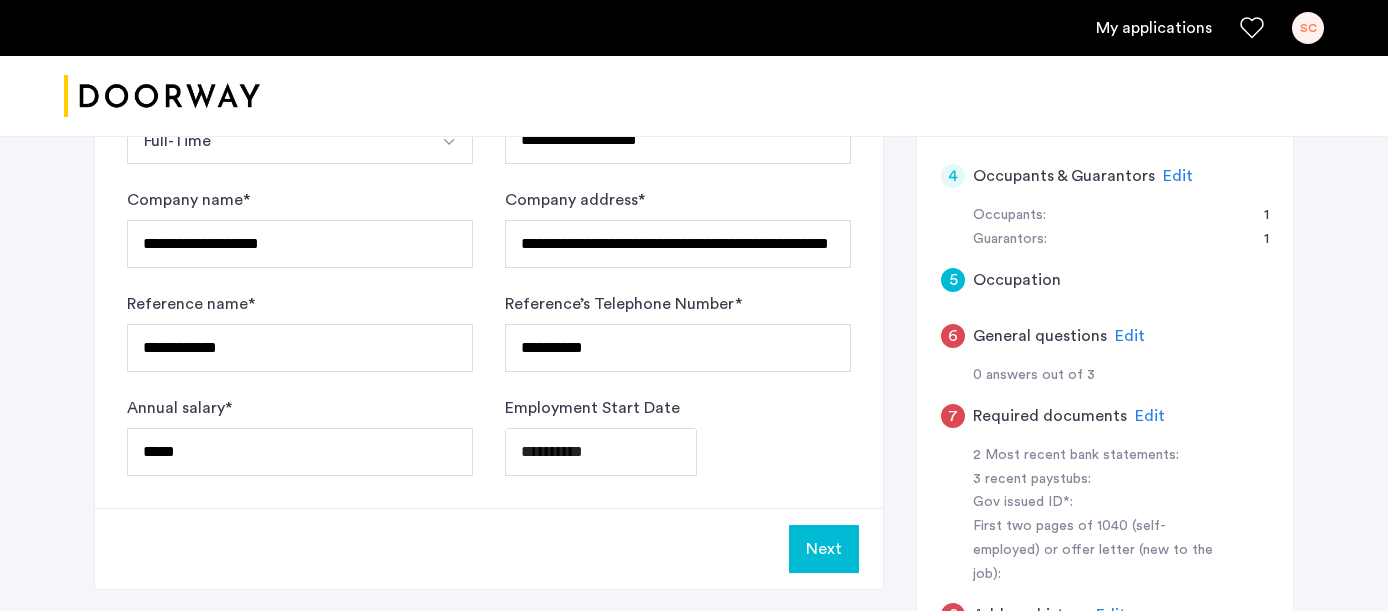click on "Next" 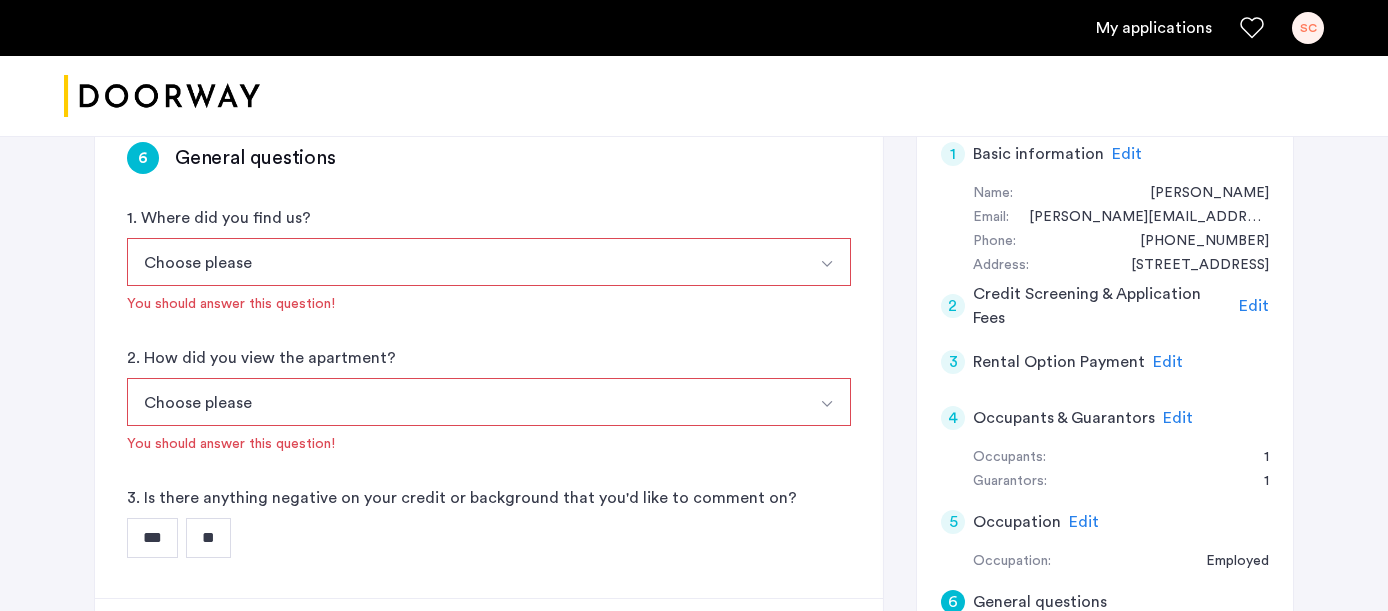 scroll, scrollTop: 400, scrollLeft: 0, axis: vertical 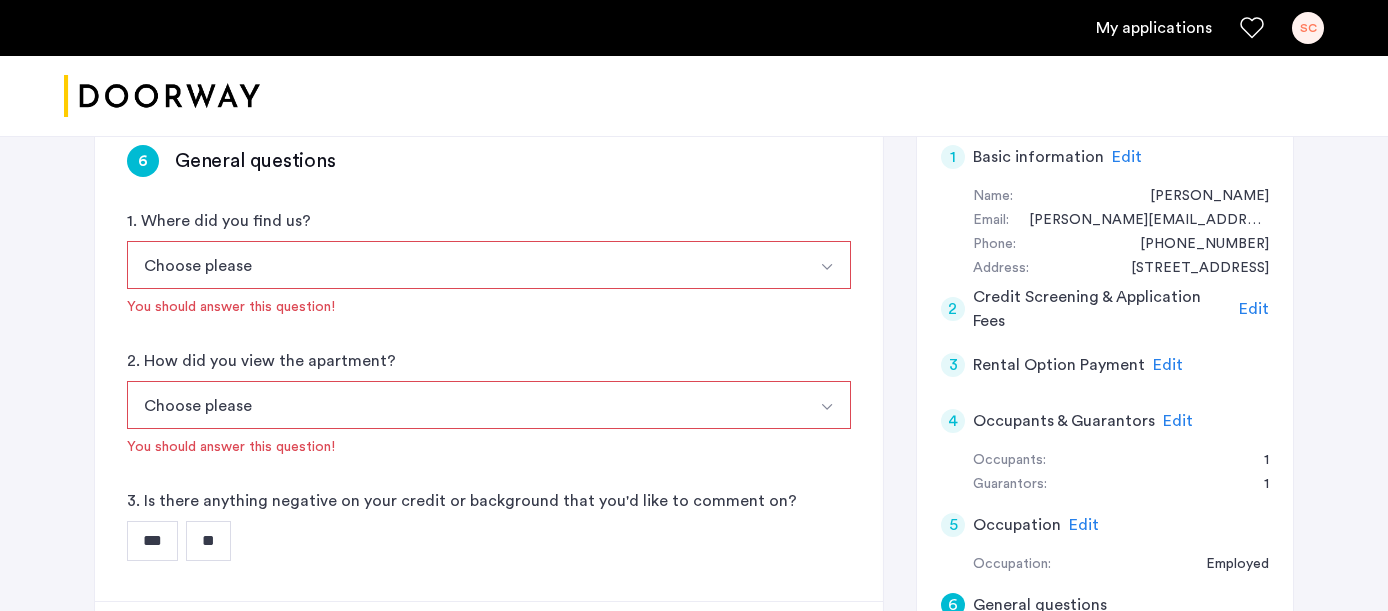 click on "Edit" 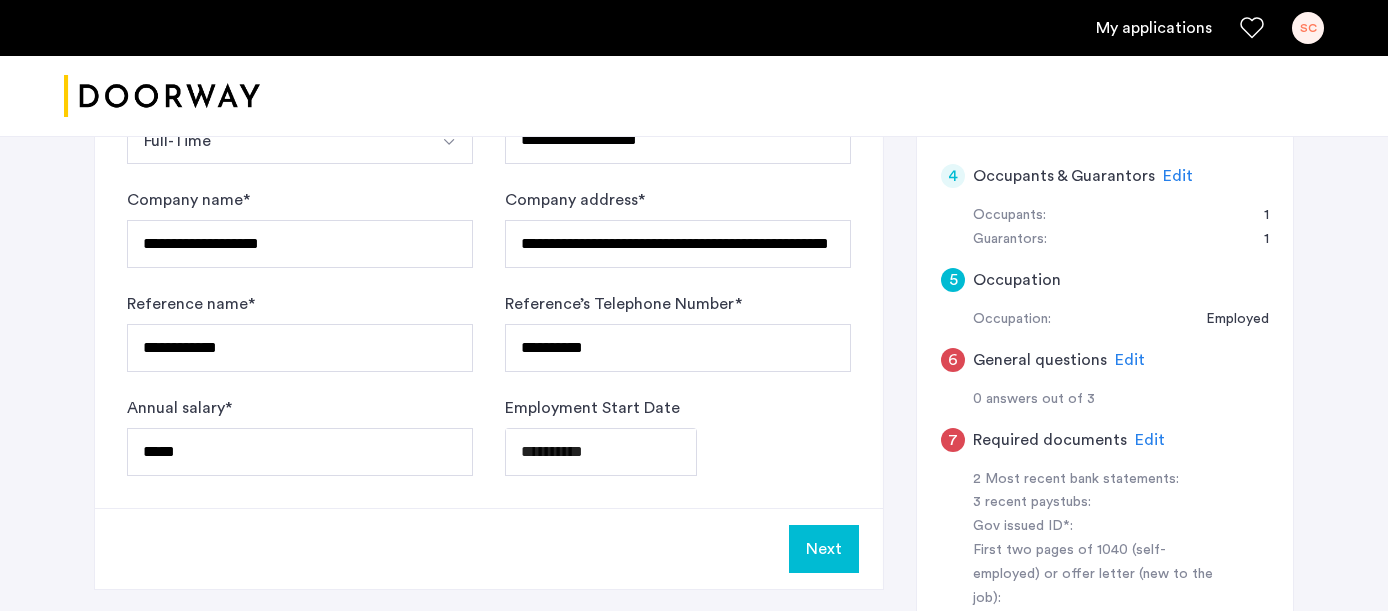 scroll, scrollTop: 646, scrollLeft: 0, axis: vertical 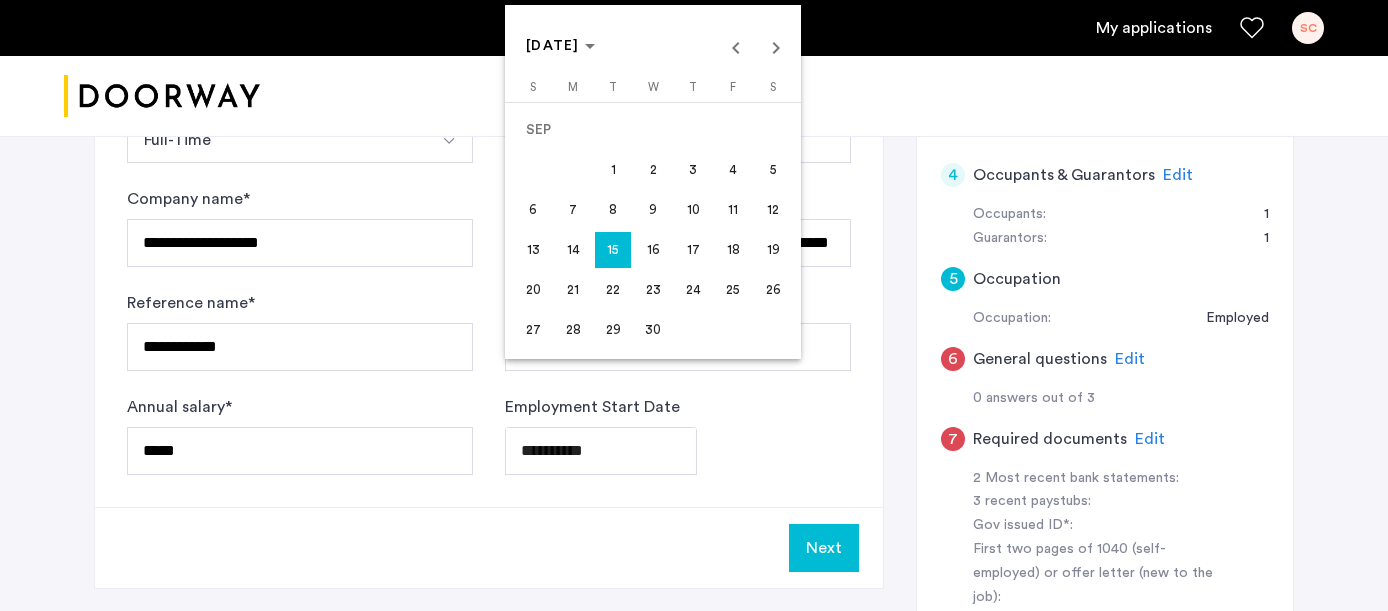 click on "**********" at bounding box center [694, -341] 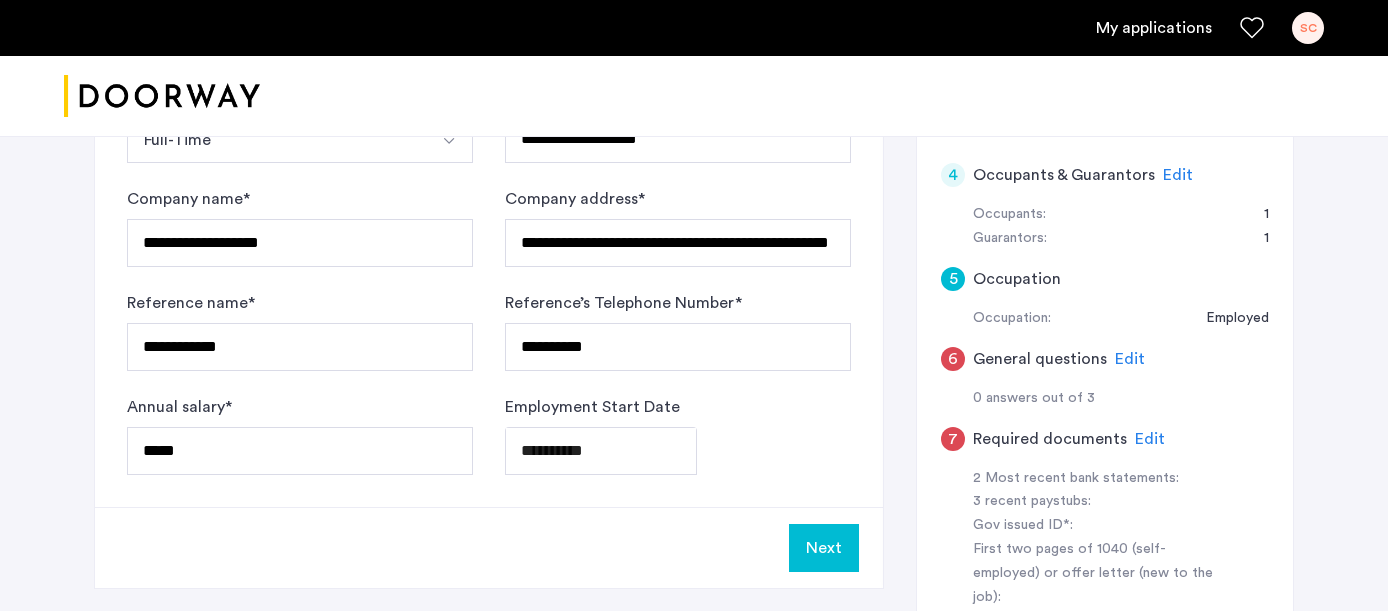 type on "**********" 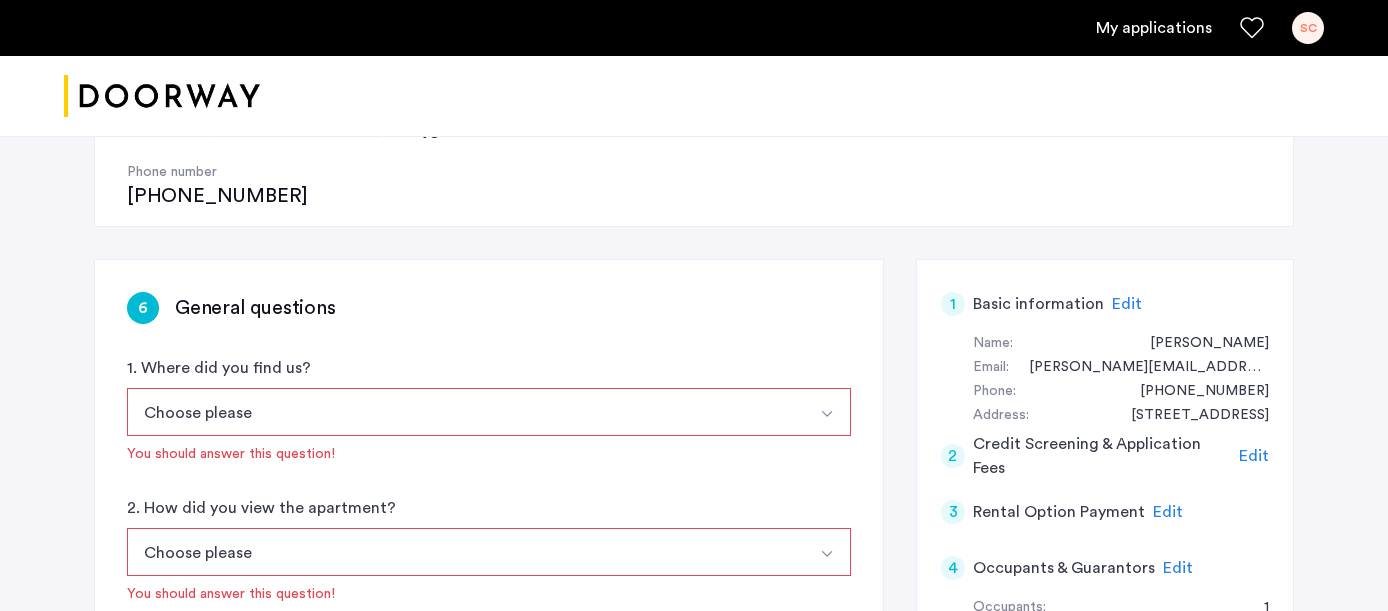 scroll, scrollTop: 252, scrollLeft: 0, axis: vertical 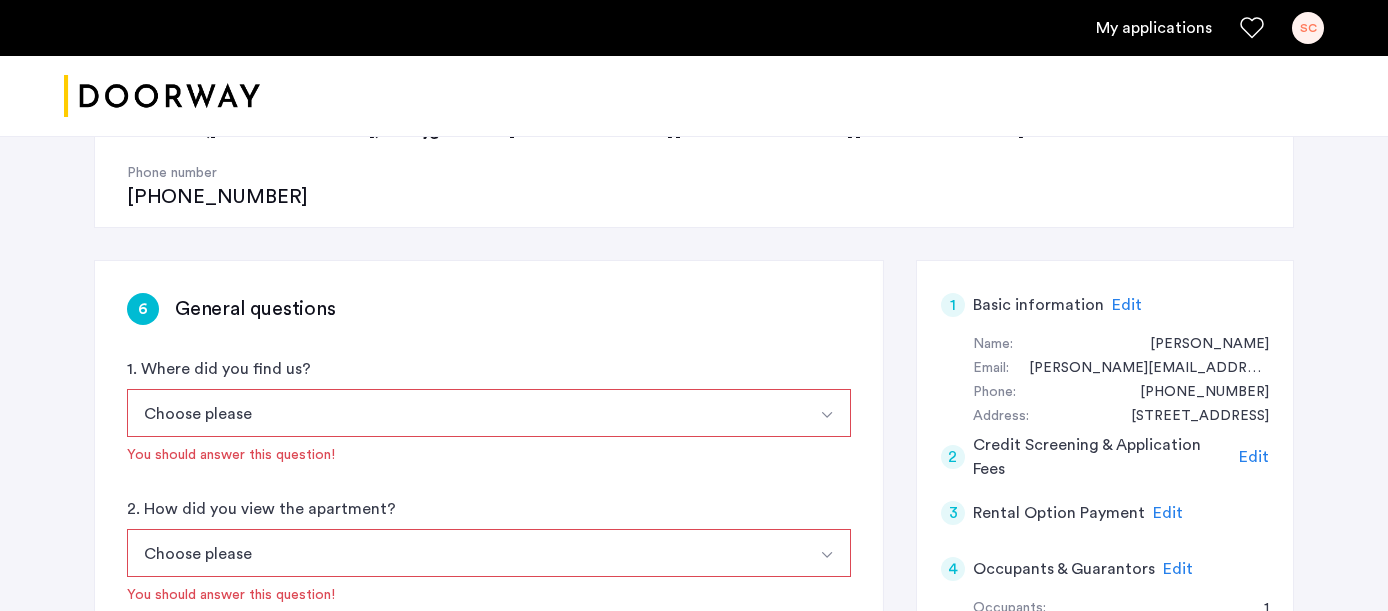 click on "Choose please" at bounding box center (465, 413) 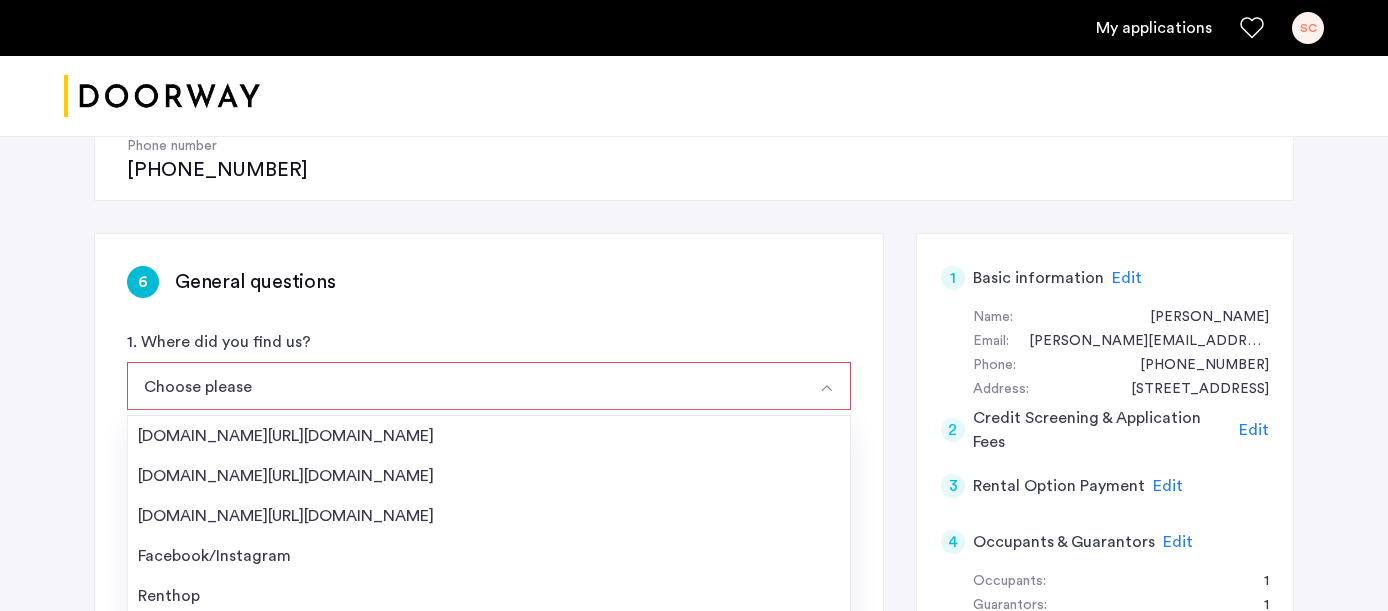 scroll, scrollTop: 271, scrollLeft: 0, axis: vertical 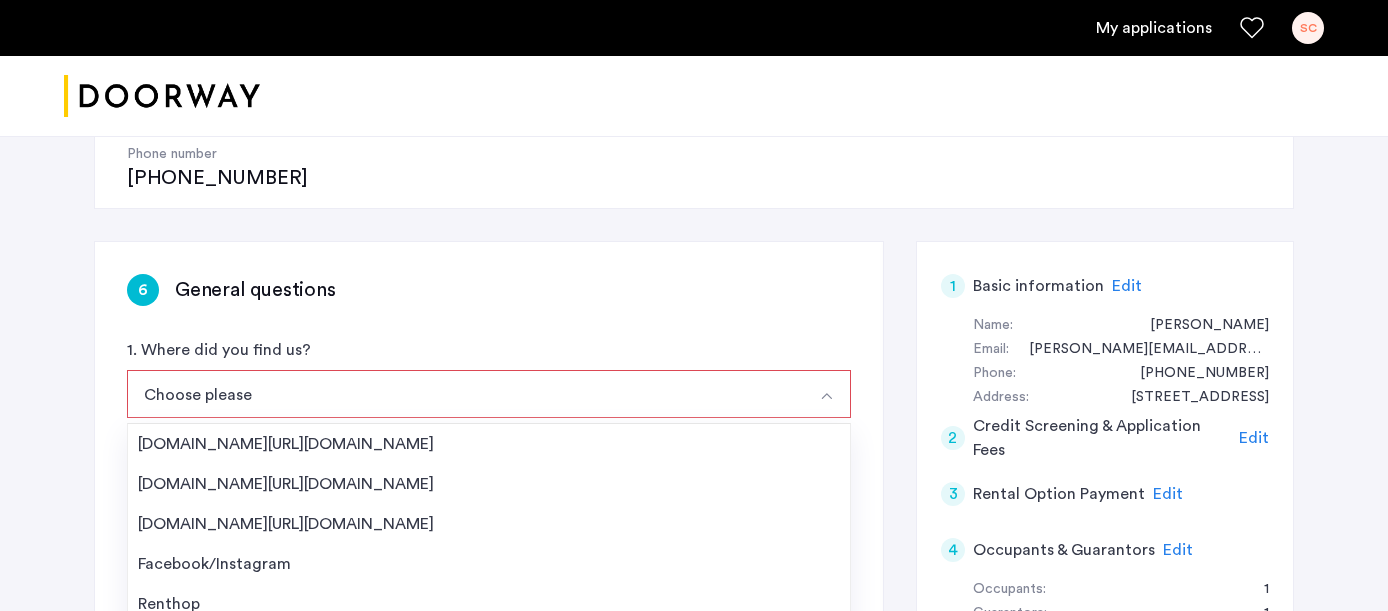 click on "6 General questions 1. Where did you find us? Choose please [DOMAIN_NAME][URL][DOMAIN_NAME] [DOMAIN_NAME][URL][DOMAIN_NAME] [DOMAIN_NAME][URL][DOMAIN_NAME] Facebook/Instagram Renthop Craigslist Other You should answer this question! 2. How did you view the apartment? Choose please In-Person Pre-recorded Video Only Video Call Only Site unseen You should answer this question! 3. Is there anything negative on your credit or background that you'd like to comment on? *** **" 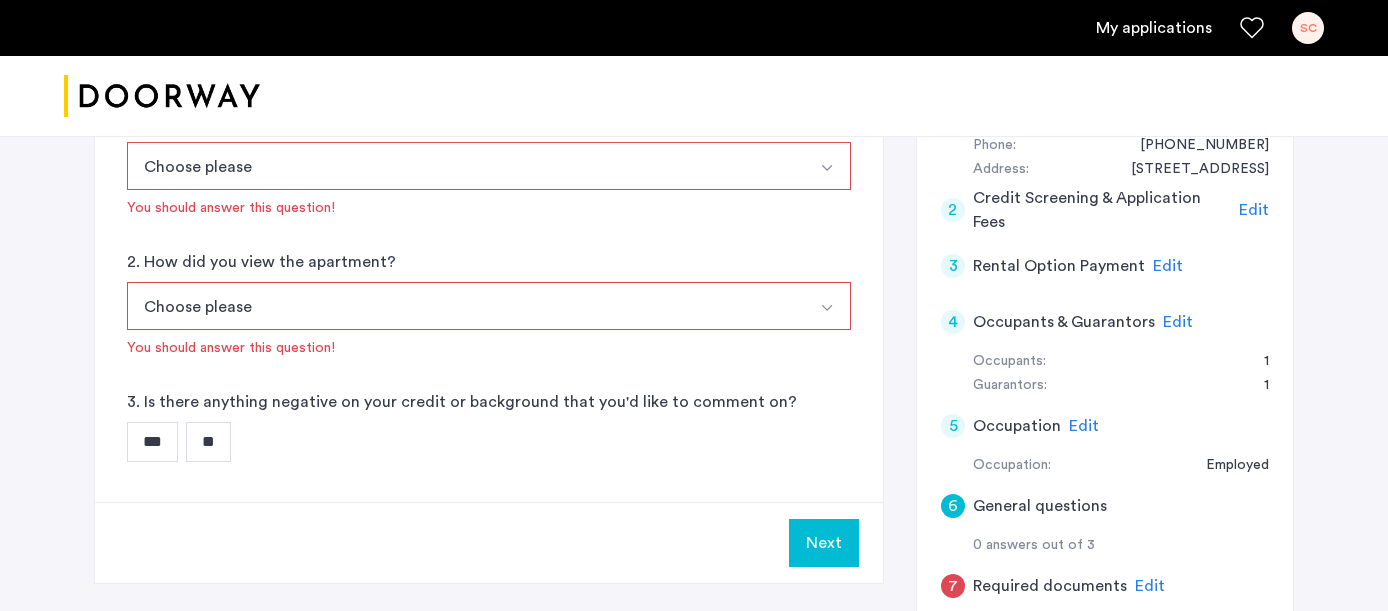 scroll, scrollTop: 498, scrollLeft: 0, axis: vertical 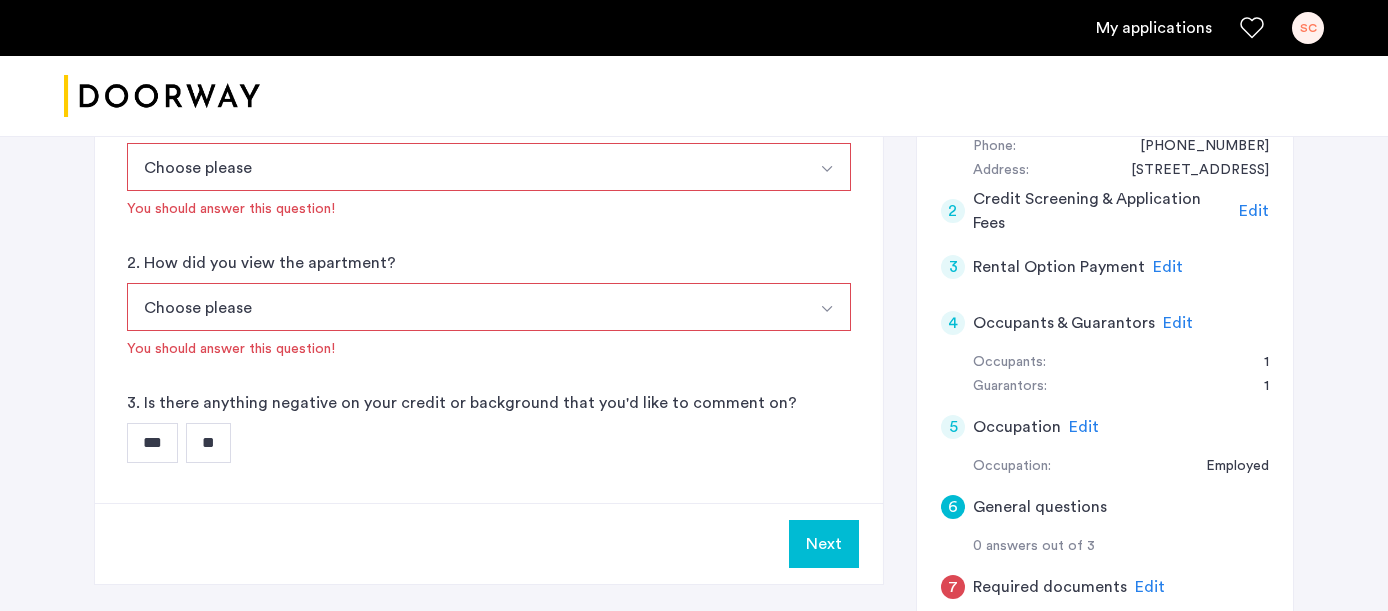 click on "Next" at bounding box center (824, 544) 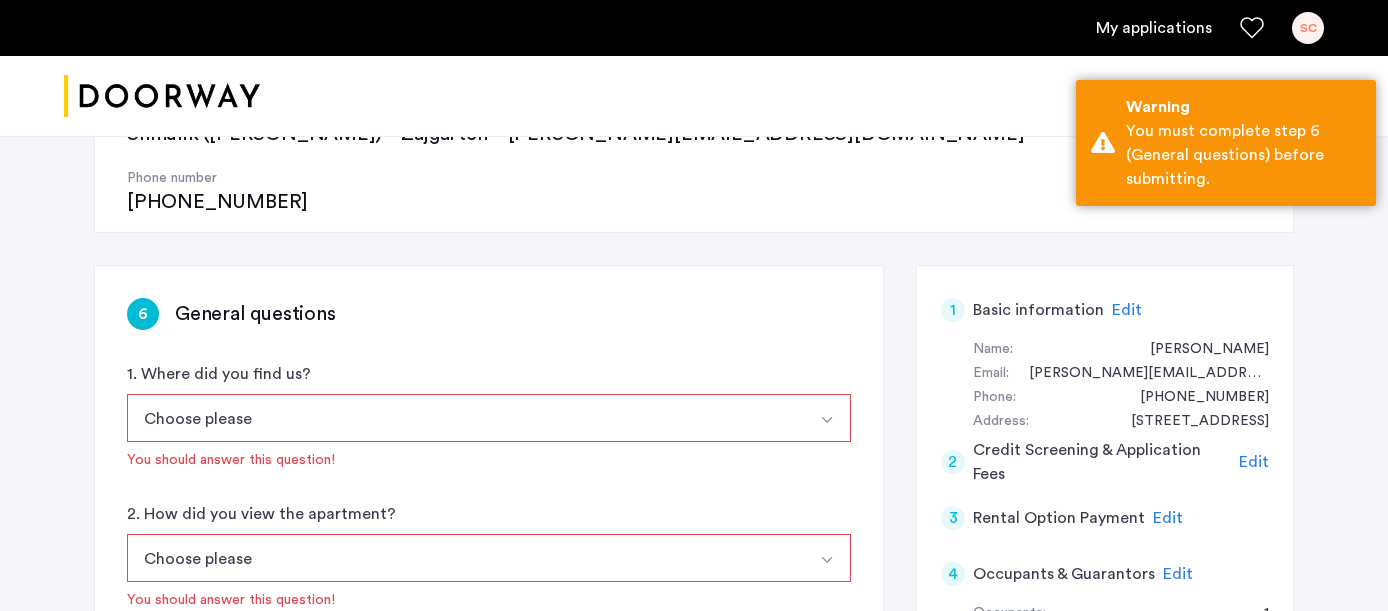 scroll, scrollTop: 250, scrollLeft: 0, axis: vertical 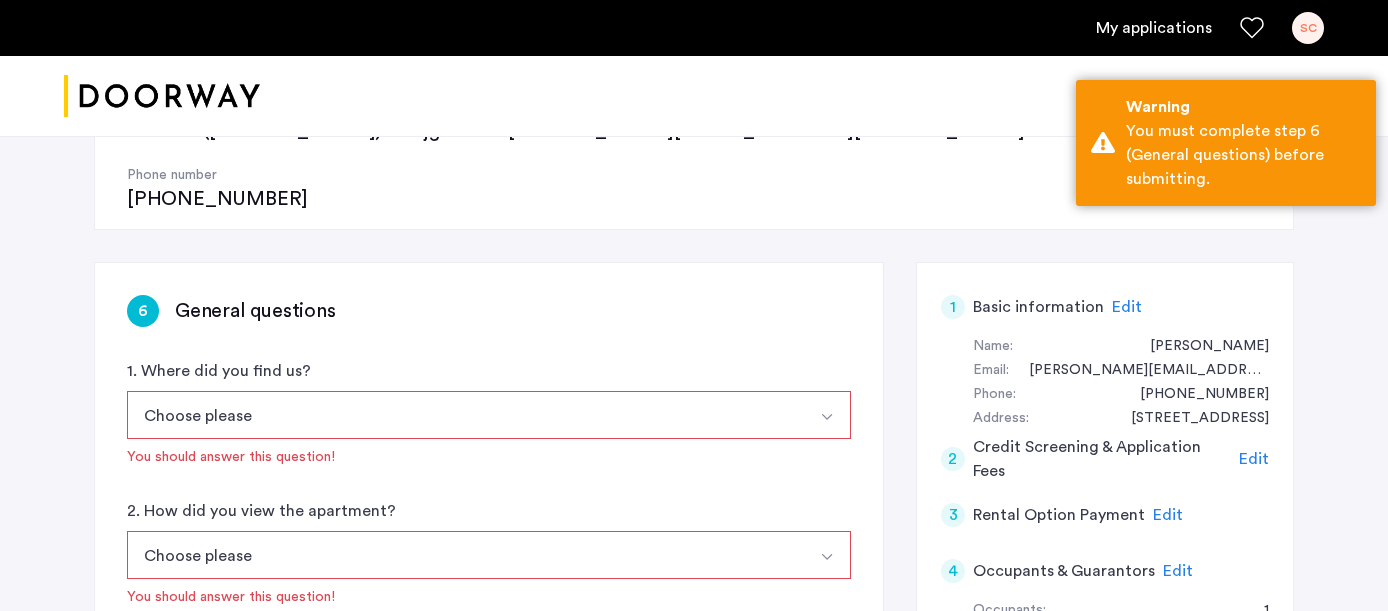 click on "Choose please" at bounding box center (465, 415) 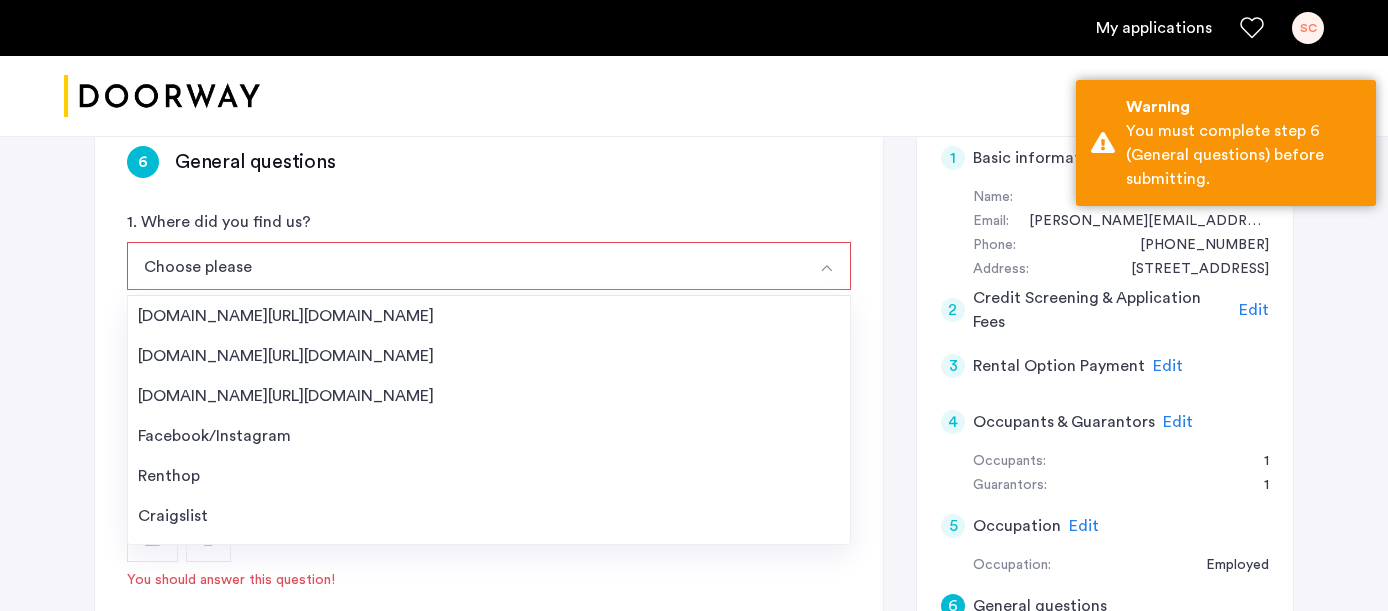 scroll, scrollTop: 400, scrollLeft: 0, axis: vertical 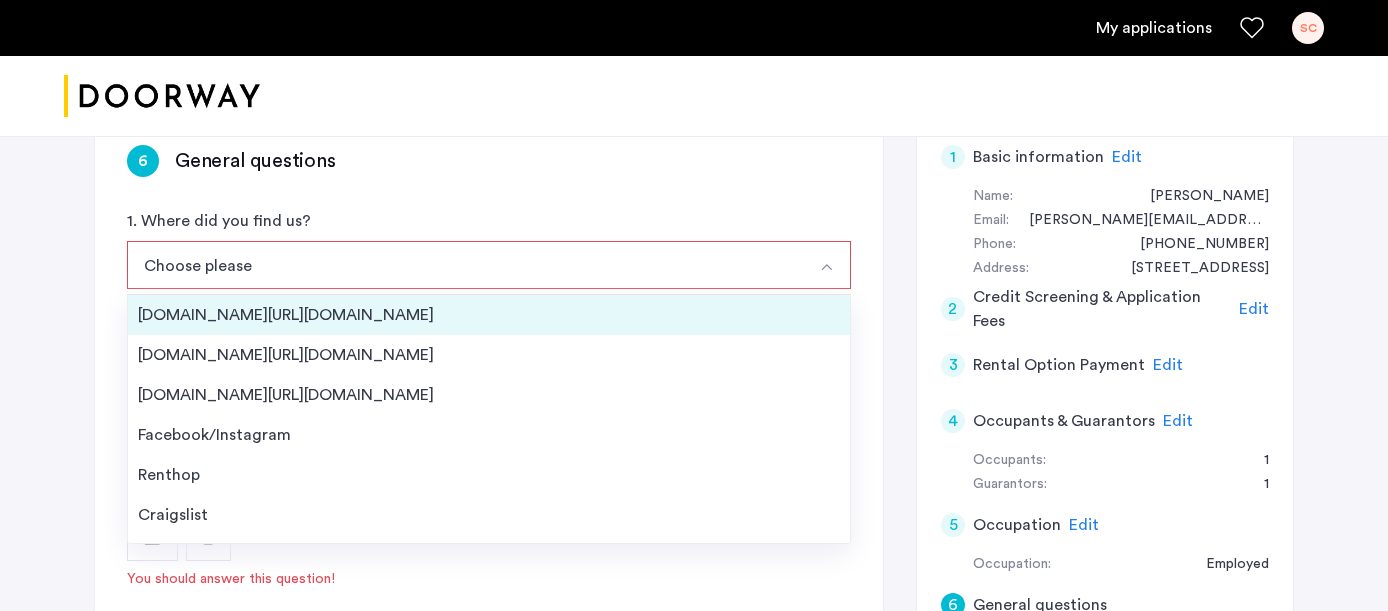 click on "[DOMAIN_NAME][URL][DOMAIN_NAME]" at bounding box center [489, 315] 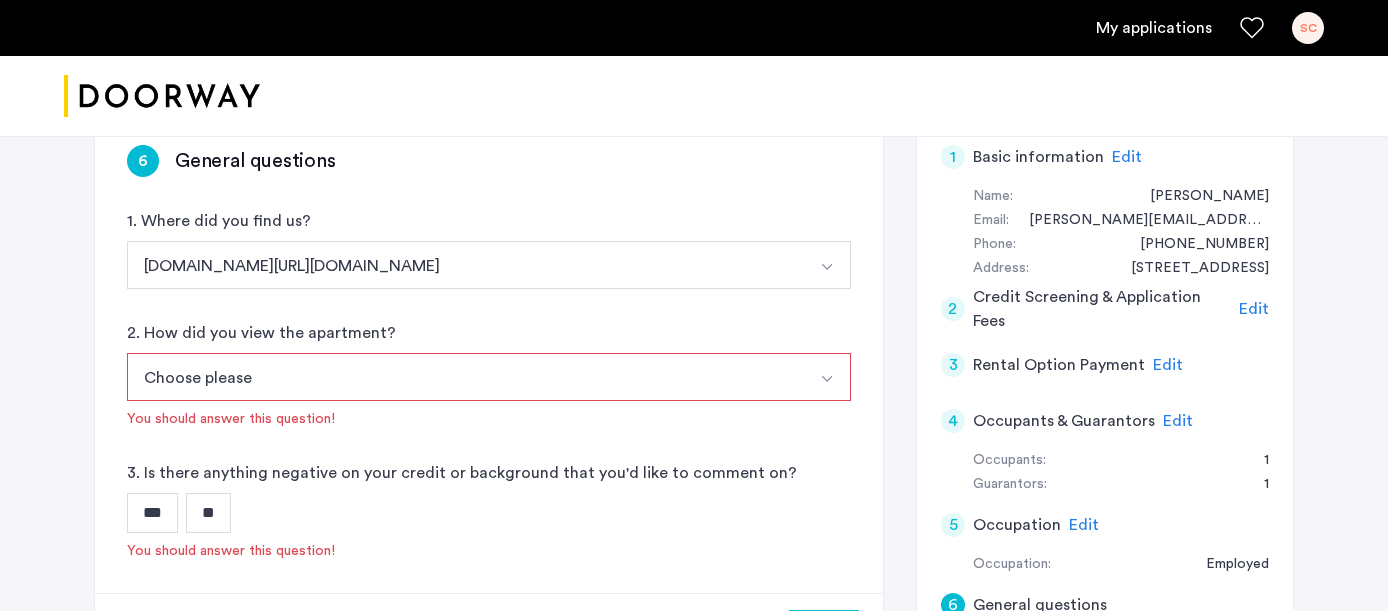 click on "Choose please" at bounding box center [465, 377] 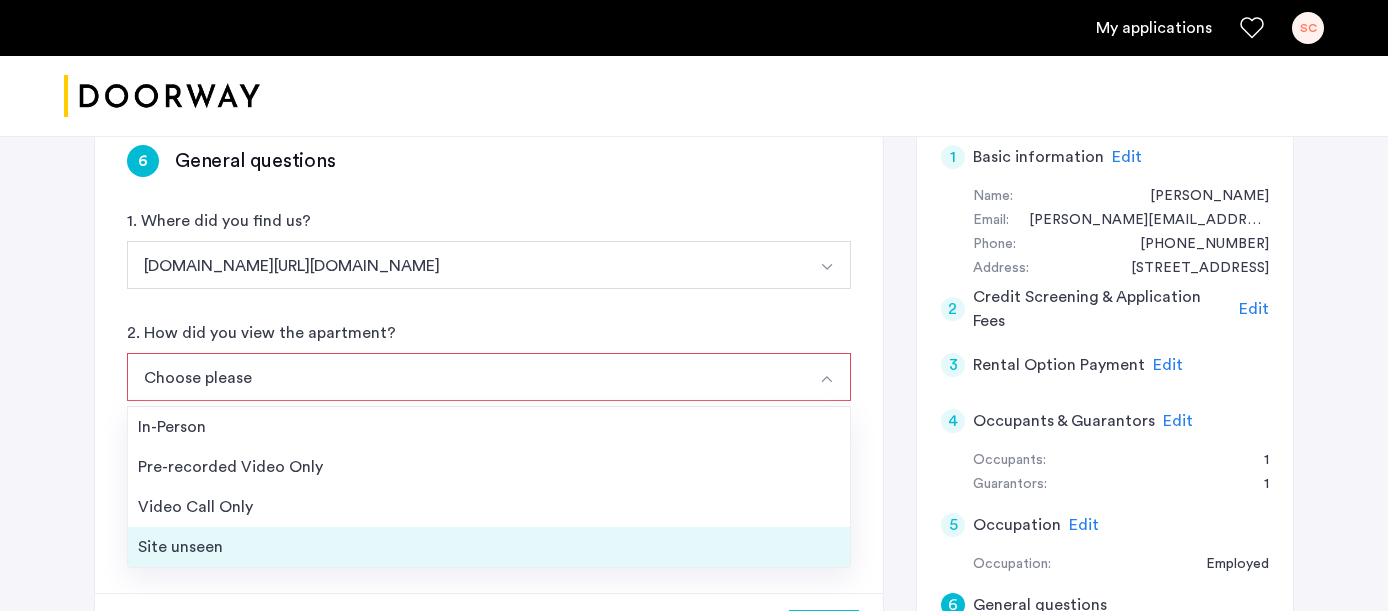 click on "Site unseen" at bounding box center (489, 547) 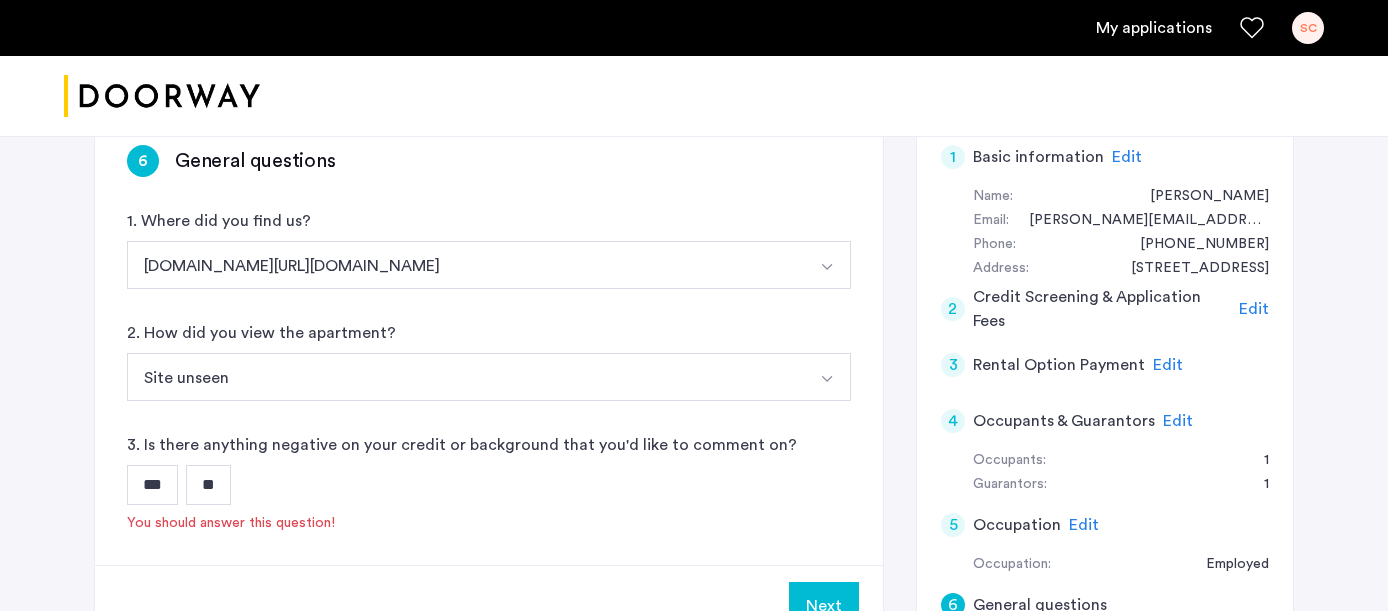 click on "**" at bounding box center [208, 485] 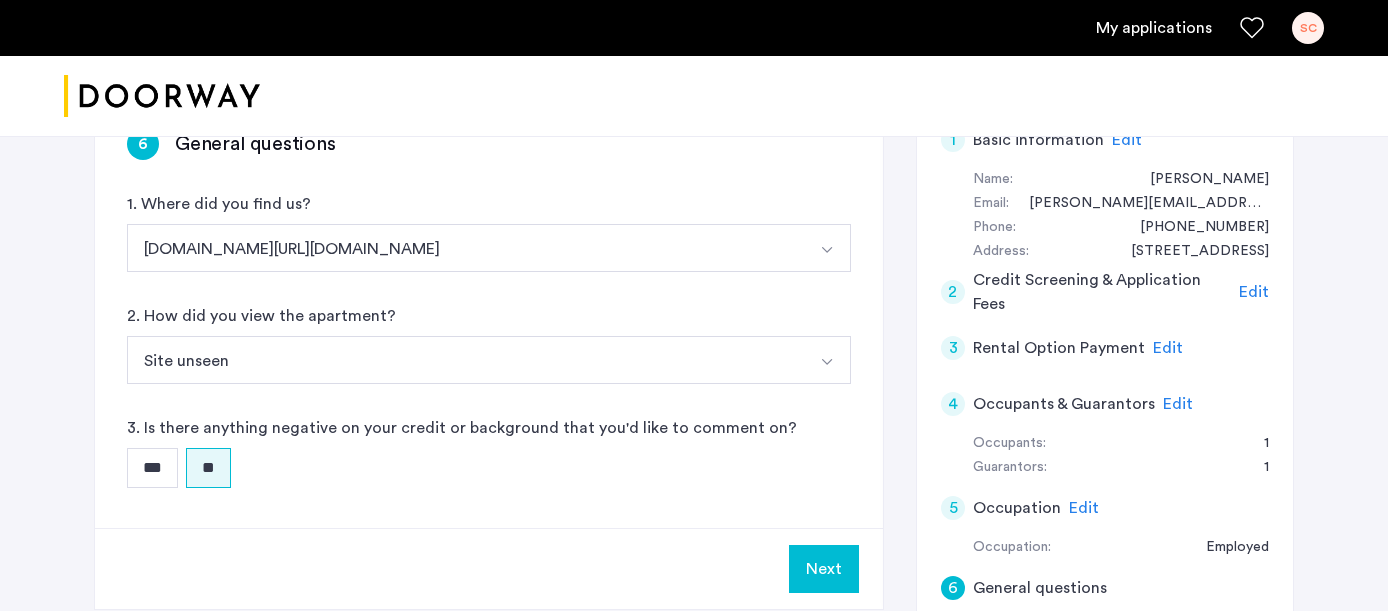 scroll, scrollTop: 419, scrollLeft: 0, axis: vertical 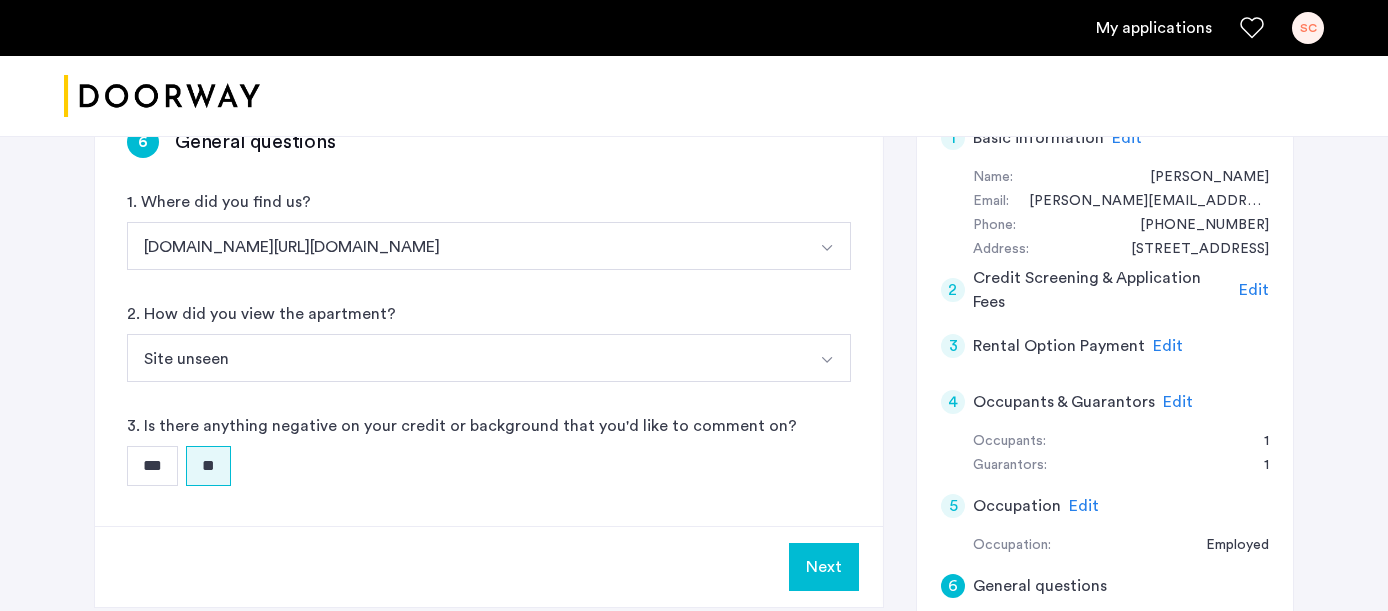 click on "Next" at bounding box center (824, 567) 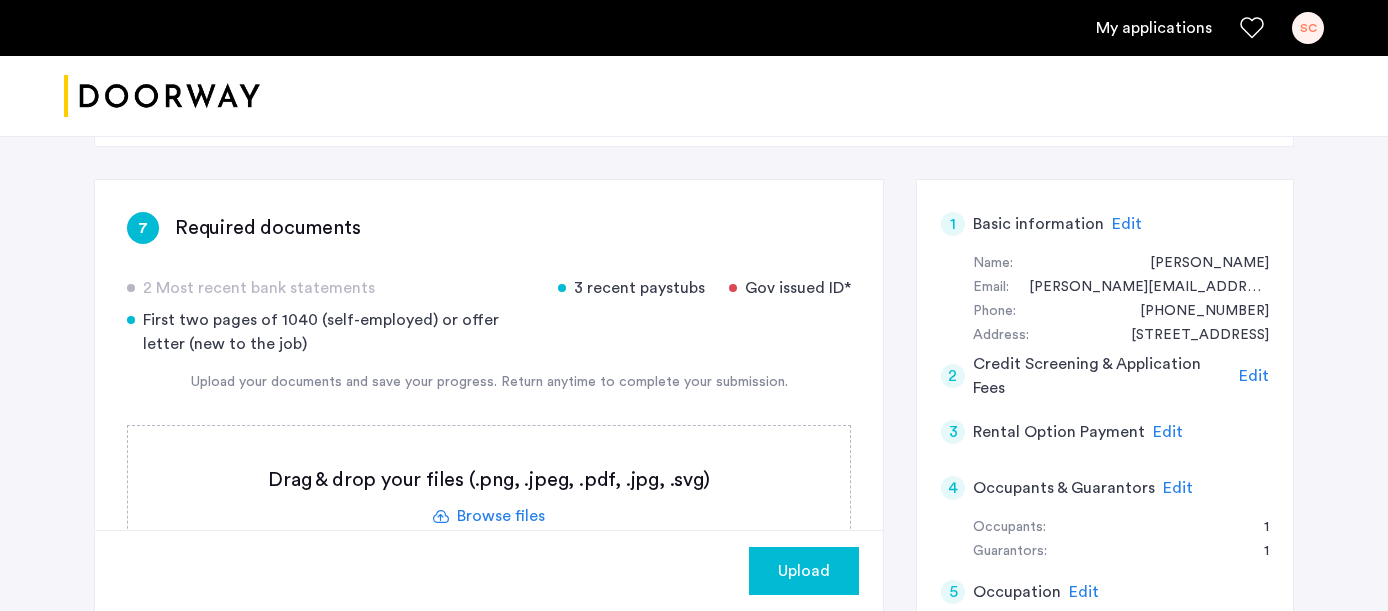 scroll, scrollTop: 329, scrollLeft: 0, axis: vertical 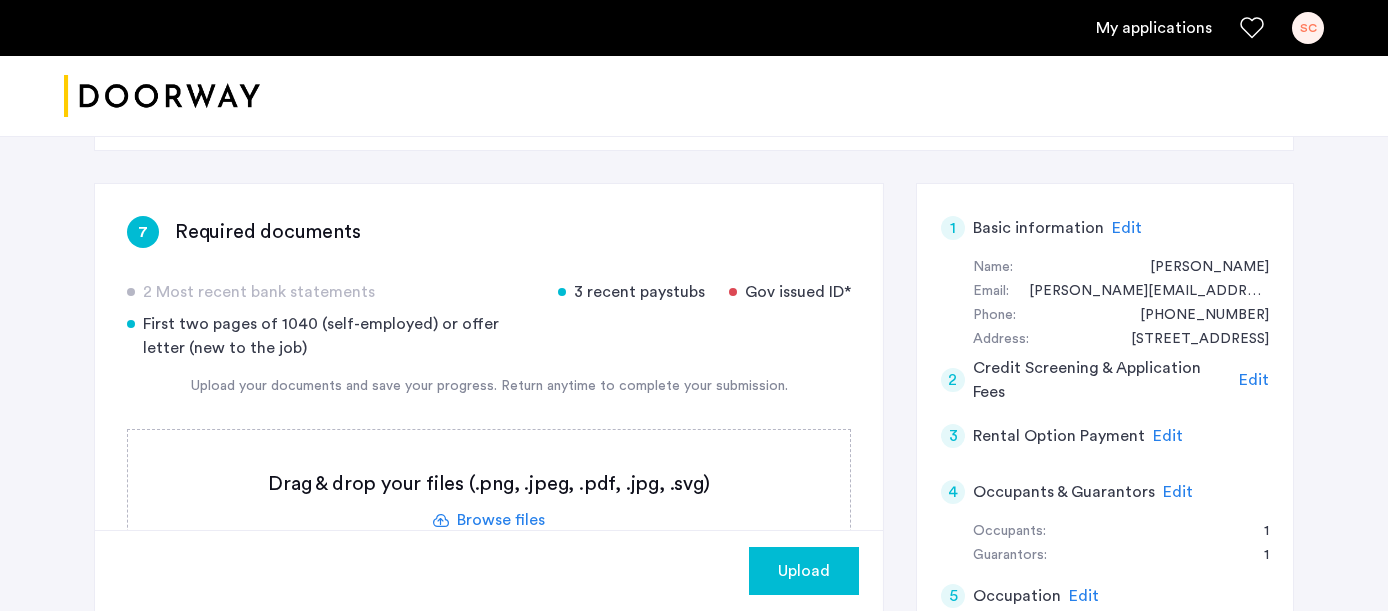 click on "2 Most recent bank statements" 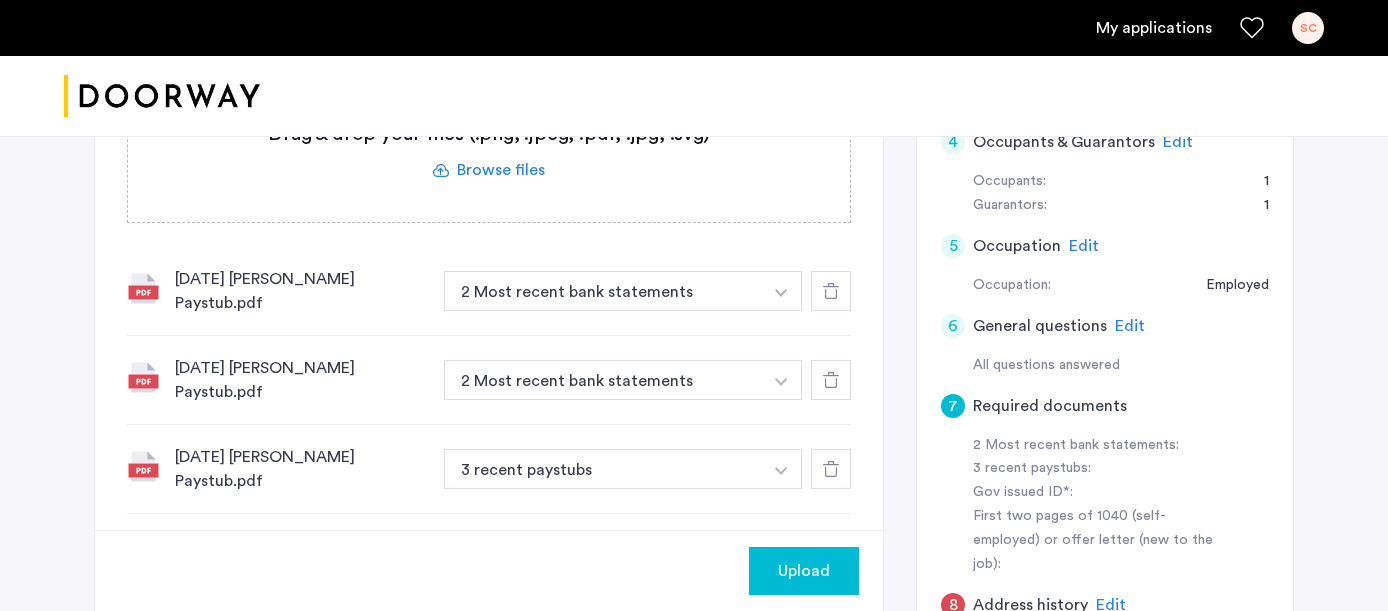 scroll, scrollTop: 678, scrollLeft: 0, axis: vertical 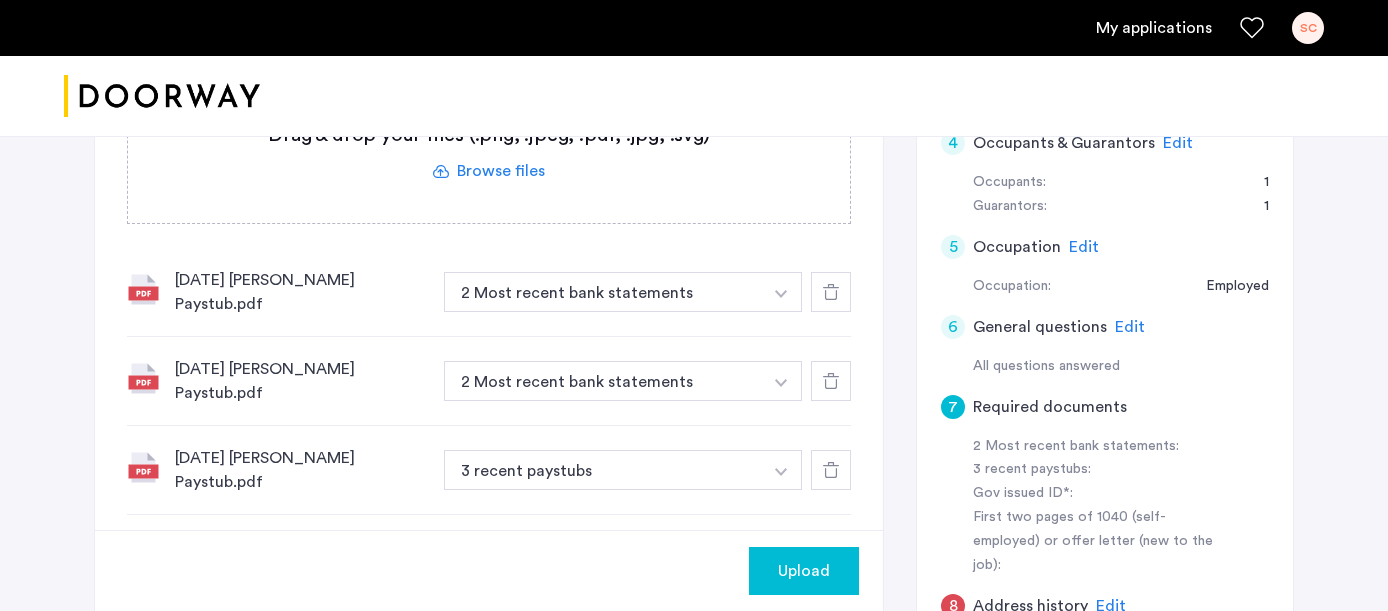 click on "Upload" 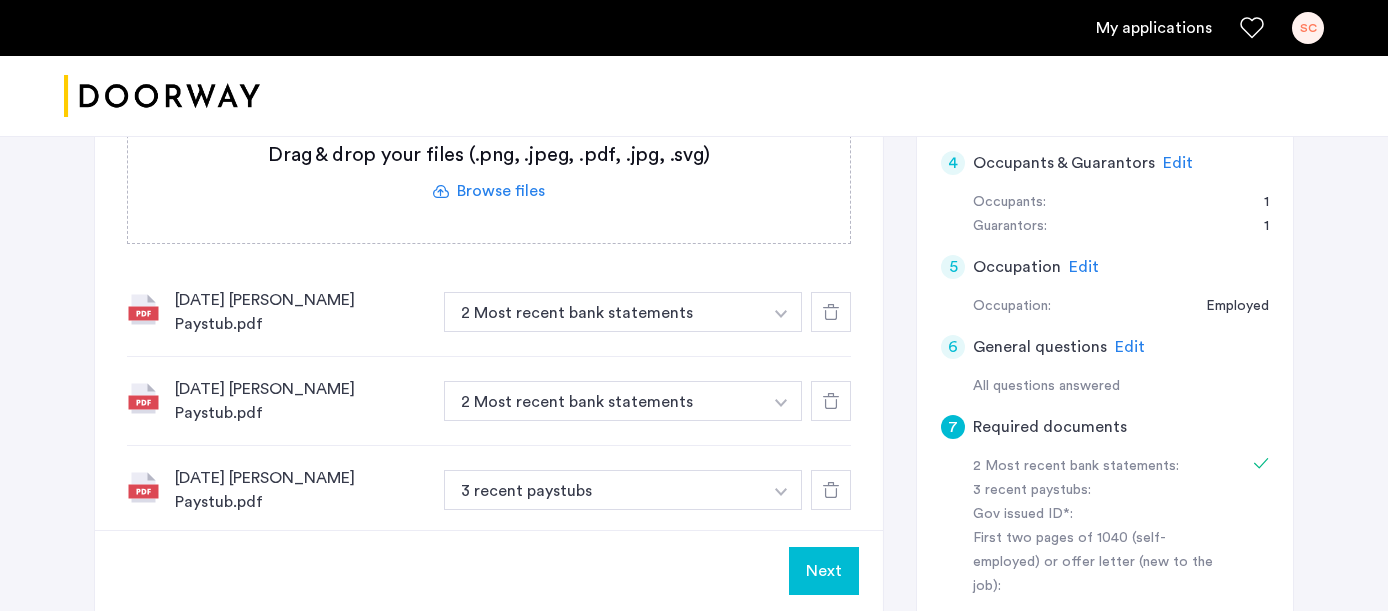 scroll, scrollTop: 655, scrollLeft: 0, axis: vertical 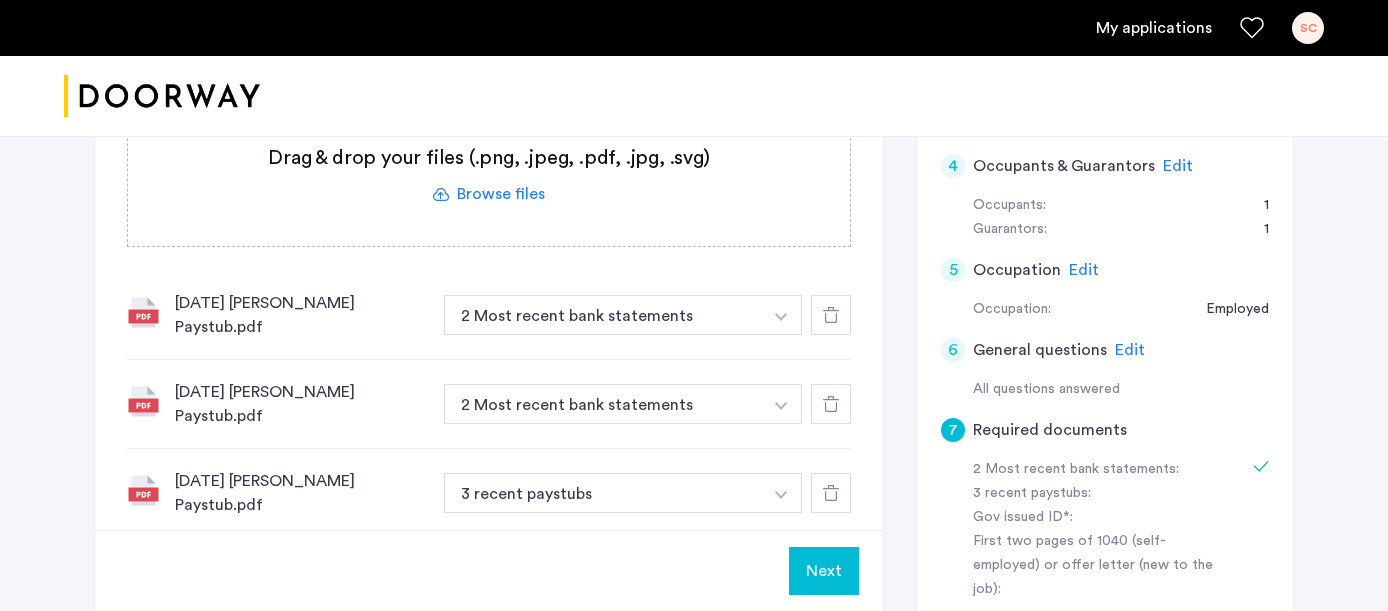 click at bounding box center (781, 315) 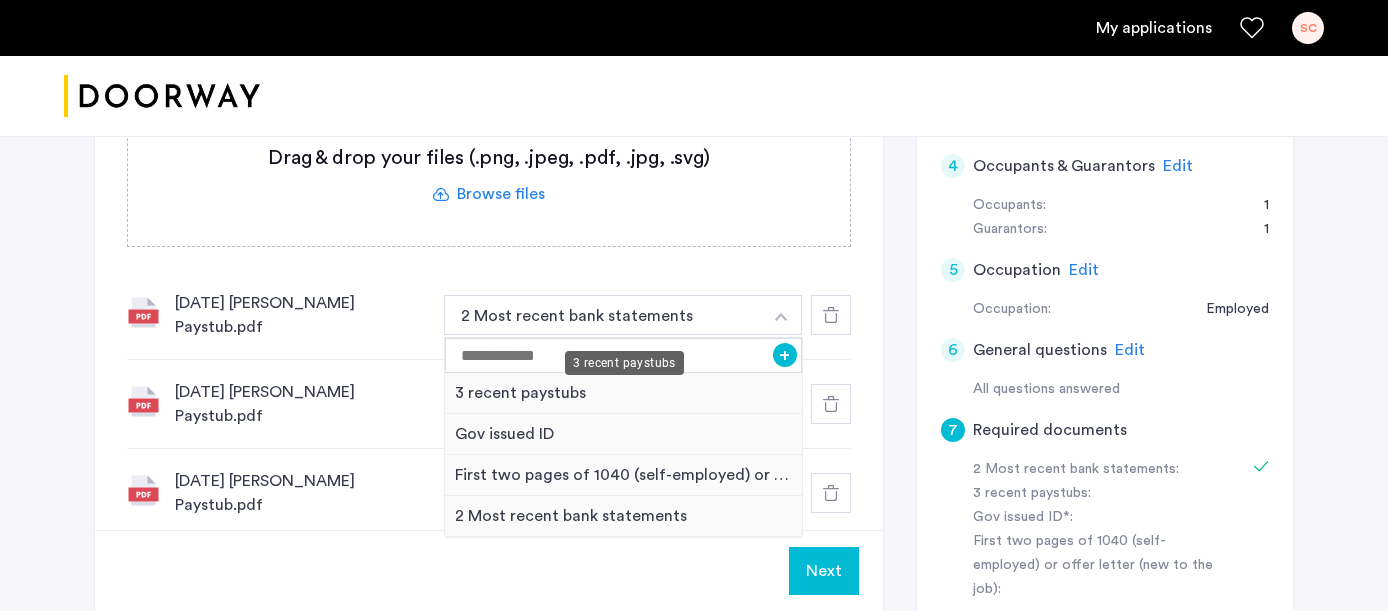 click on "3 recent paystubs" at bounding box center [623, 393] 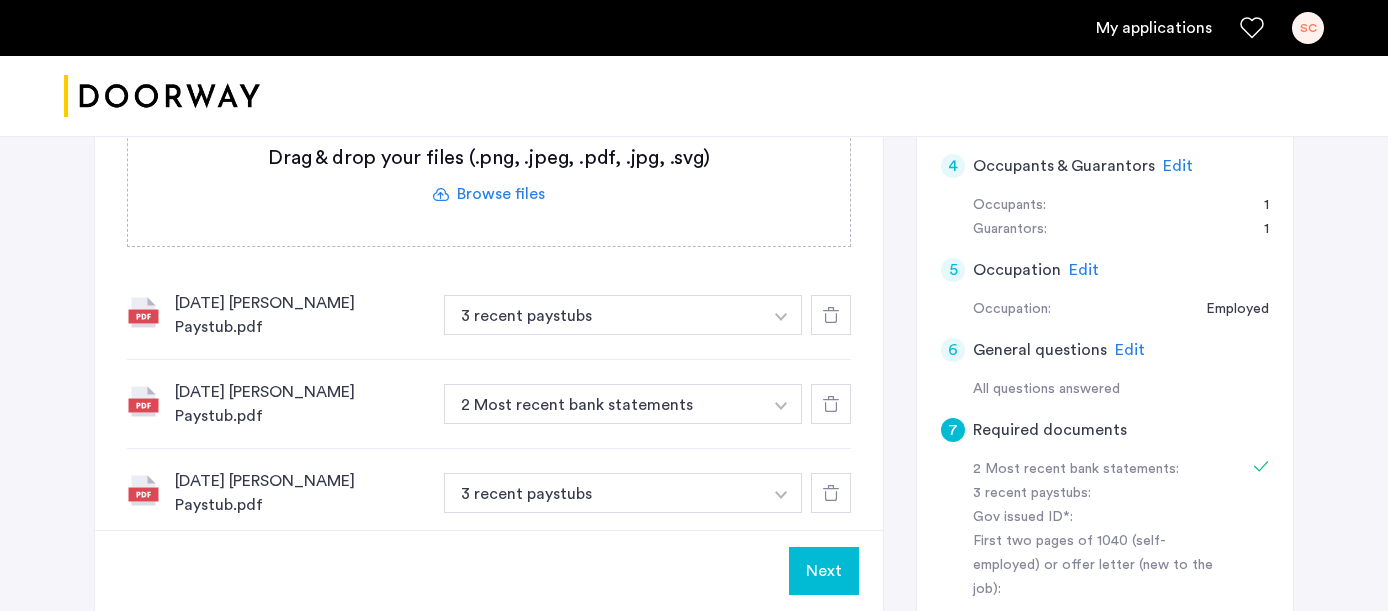 click at bounding box center [781, 315] 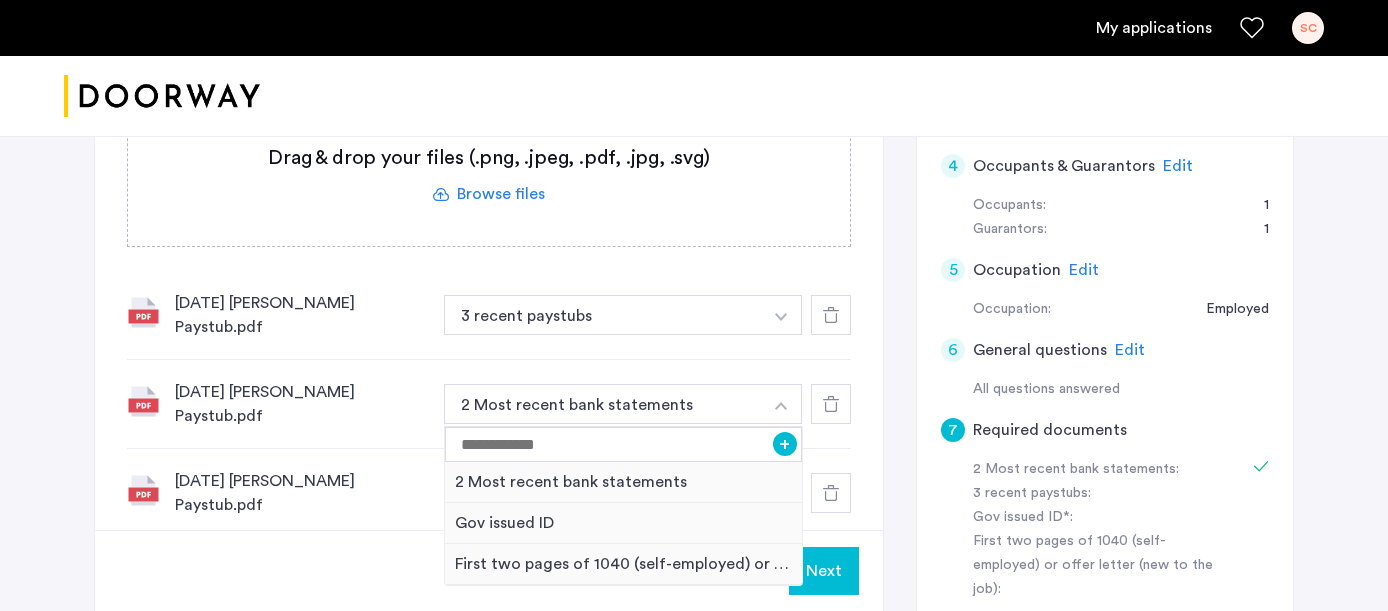 click on "[PERSON_NAME] License.pdf 3 recent paystubs + 2 Most recent bank statements Gov issued ID First two pages of 1040 (self-employed) or offer letter (new to the job) 3 recent paystubs" 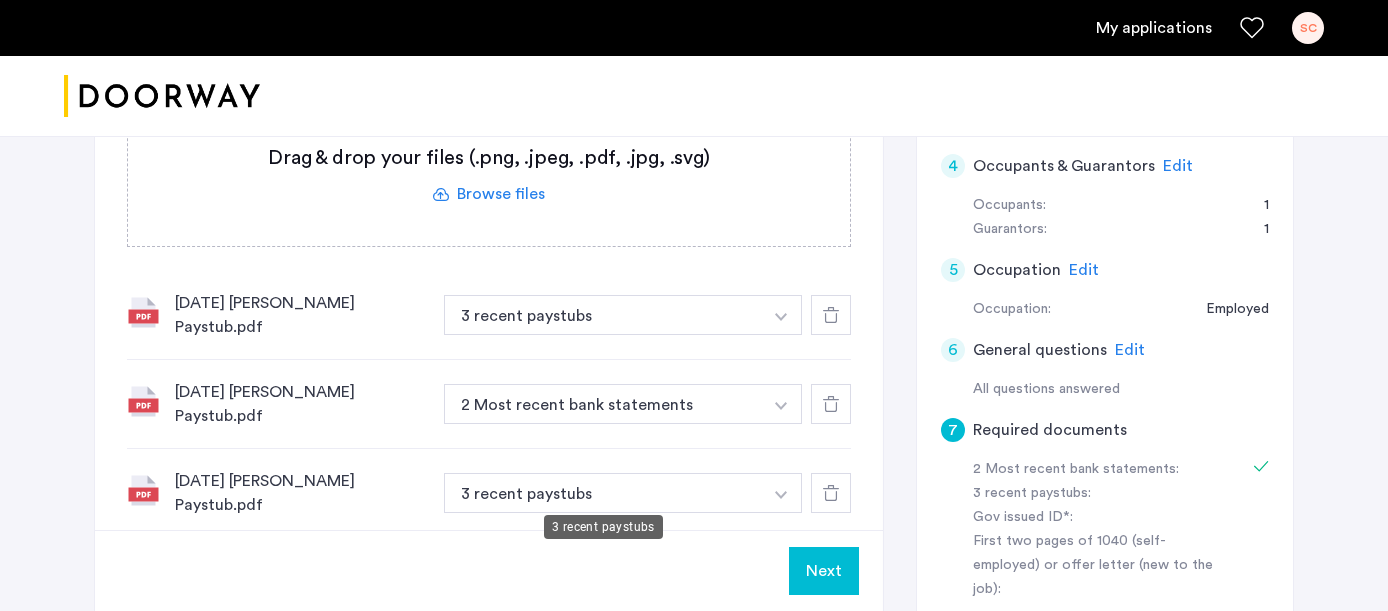 click on "3 recent paystubs" at bounding box center [603, 578] 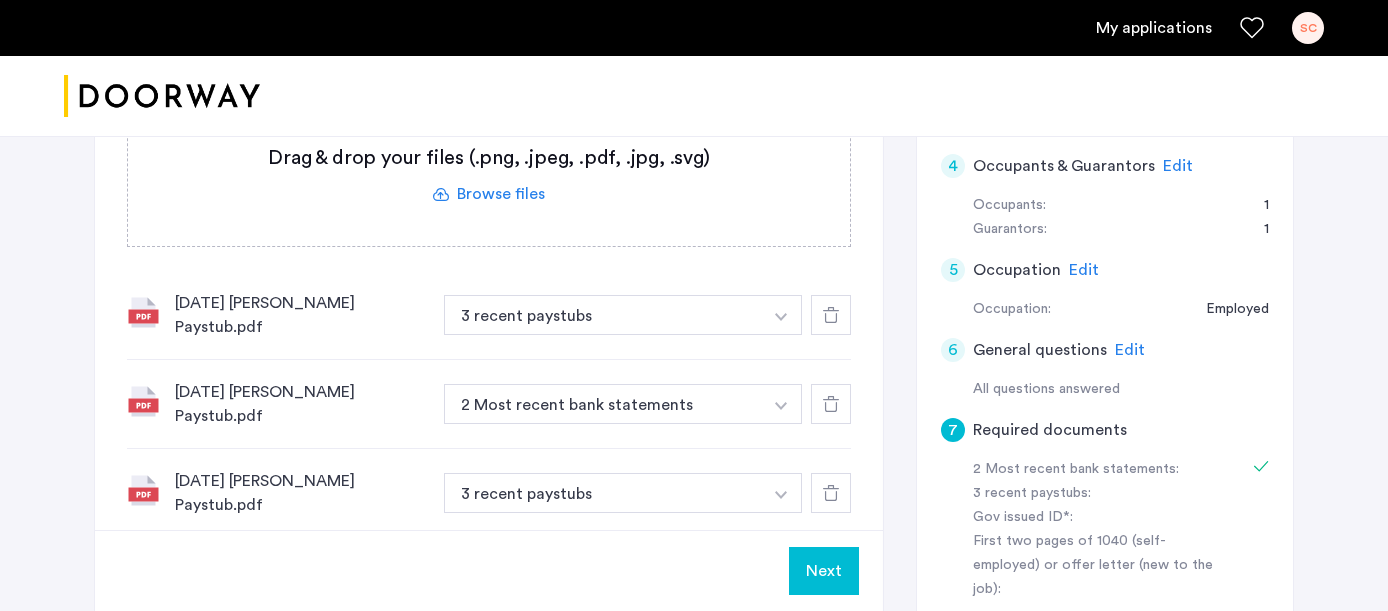 click on "3 recent paystubs" at bounding box center (603, 578) 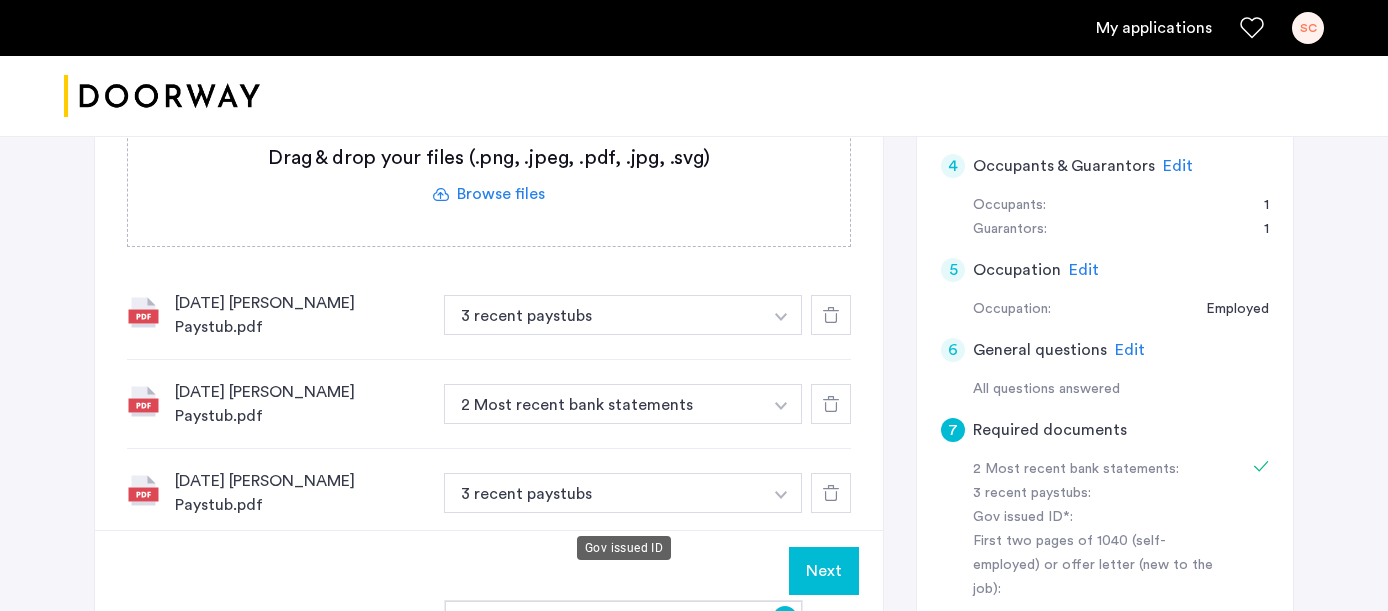 scroll, scrollTop: 681, scrollLeft: 0, axis: vertical 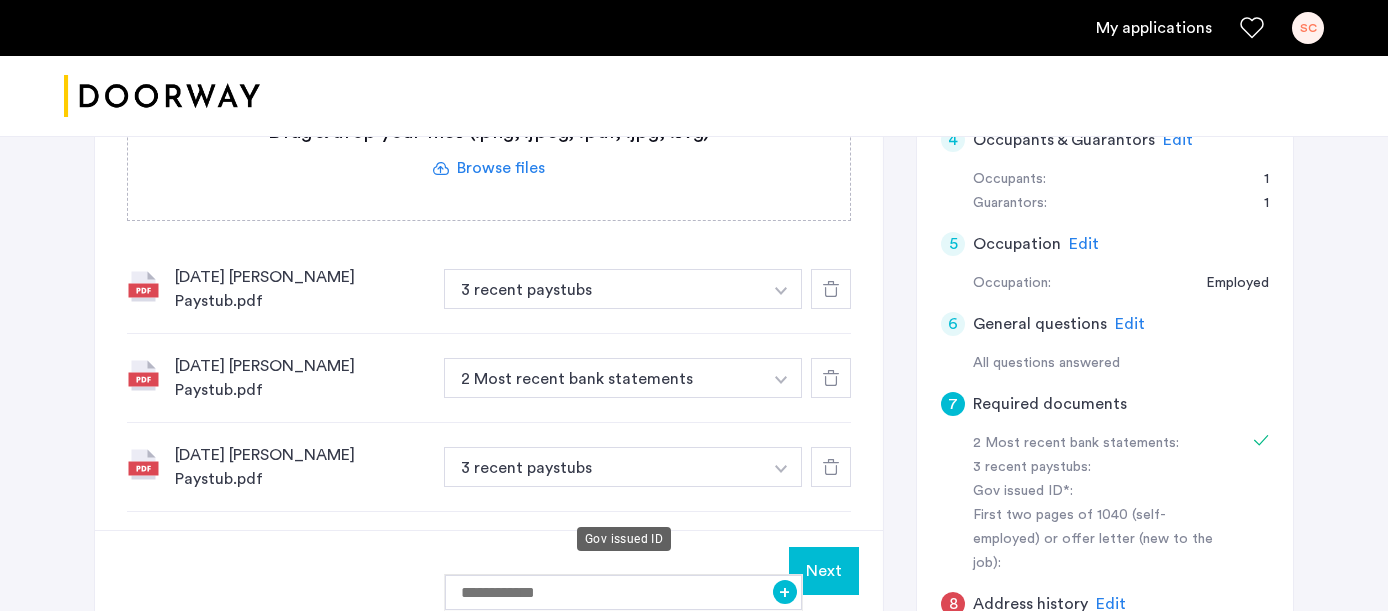 click on "Gov issued ID" at bounding box center (623, 671) 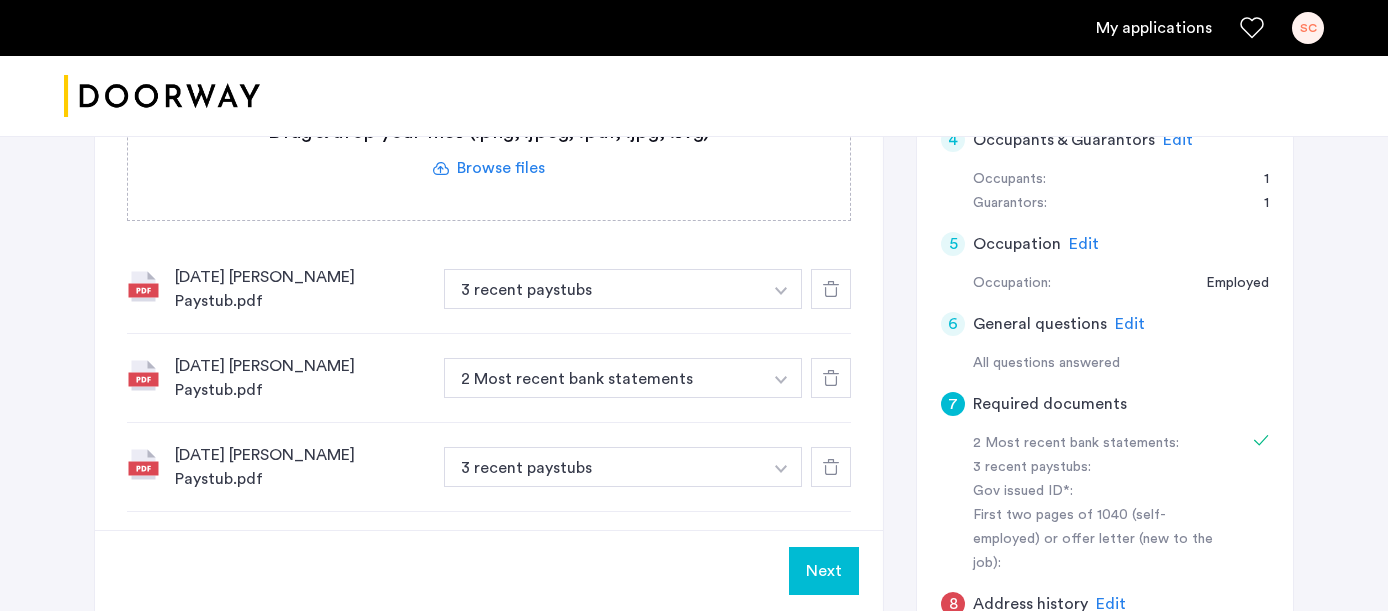 click at bounding box center [781, 289] 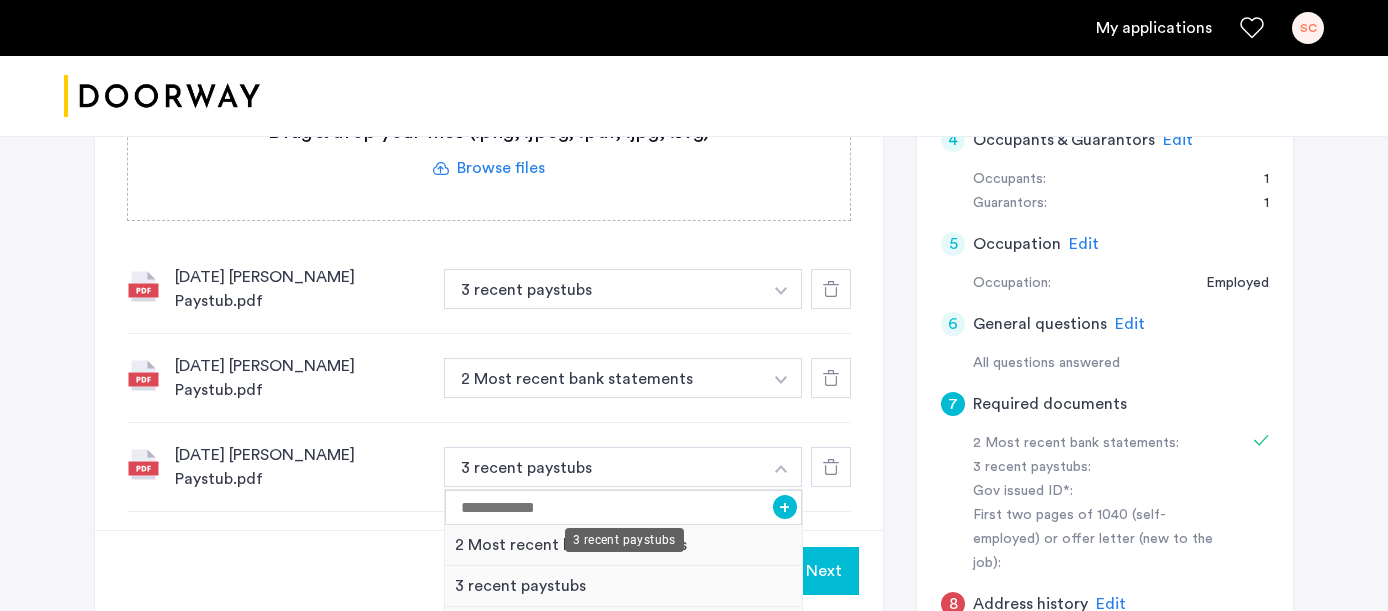 click on "3 recent paystubs" at bounding box center (623, 586) 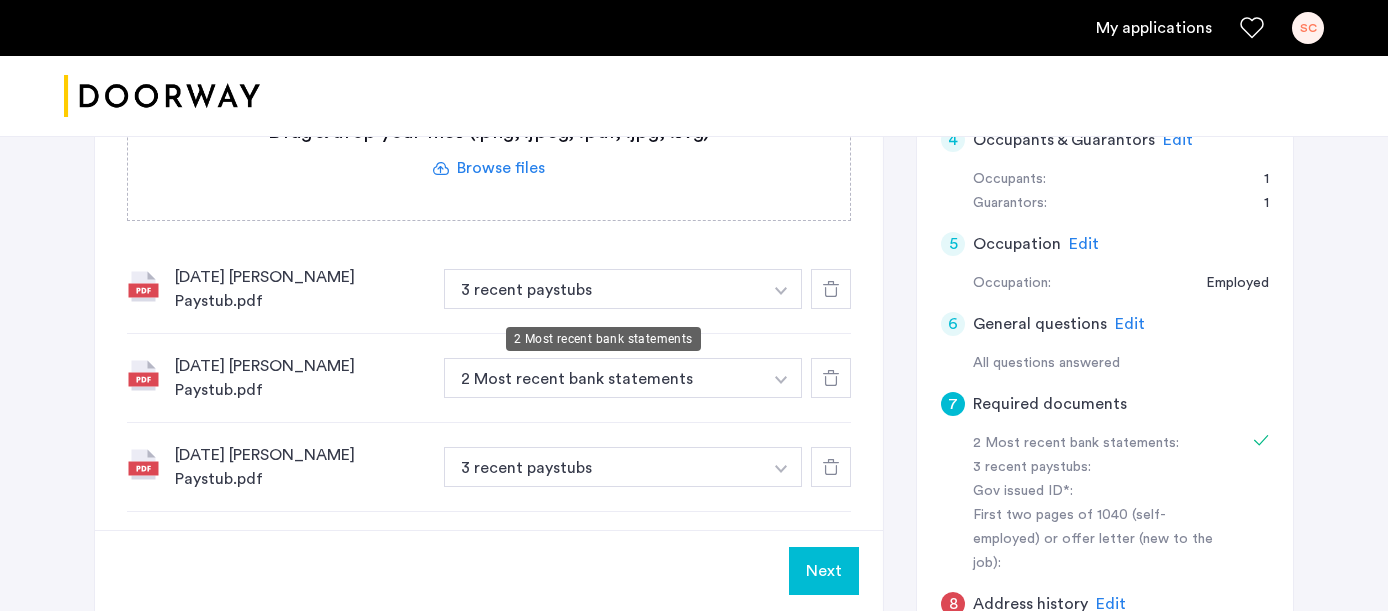 click on "2 Most recent bank statements" at bounding box center (603, 378) 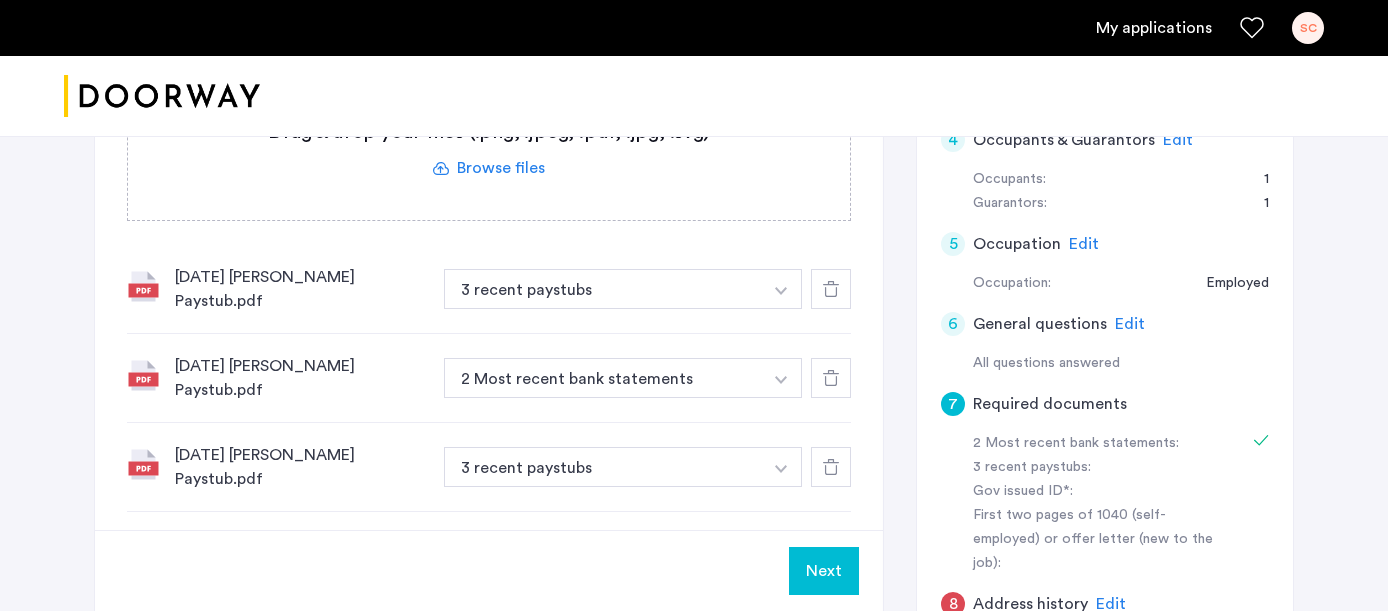 click at bounding box center (781, 289) 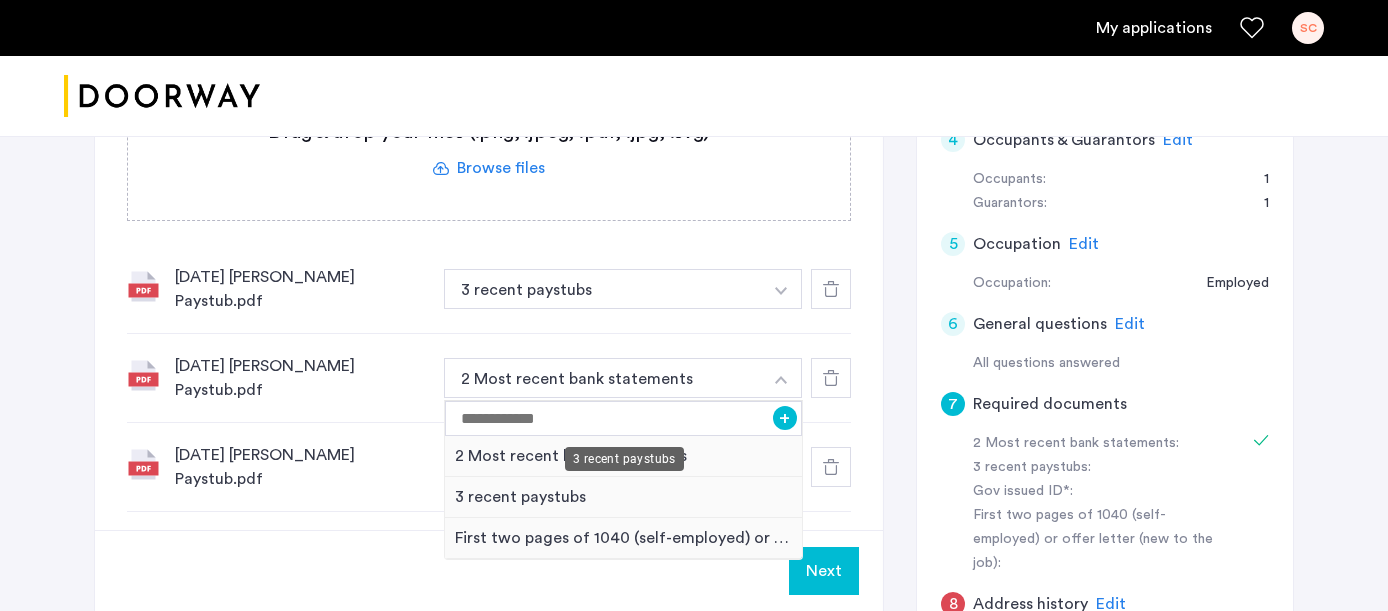 click on "3 recent paystubs" at bounding box center [623, 497] 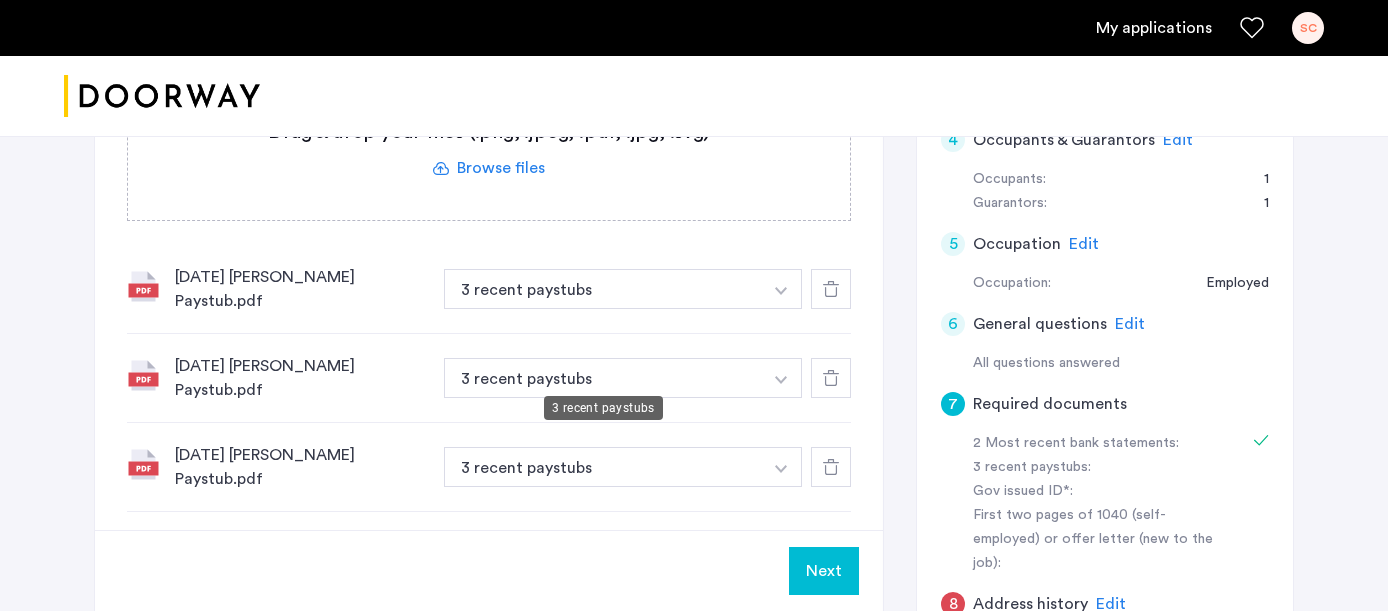 scroll, scrollTop: 712, scrollLeft: 0, axis: vertical 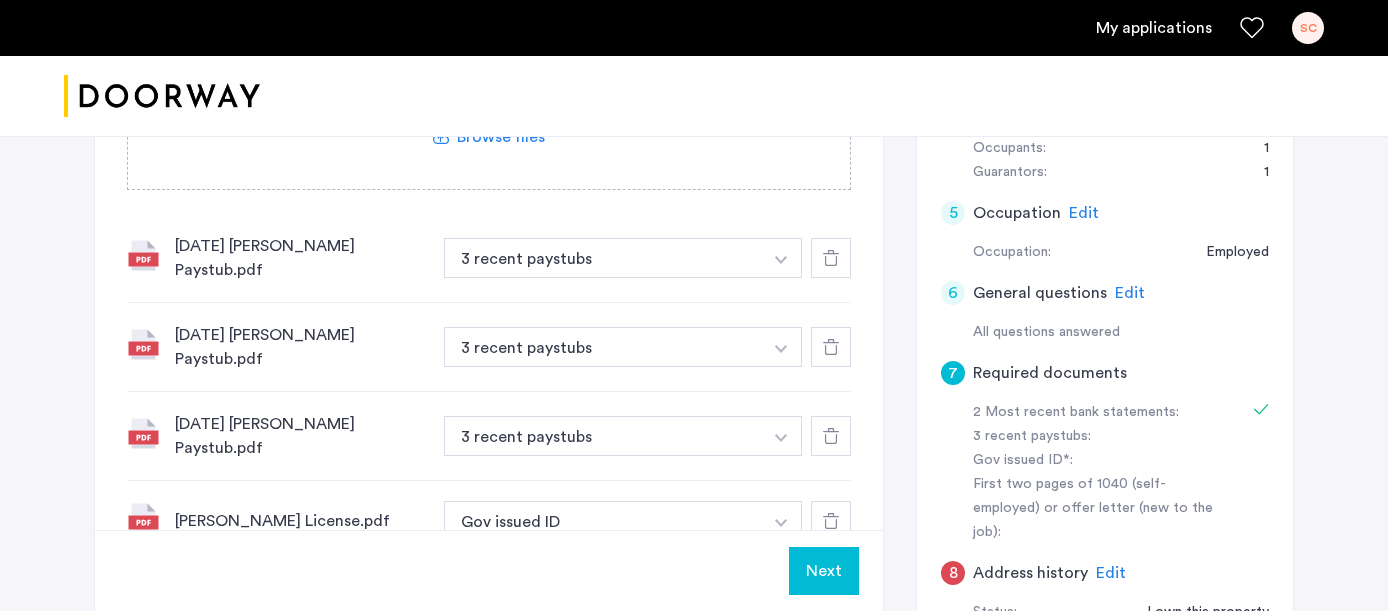 click on "Next" 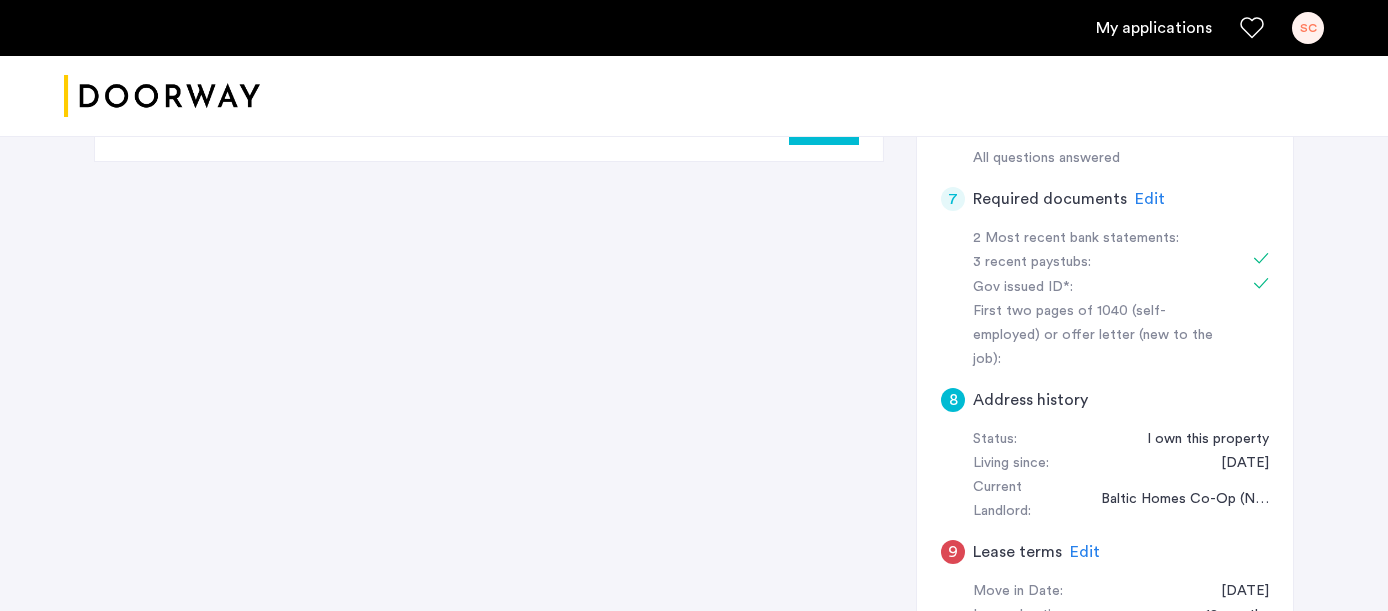 scroll, scrollTop: 636, scrollLeft: 0, axis: vertical 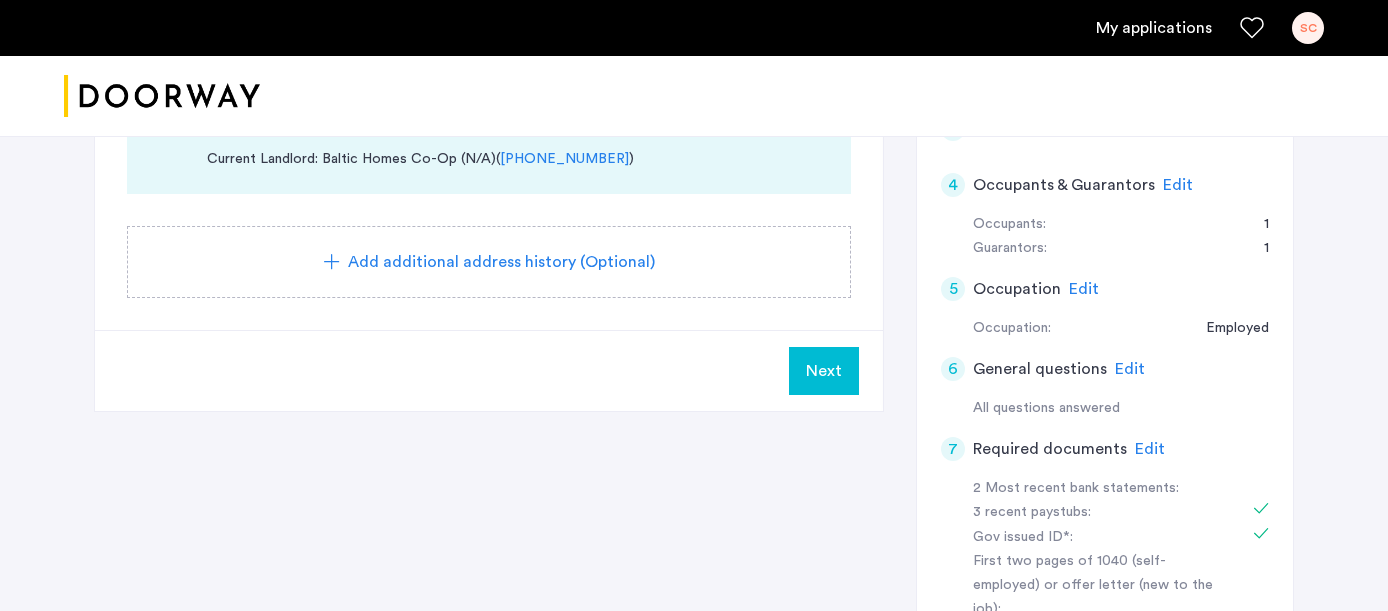 click on "Next" 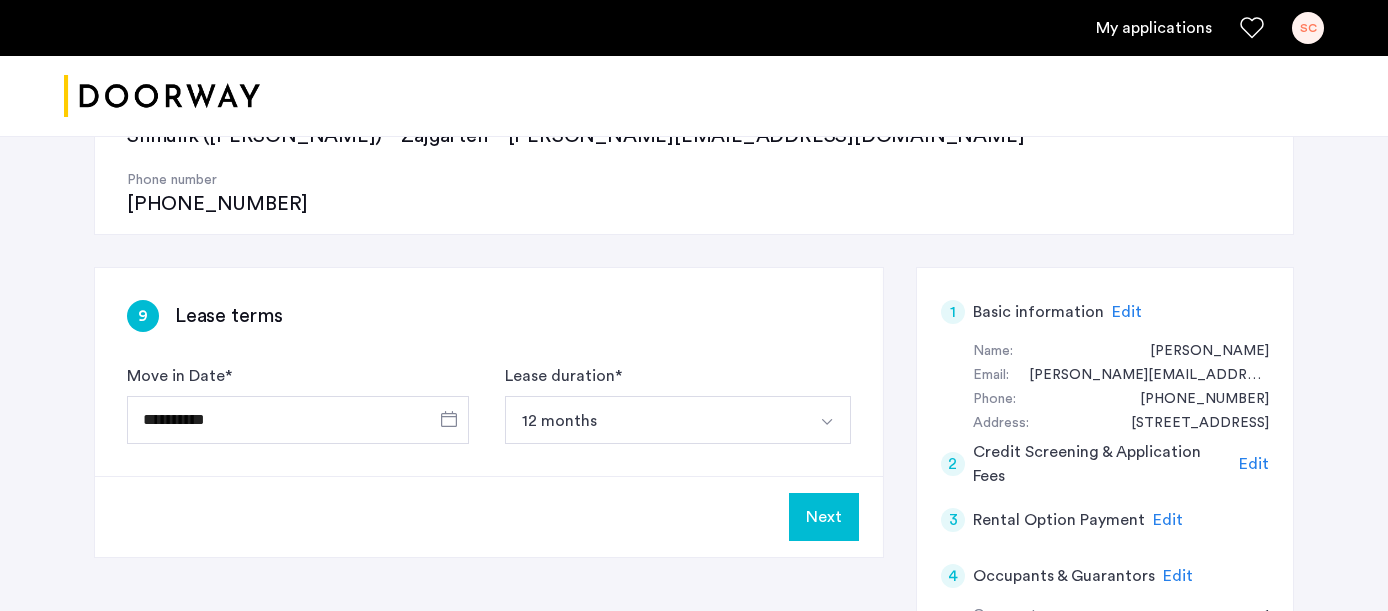 scroll, scrollTop: 247, scrollLeft: 0, axis: vertical 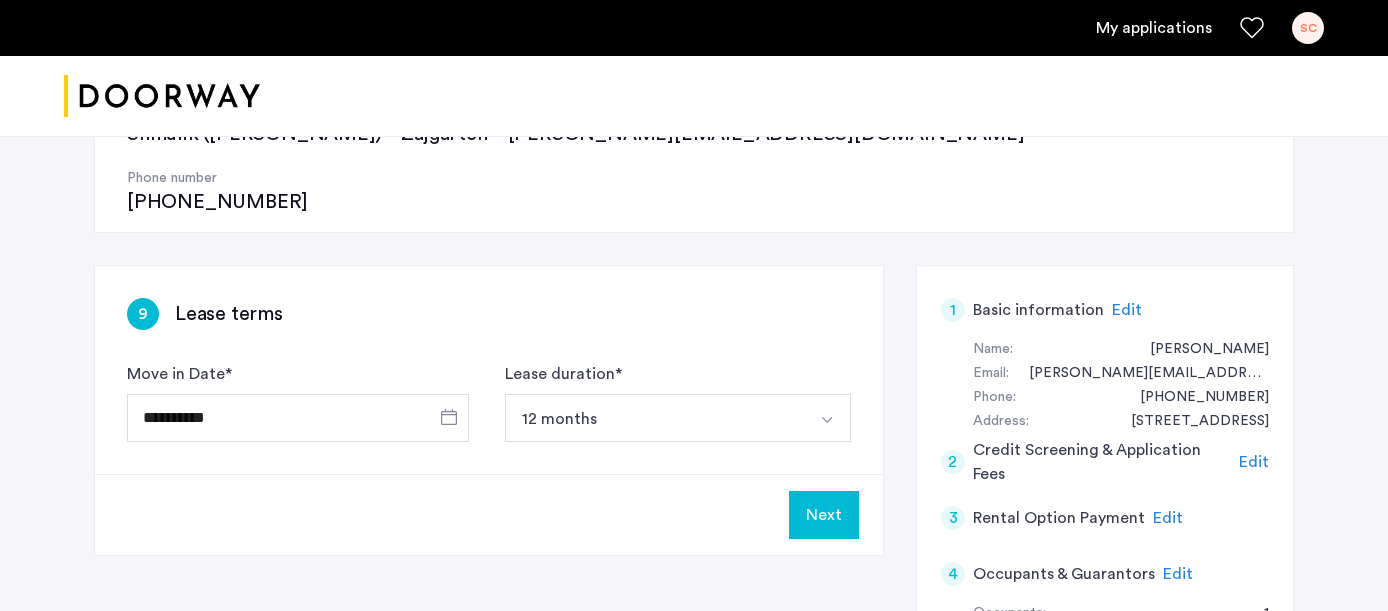 click on "Next" 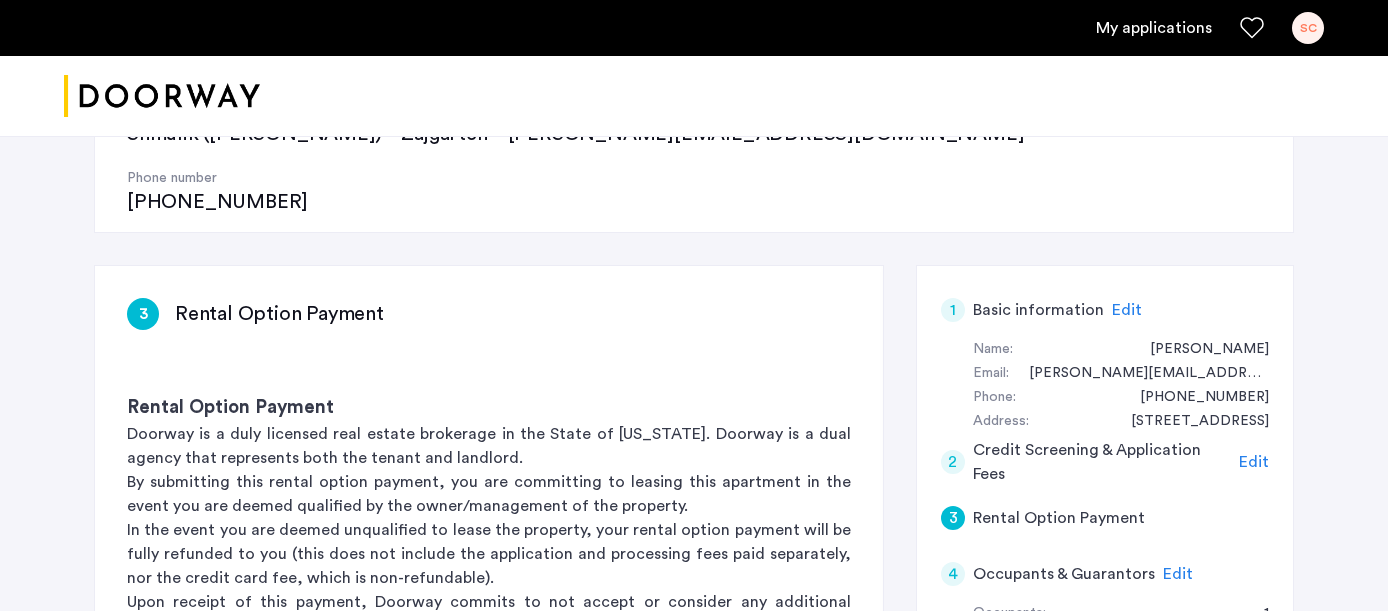 scroll, scrollTop: 0, scrollLeft: 0, axis: both 